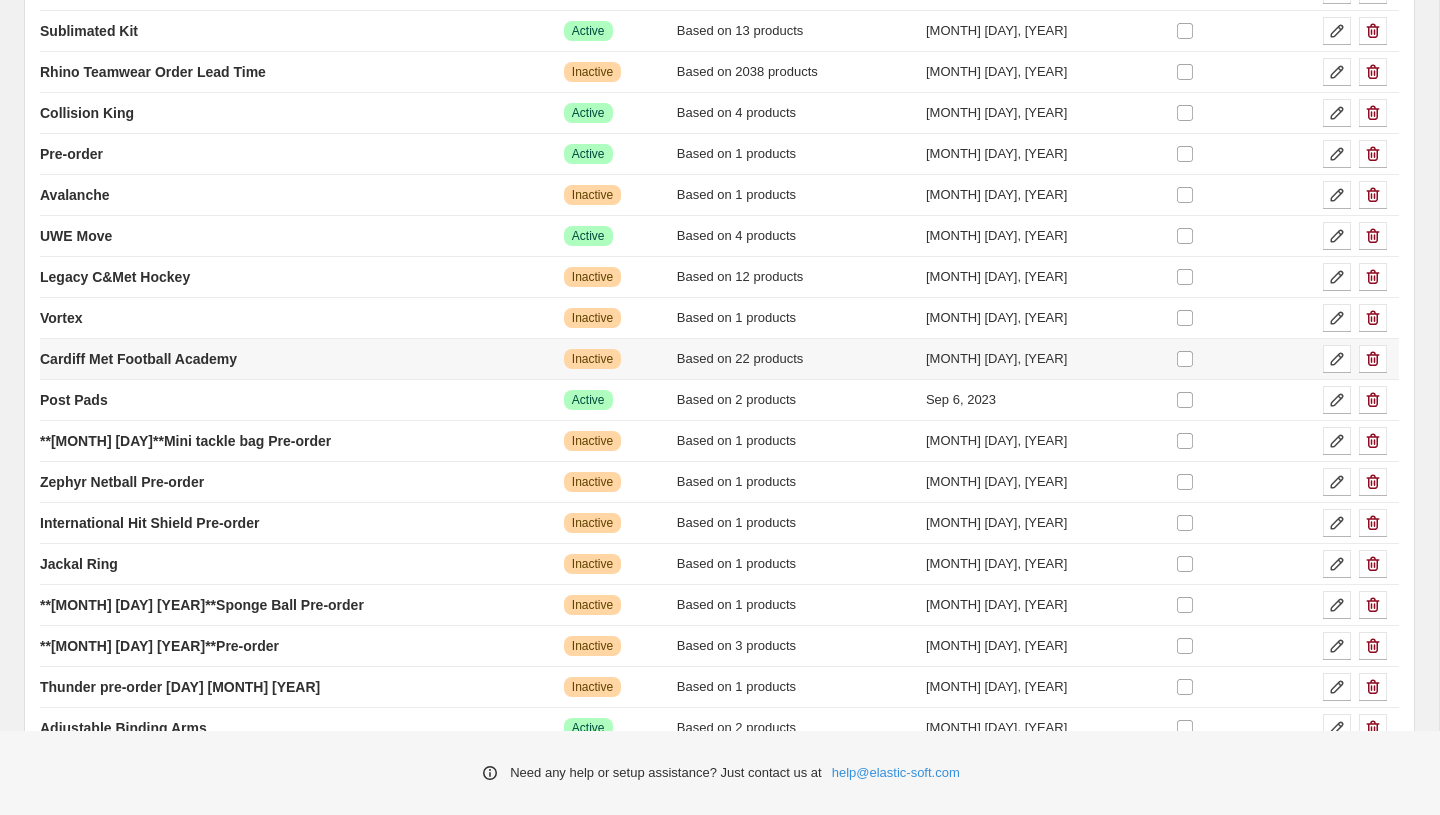 scroll, scrollTop: 0, scrollLeft: 0, axis: both 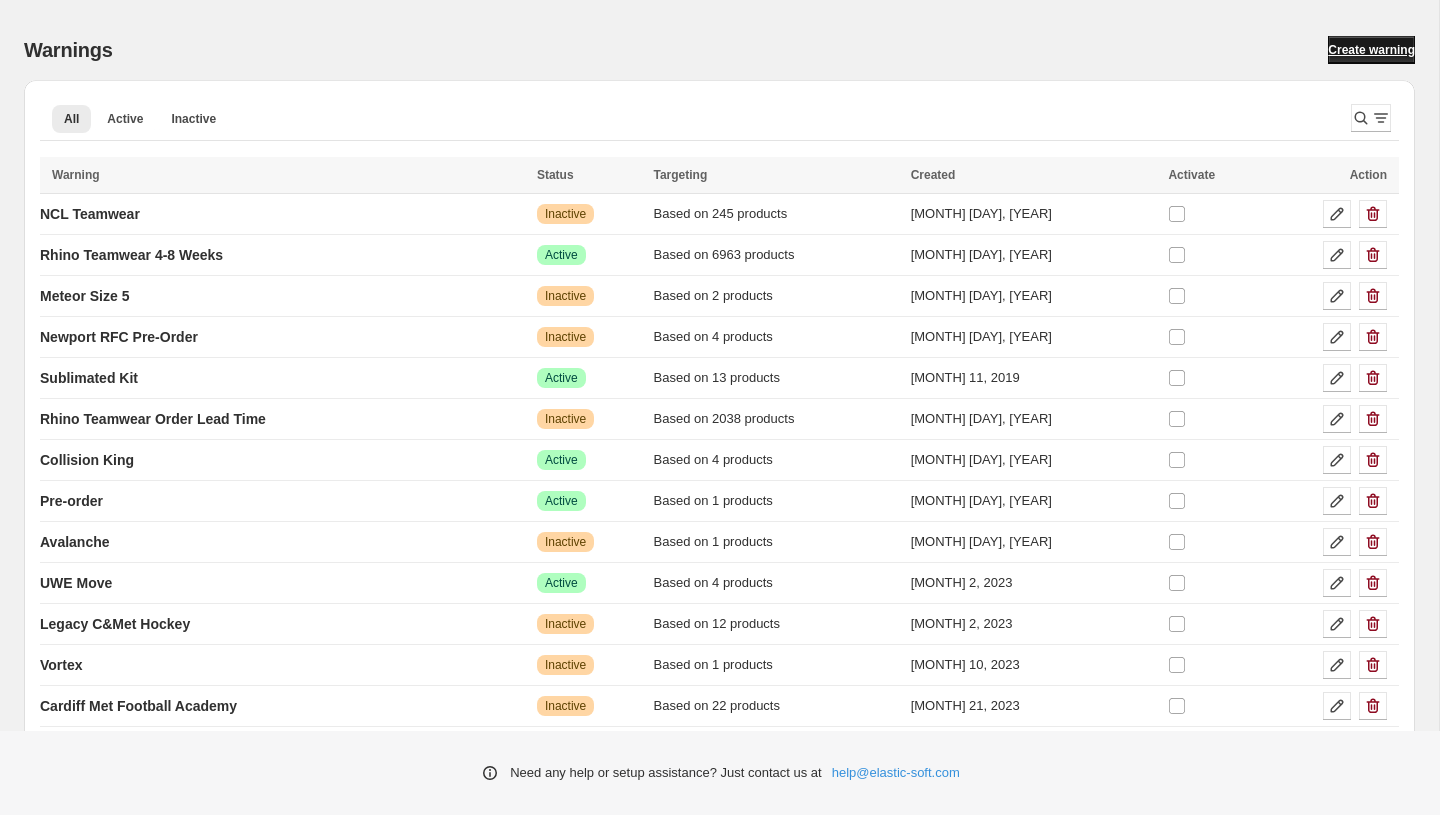 click on "Create warning" at bounding box center [1371, 50] 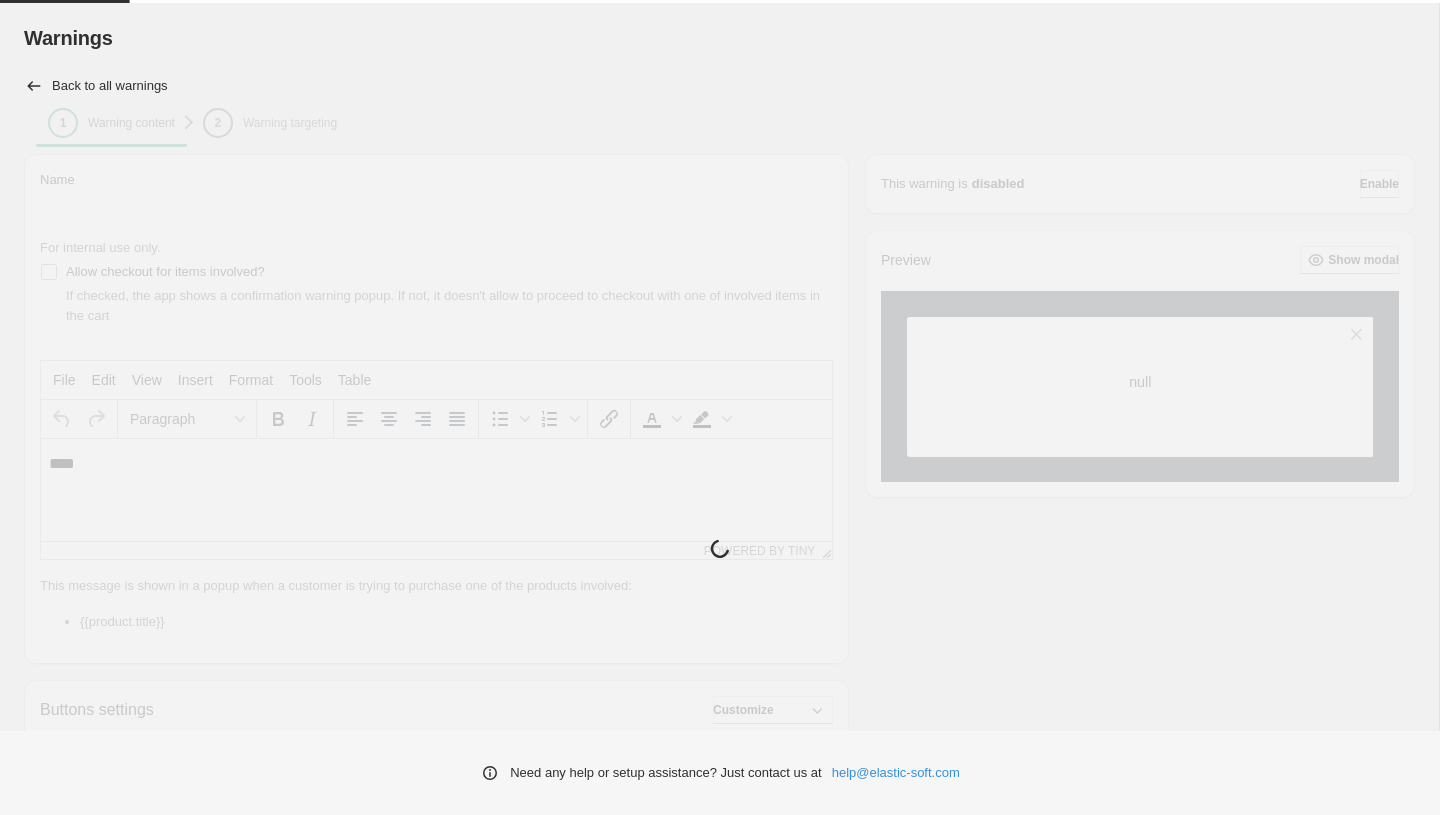 scroll, scrollTop: 0, scrollLeft: 0, axis: both 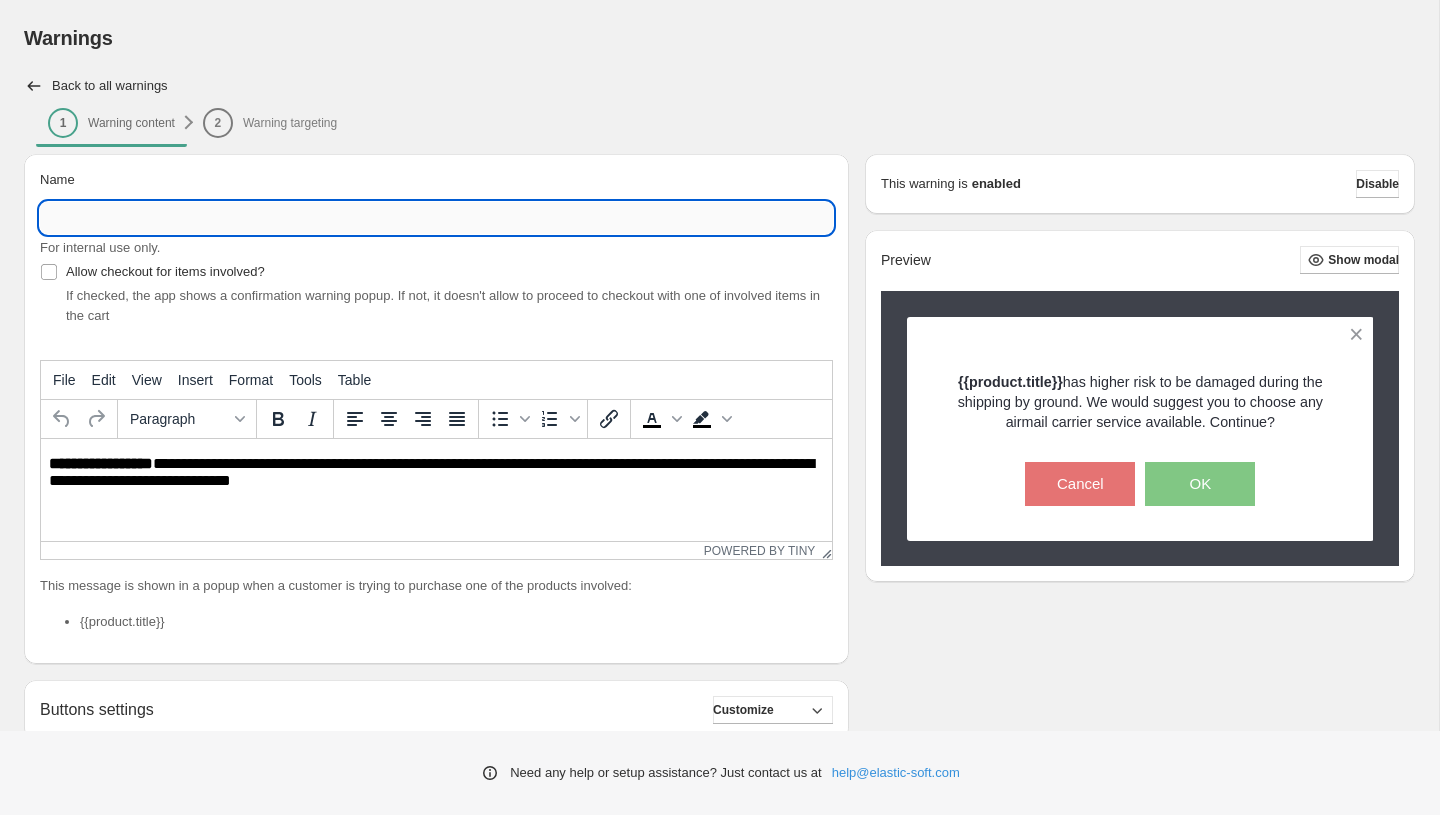 click on "Name" at bounding box center [436, 218] 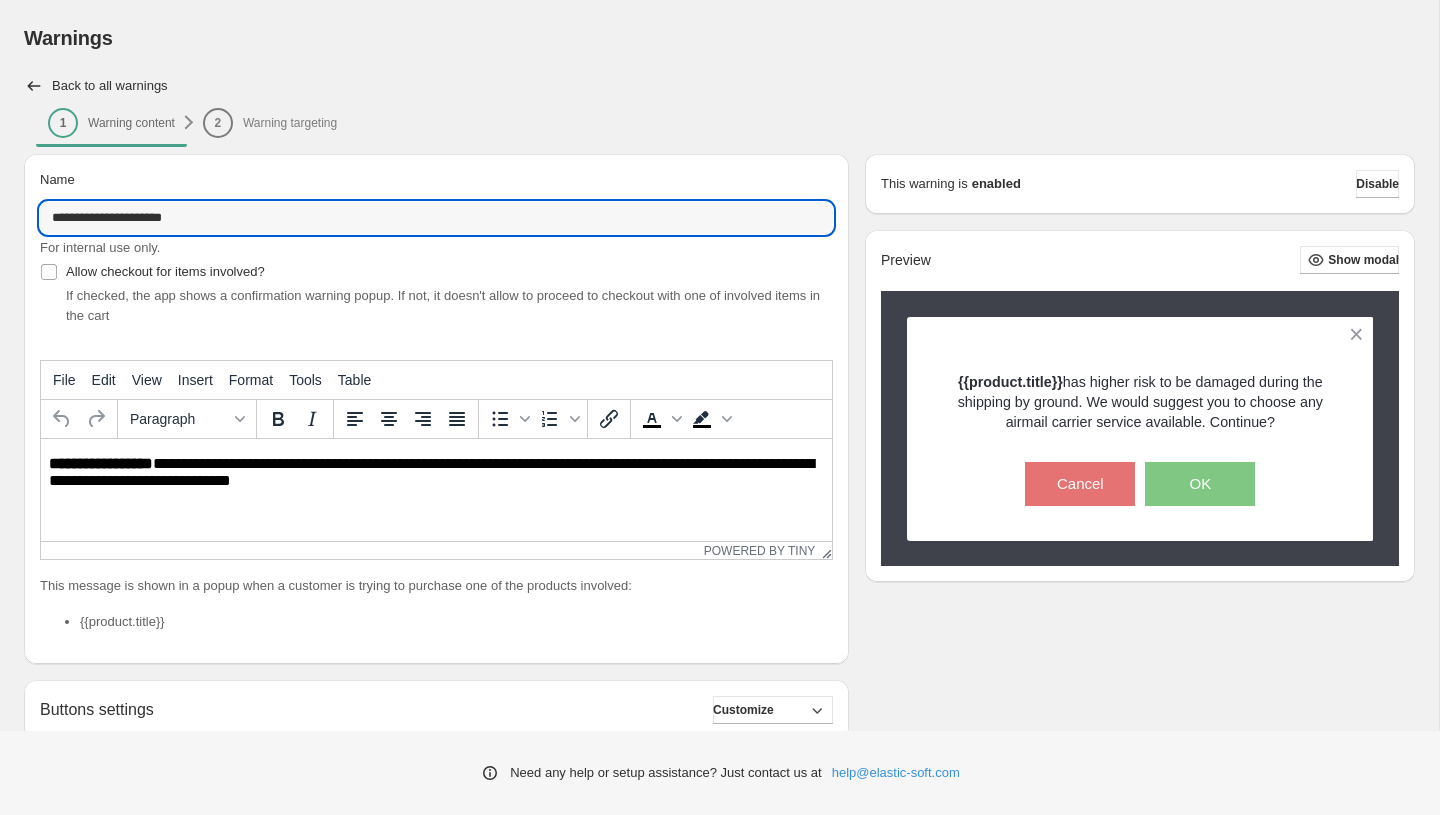type on "**********" 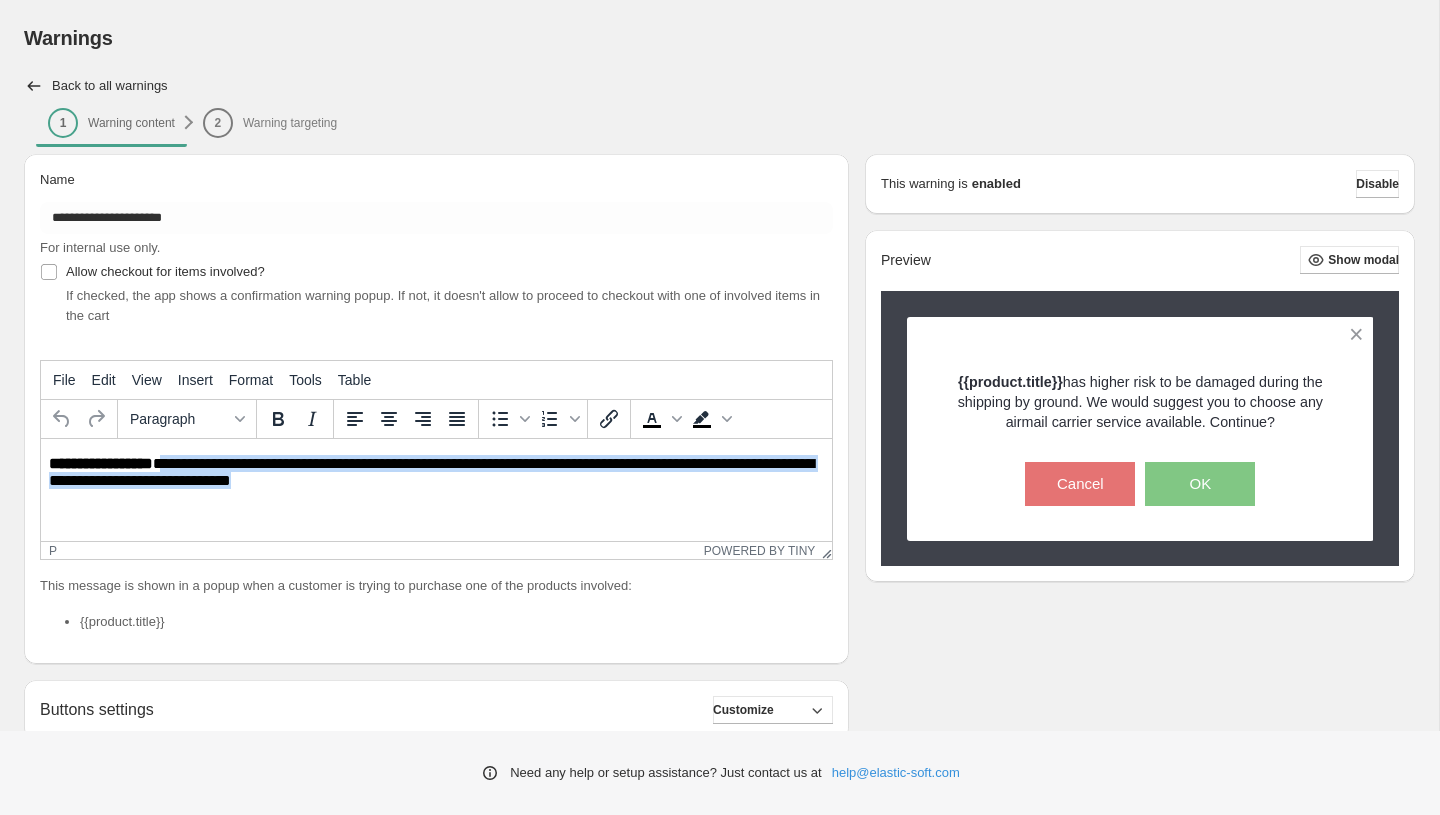 drag, startPoint x: 335, startPoint y: 482, endPoint x: 165, endPoint y: 467, distance: 170.66048 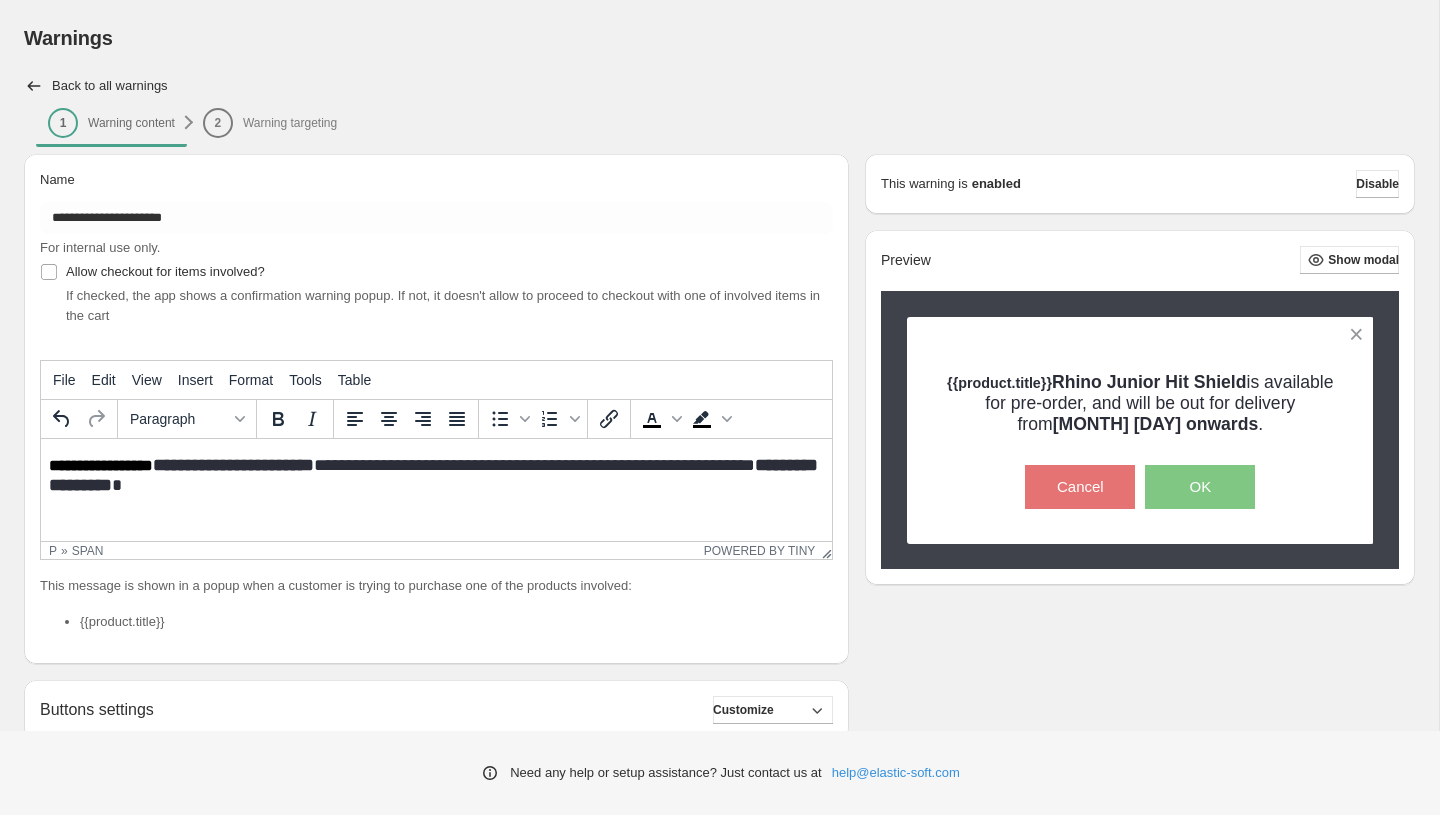 click on "**********" at bounding box center (534, 465) 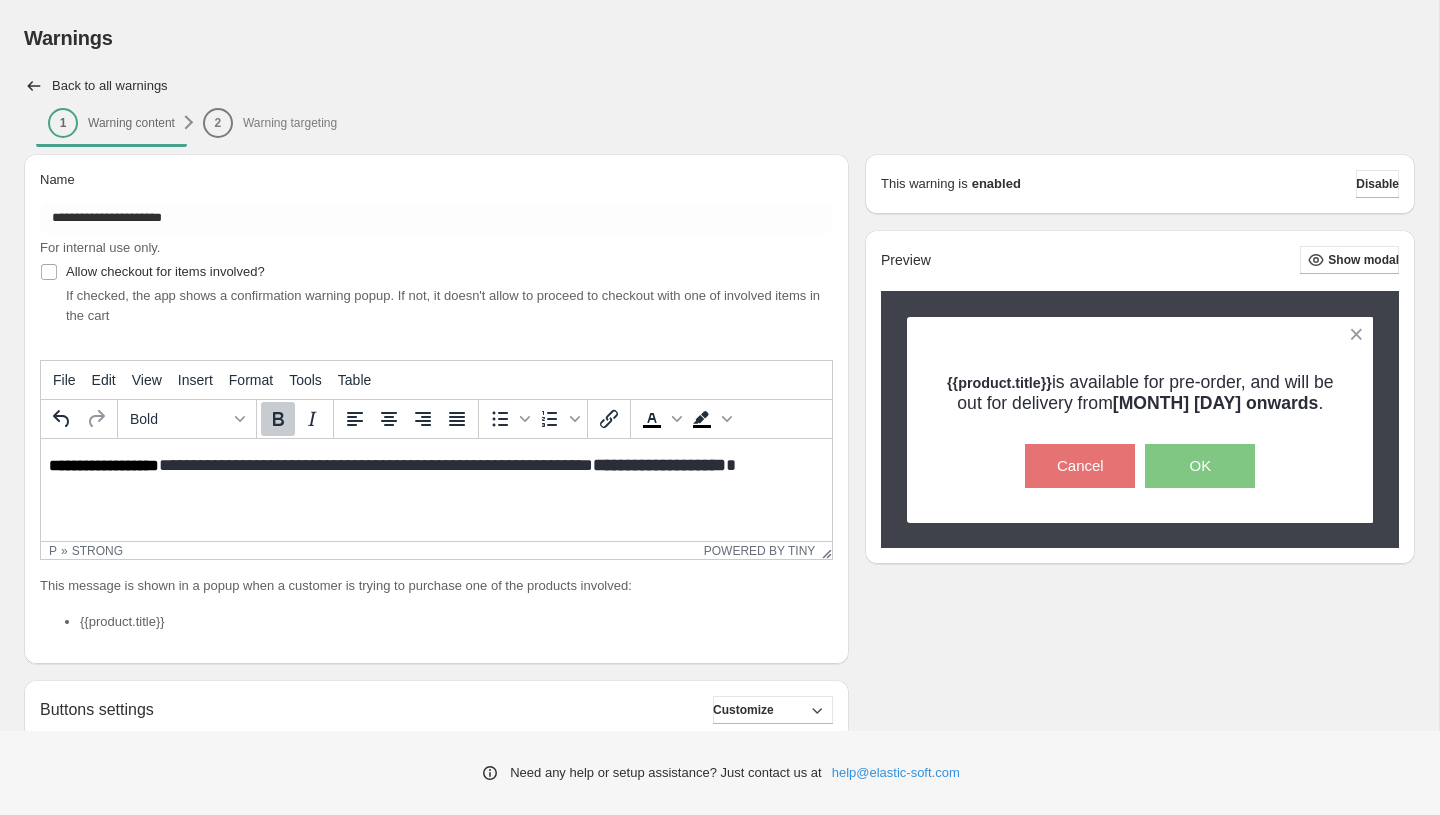 click on "**********" at bounding box center [376, 465] 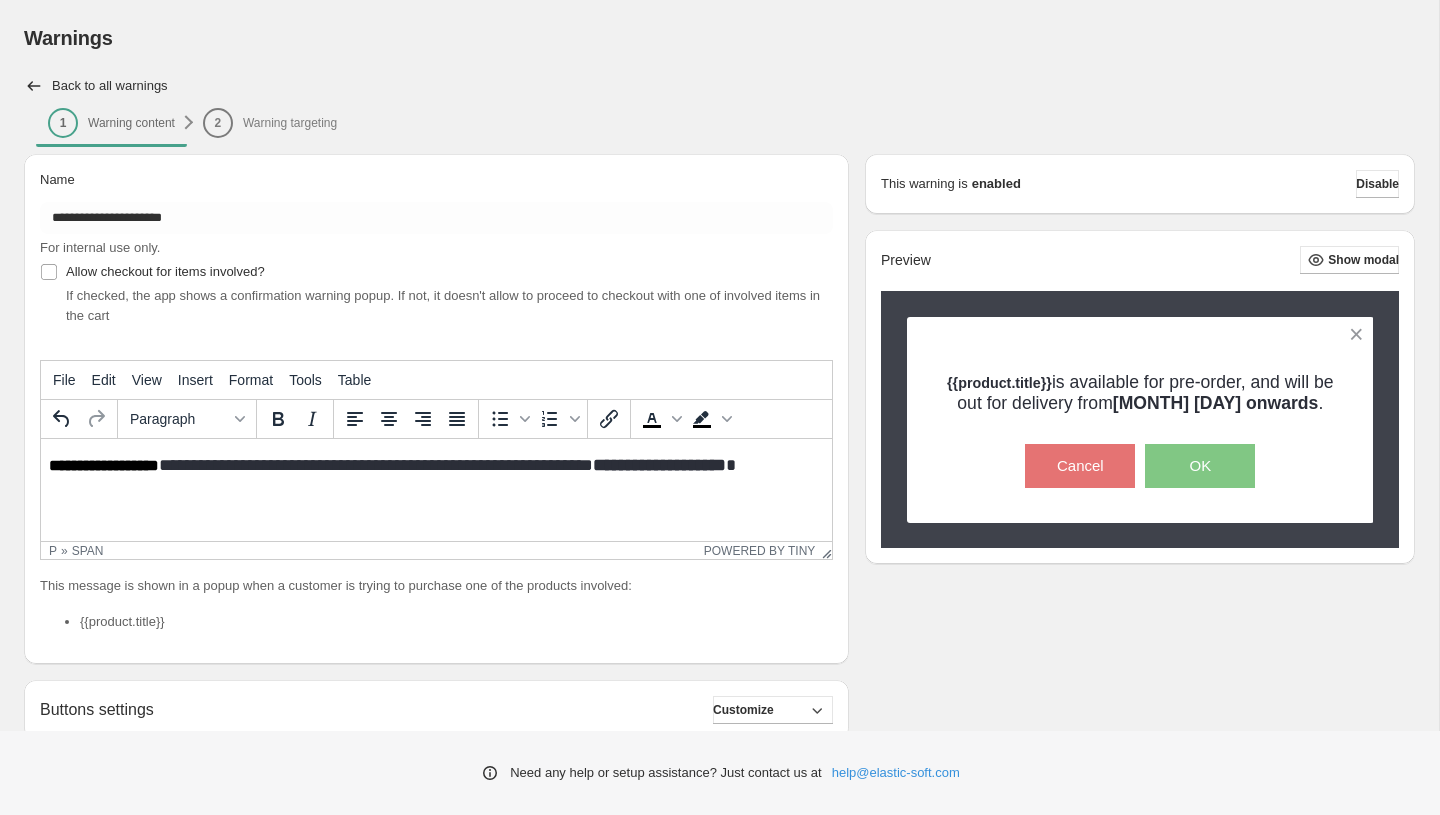 click on "**********" at bounding box center [376, 465] 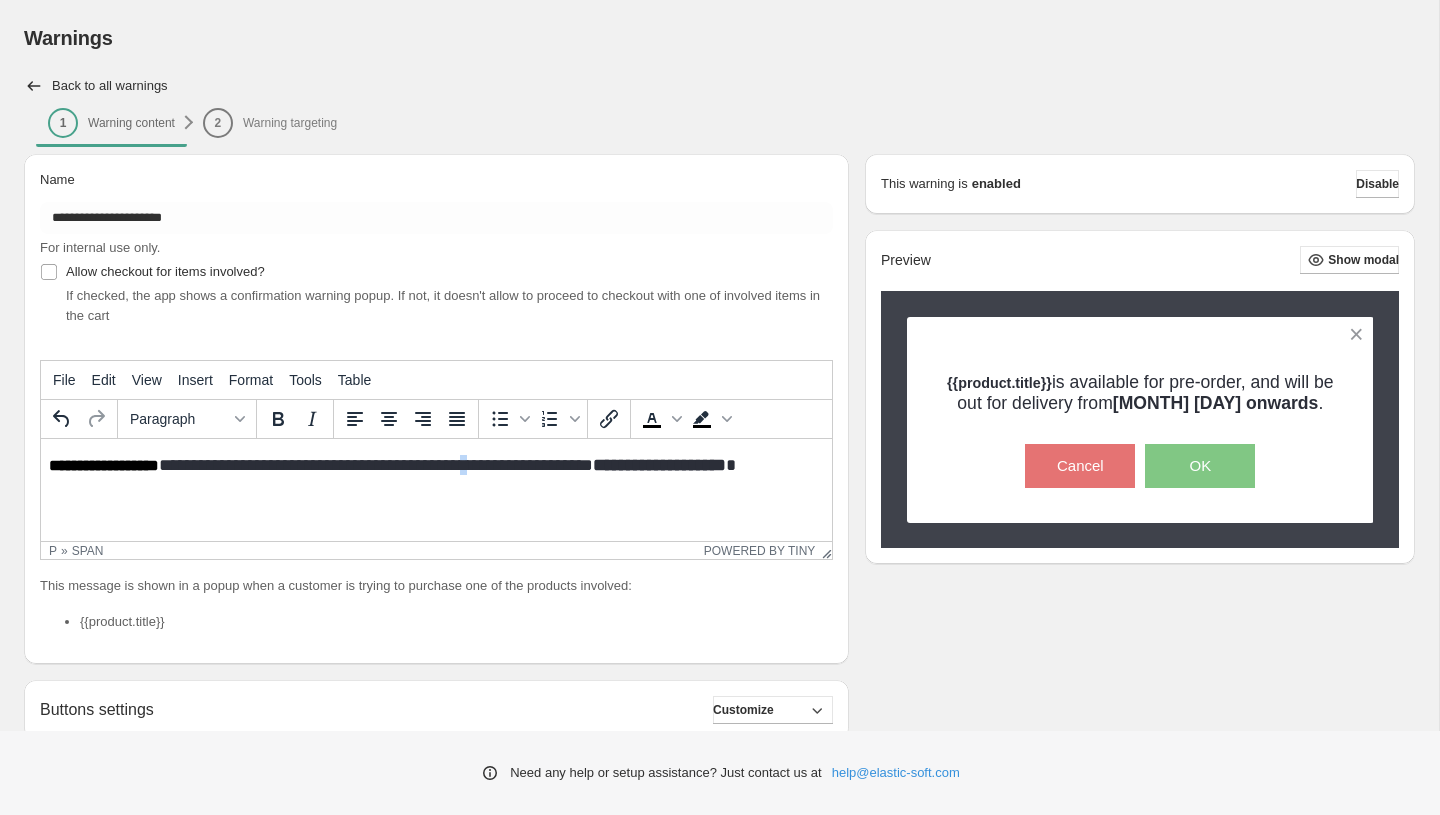 click on "**********" at bounding box center (376, 465) 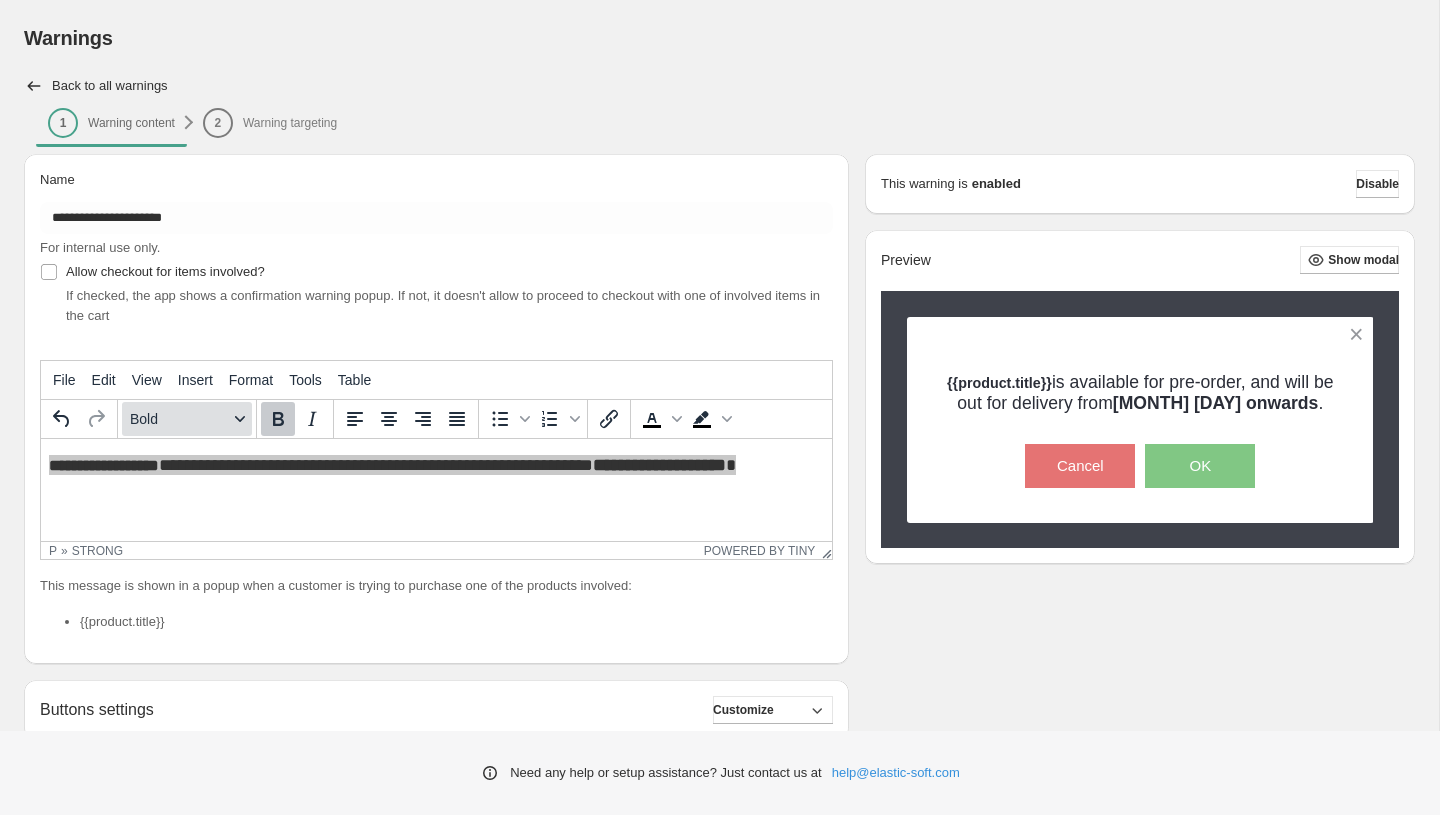 click 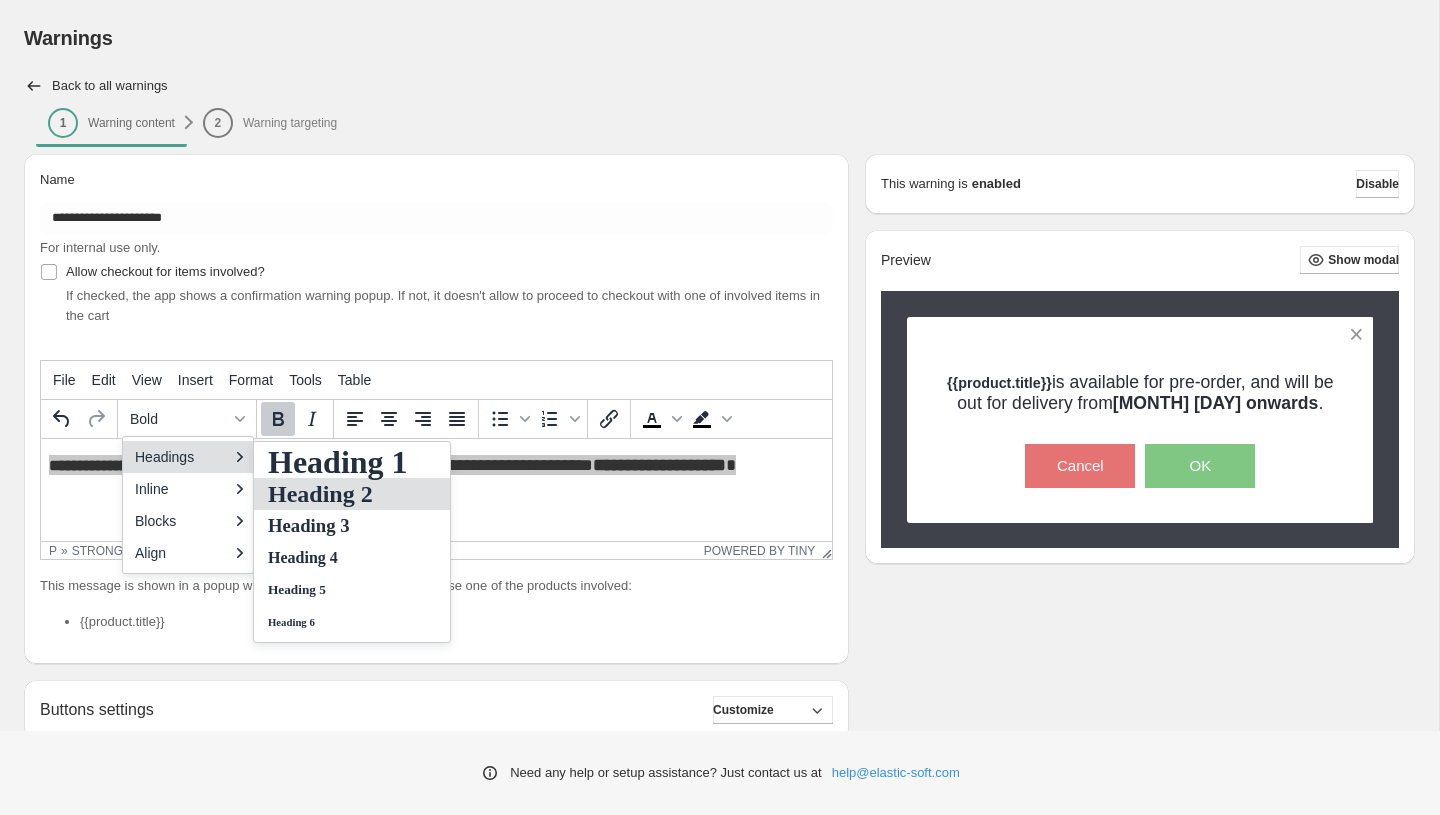 click on "Heading 2" at bounding box center (338, 494) 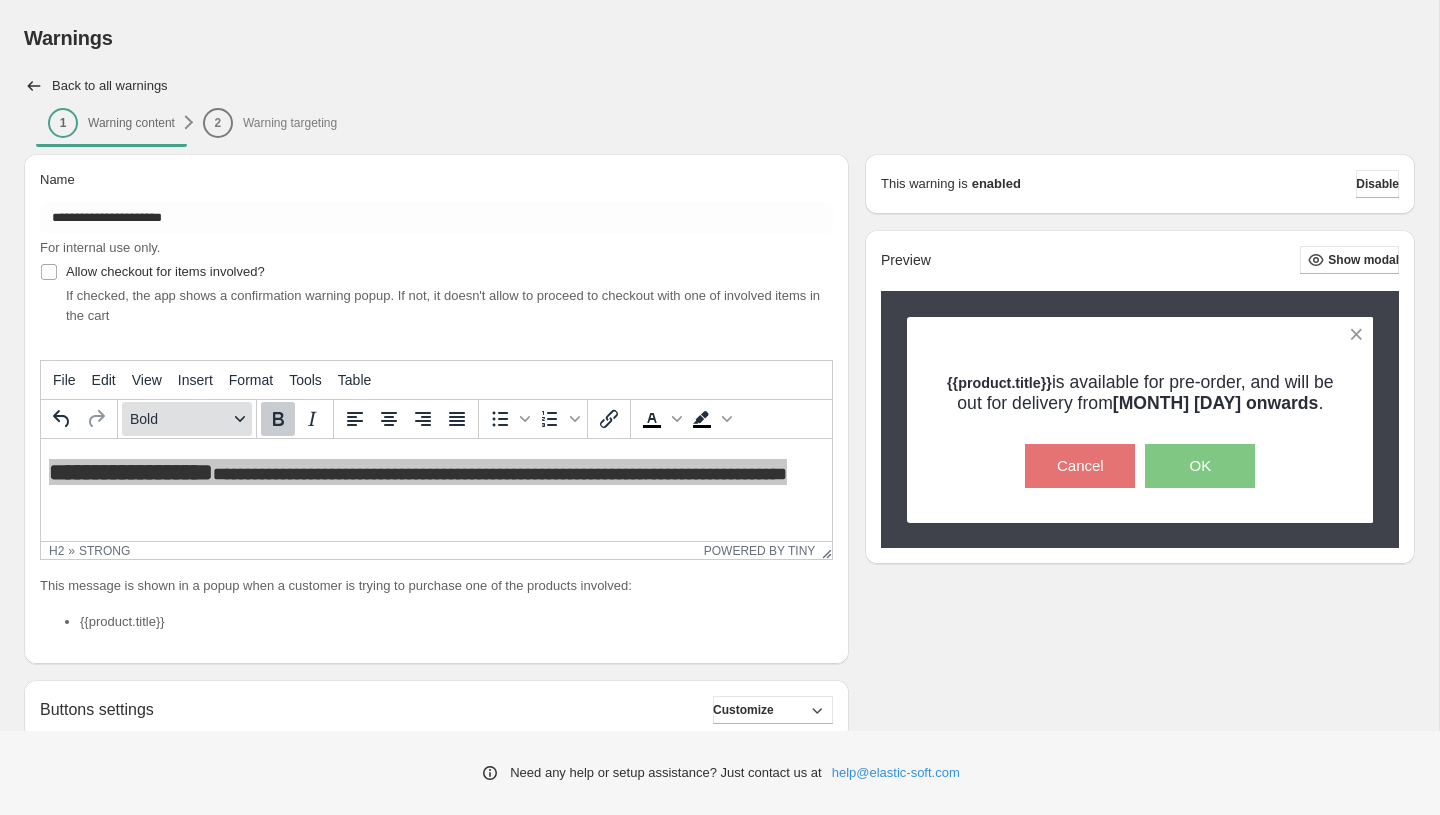 click on "Bold" at bounding box center [179, 419] 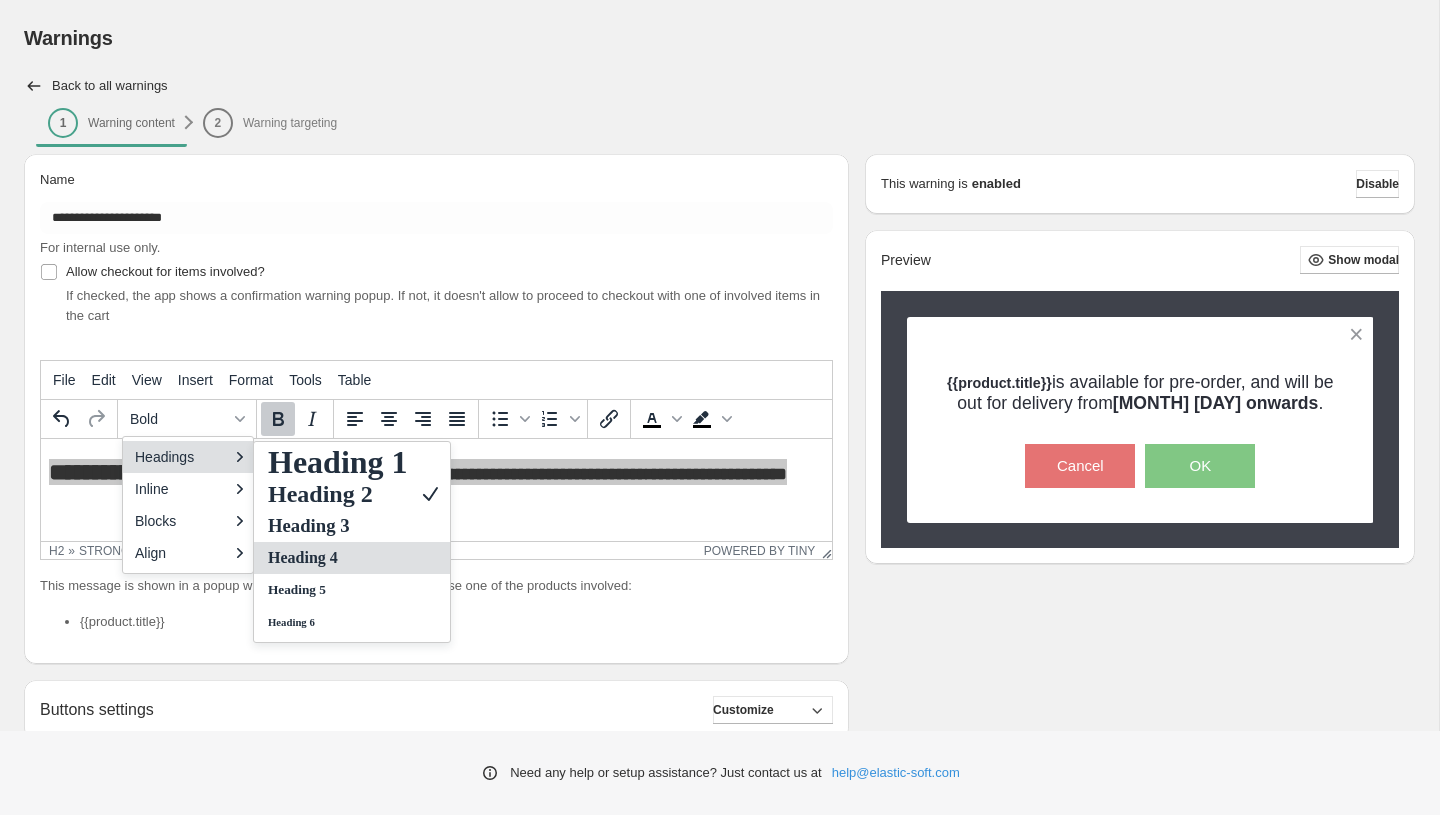 click on "Heading 4" at bounding box center (338, 558) 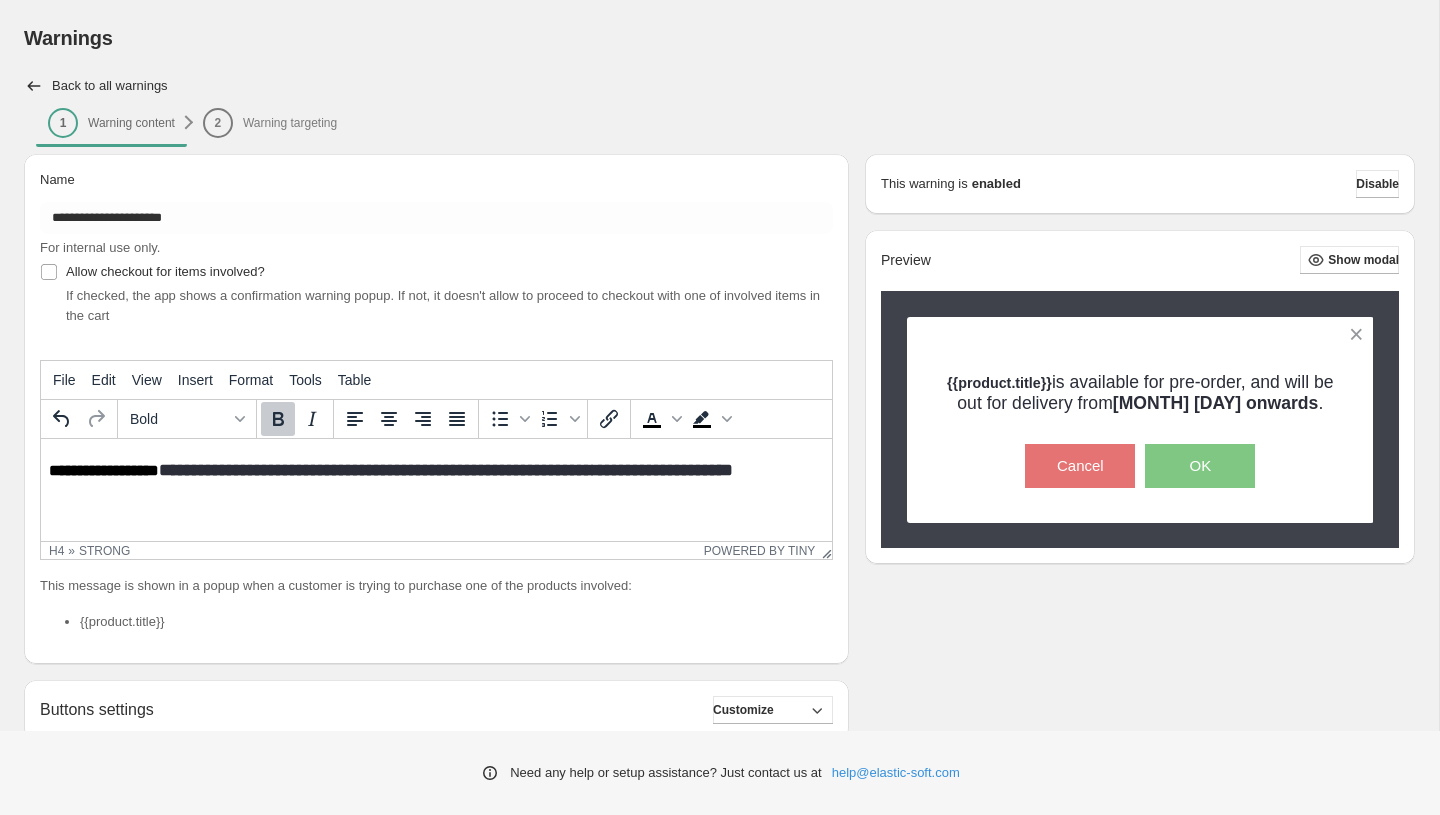 click on "**********" at bounding box center (436, 470) 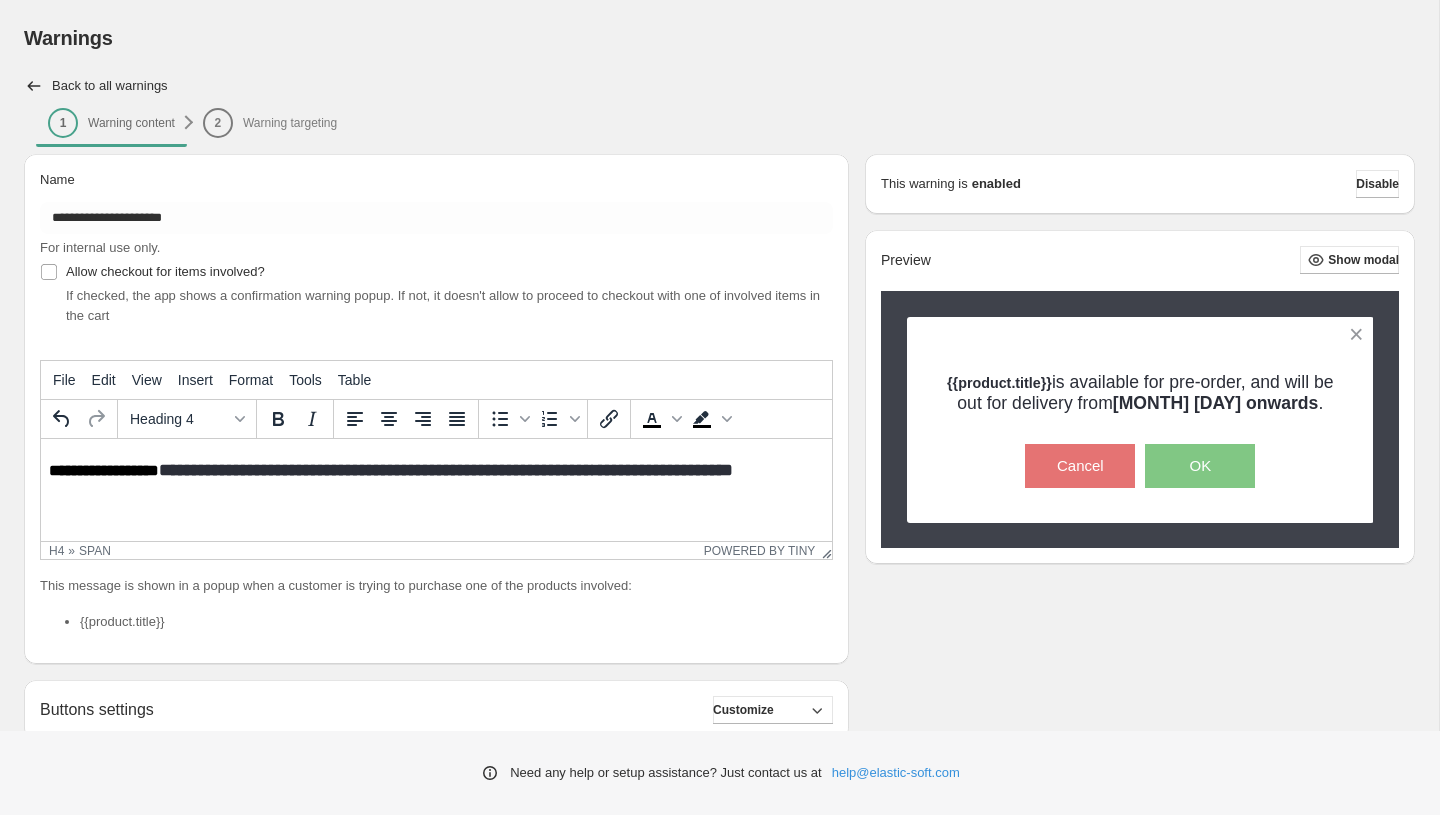click on "**********" at bounding box center (436, 470) 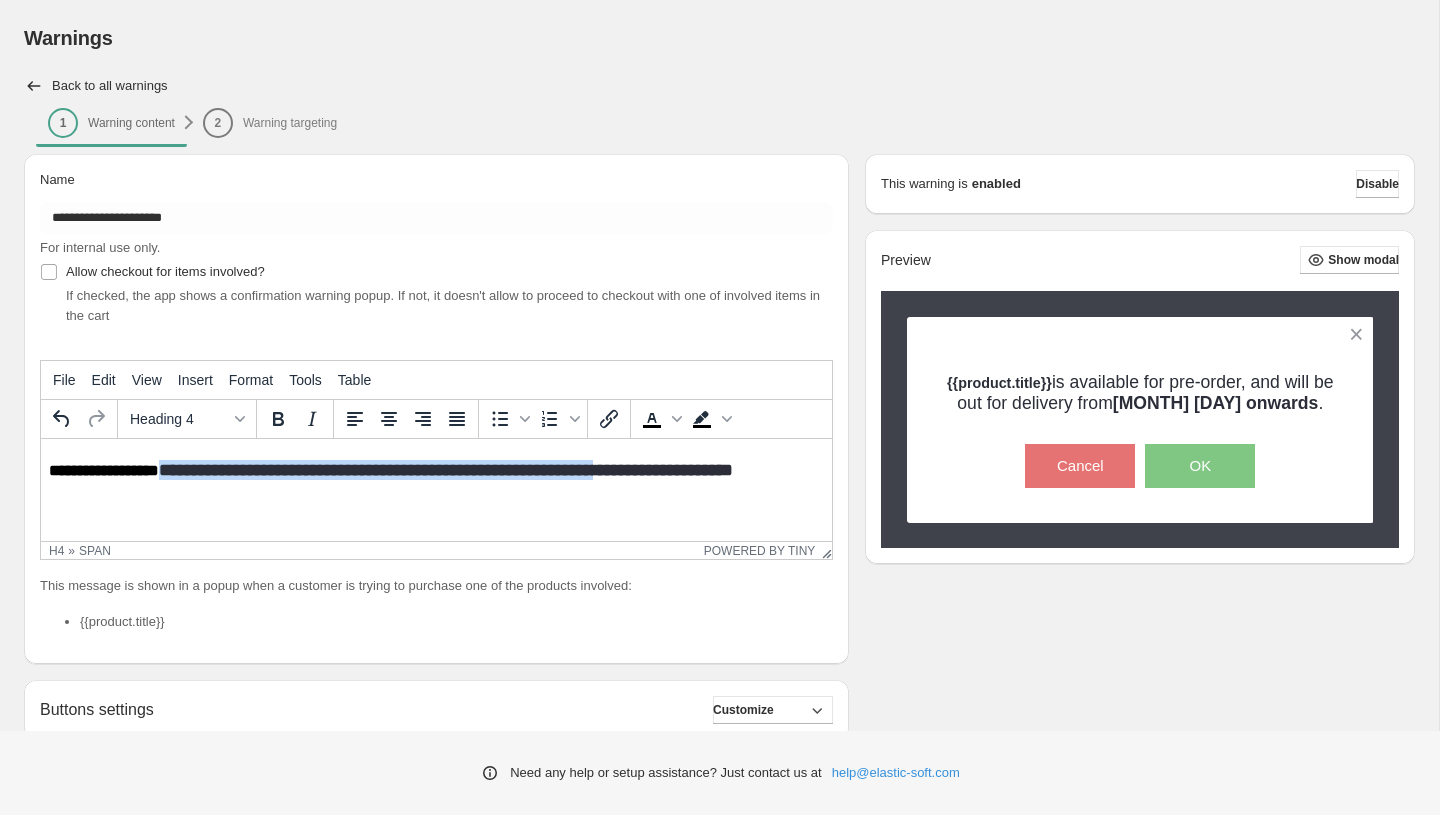 drag, startPoint x: 646, startPoint y: 470, endPoint x: 164, endPoint y: 469, distance: 482.00104 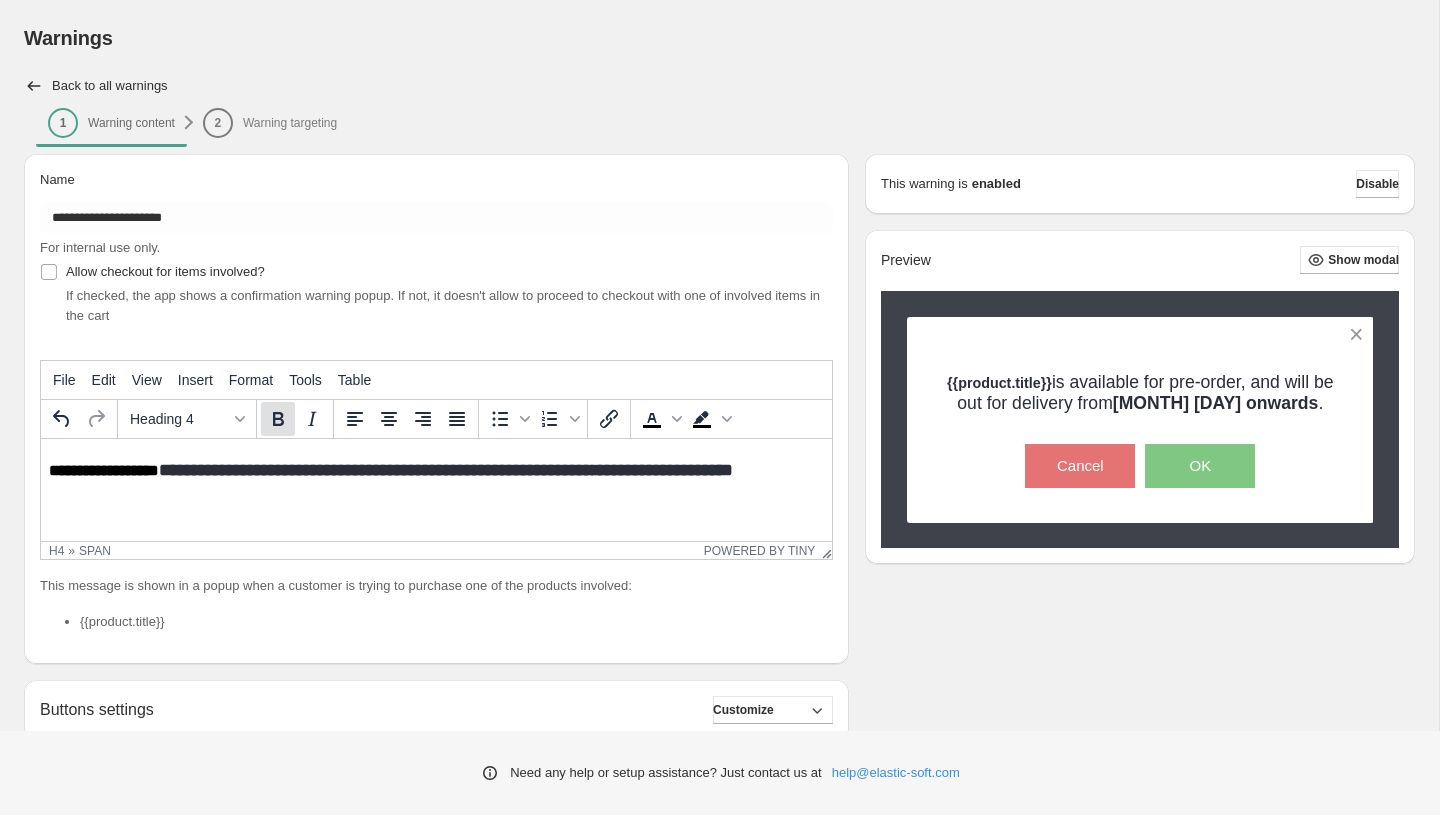 click 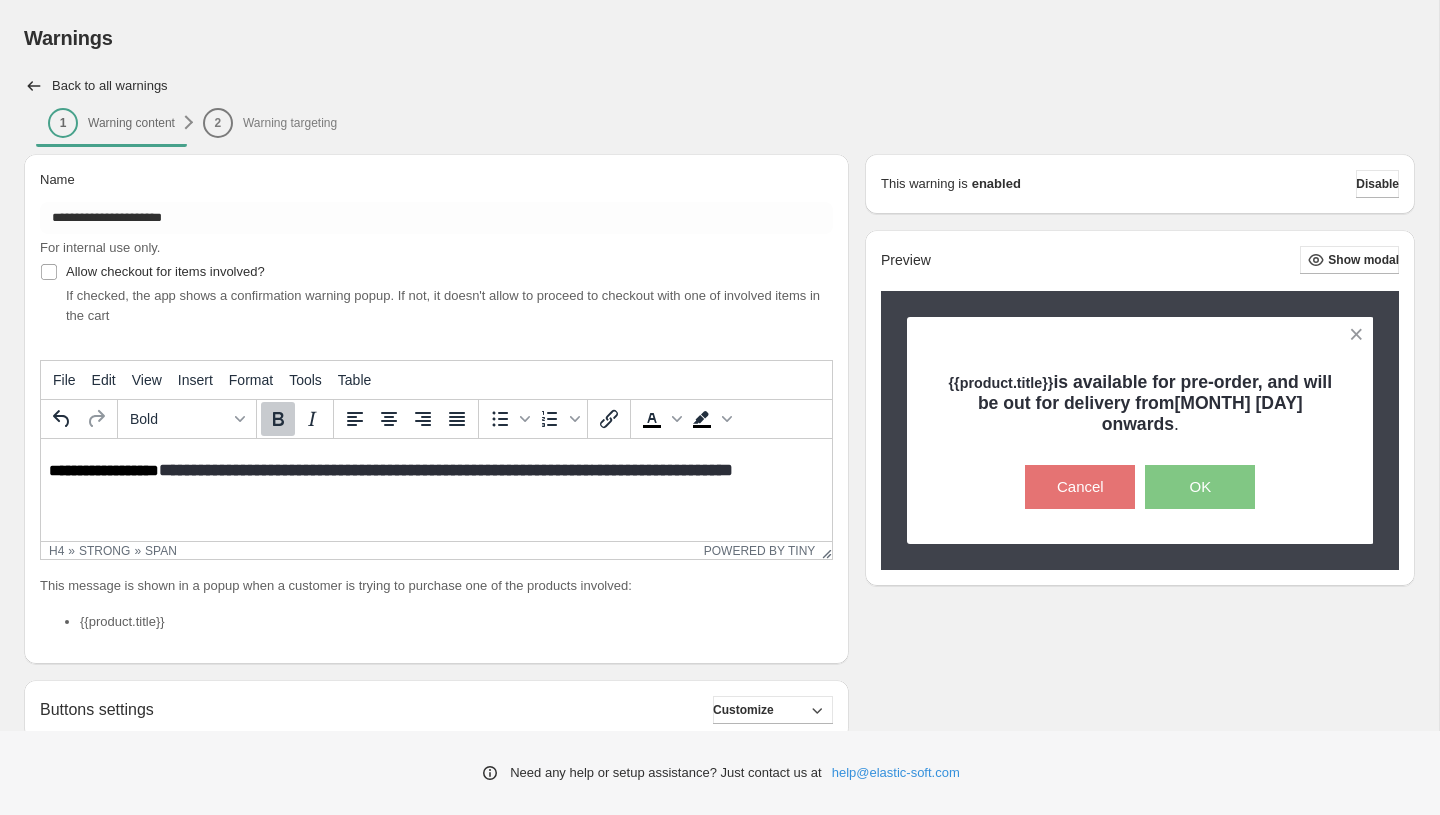 click 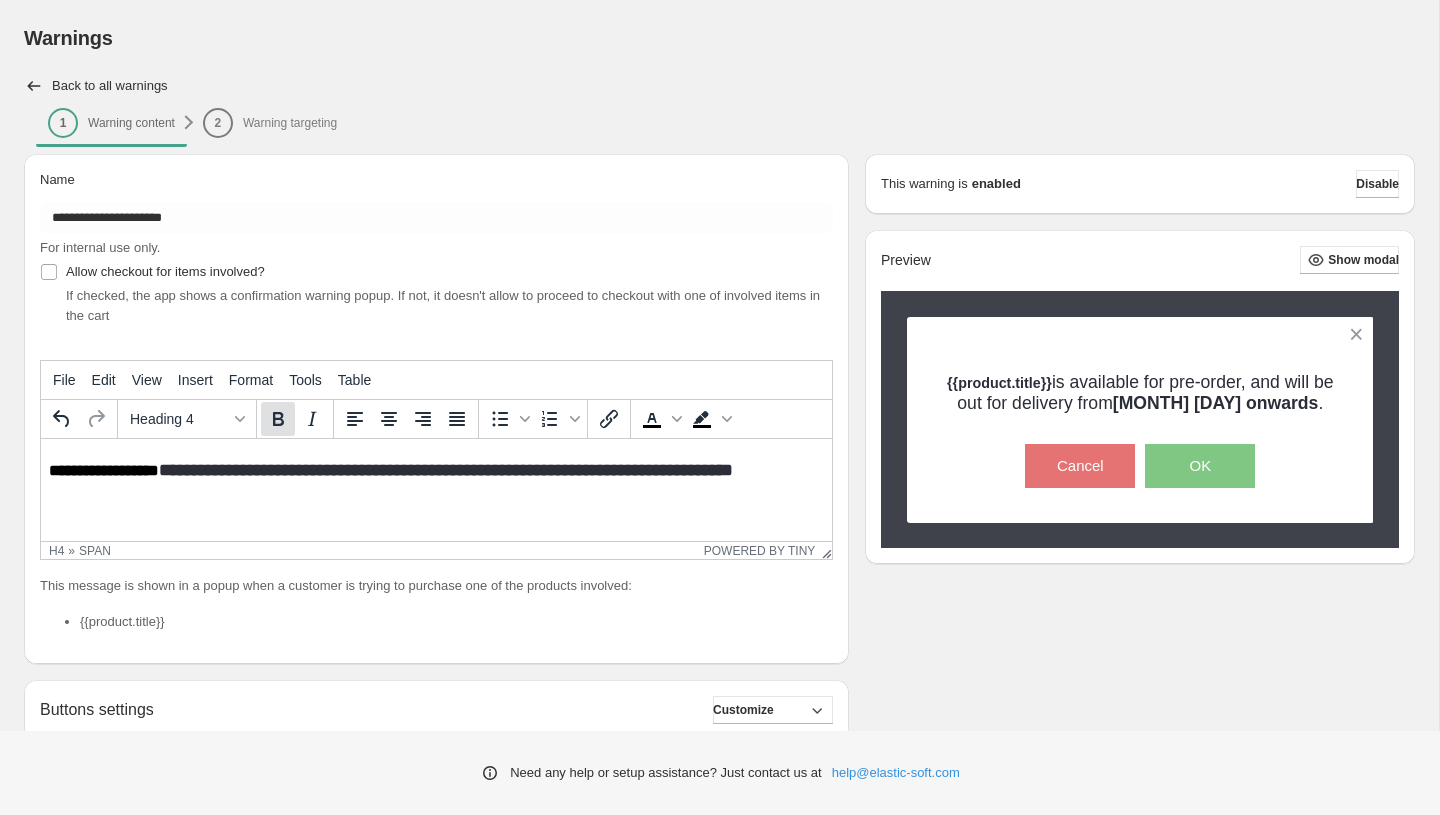 click 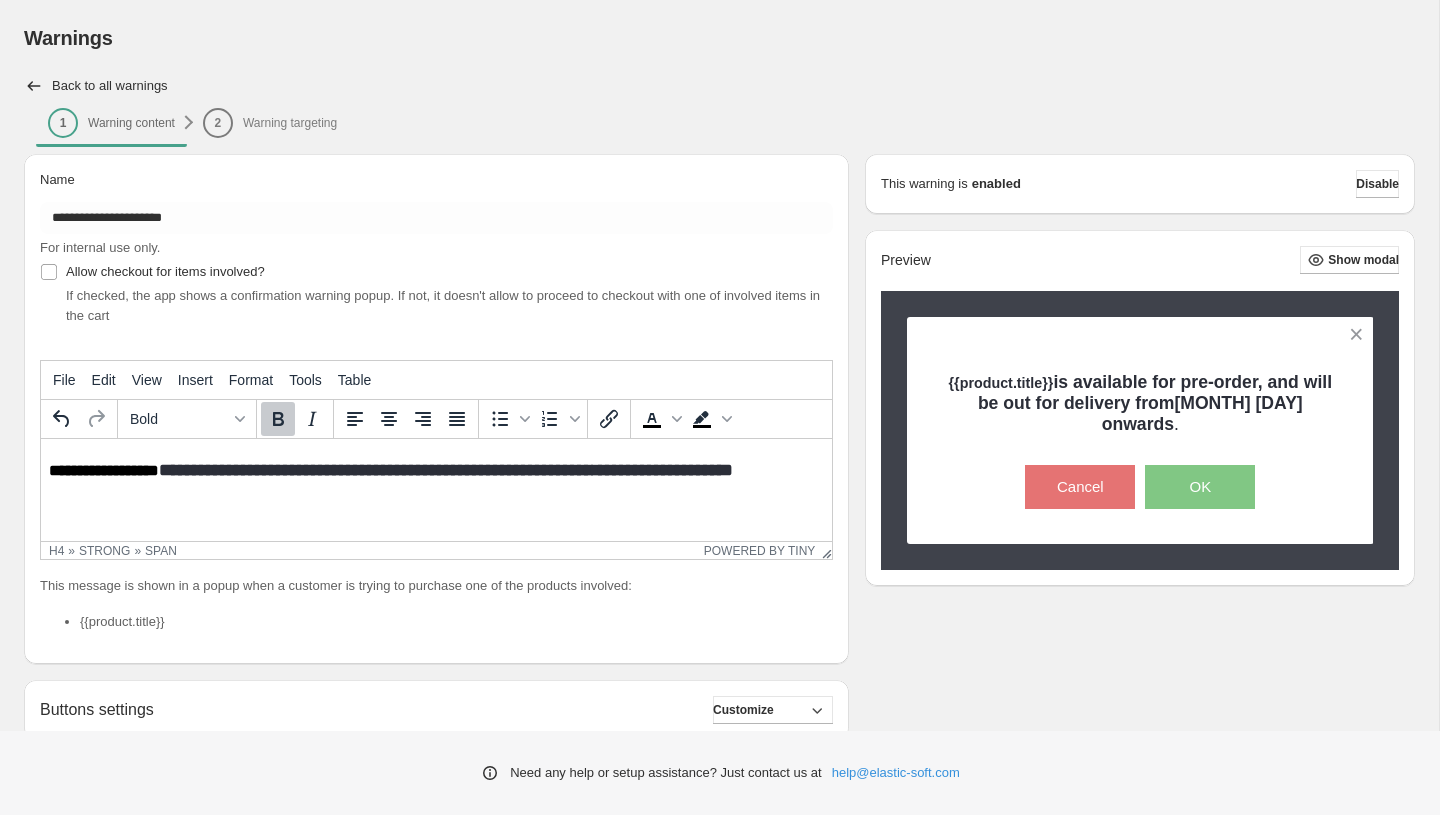 click 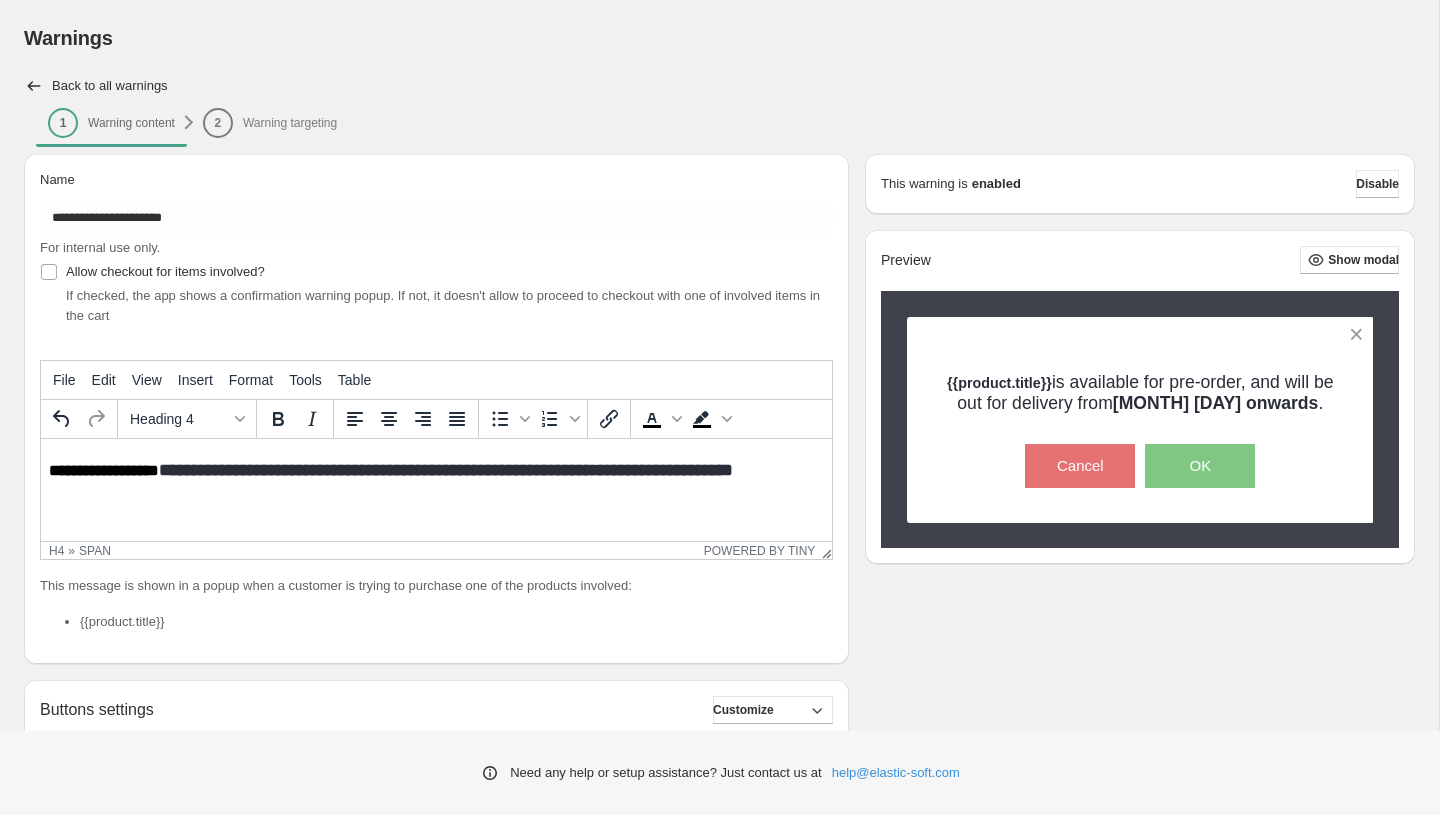 click on "**********" at bounding box center (663, 470) 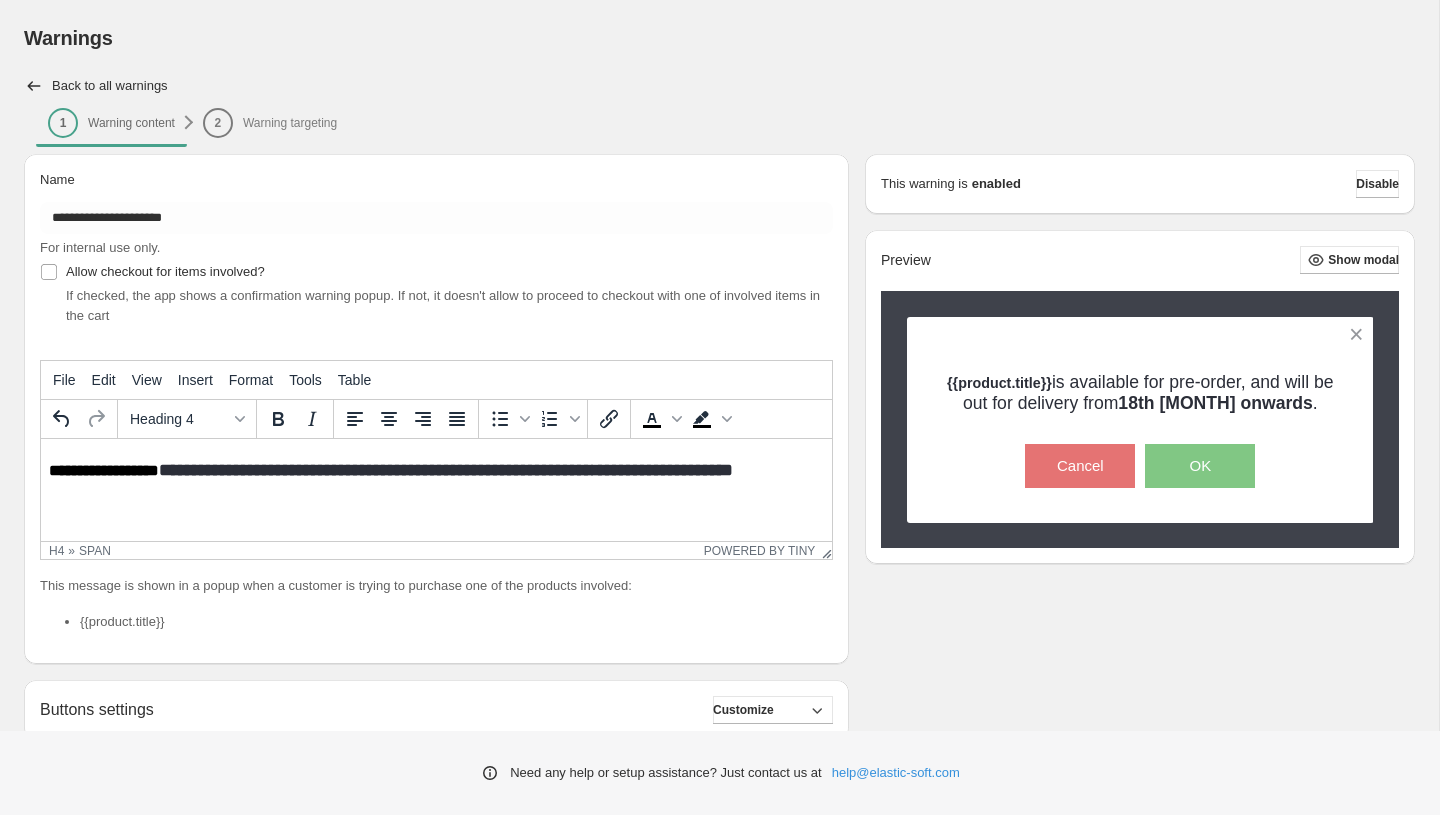 click on "**********" at bounding box center (436, 470) 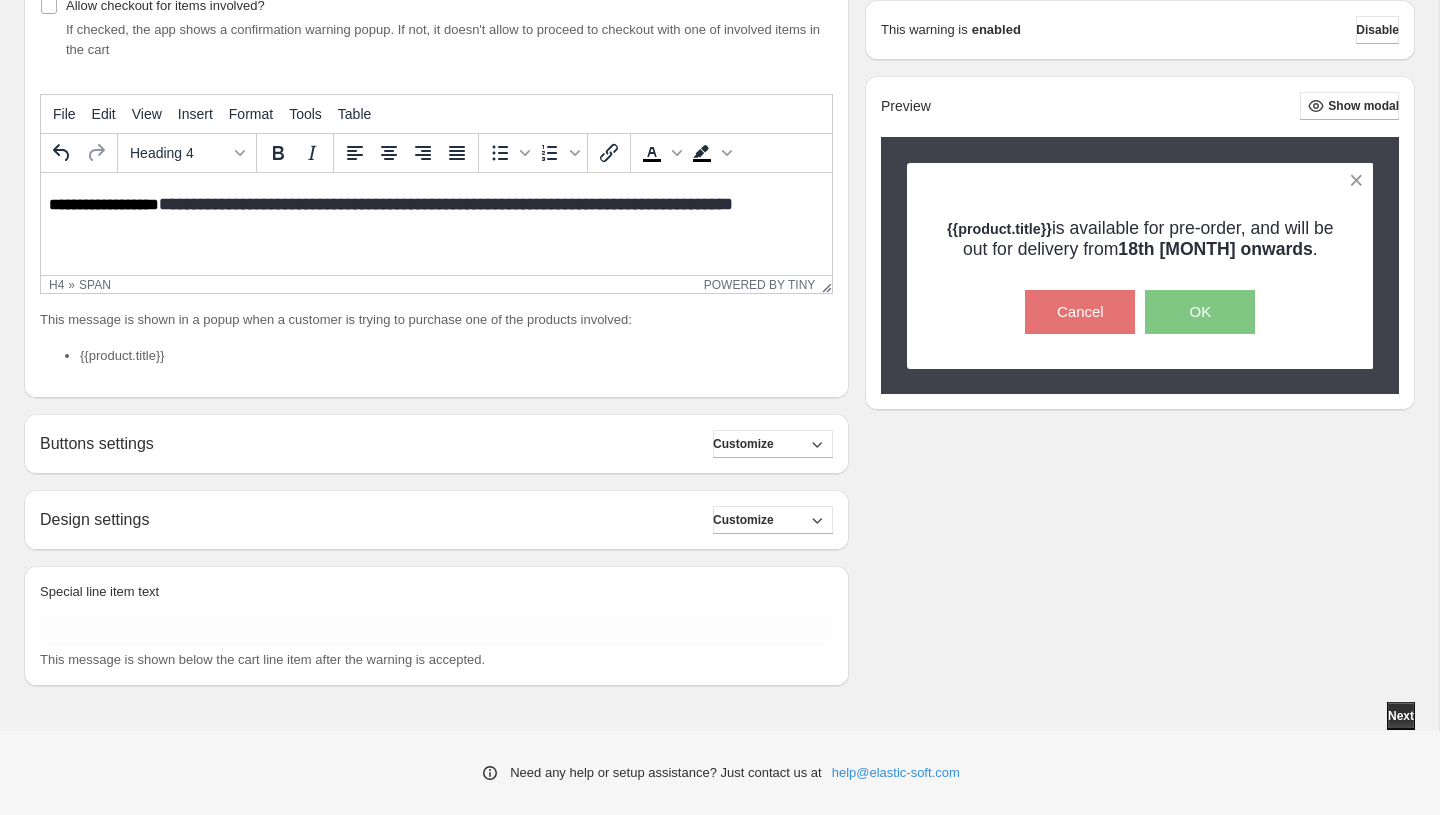 click on "**********" at bounding box center [719, 309] 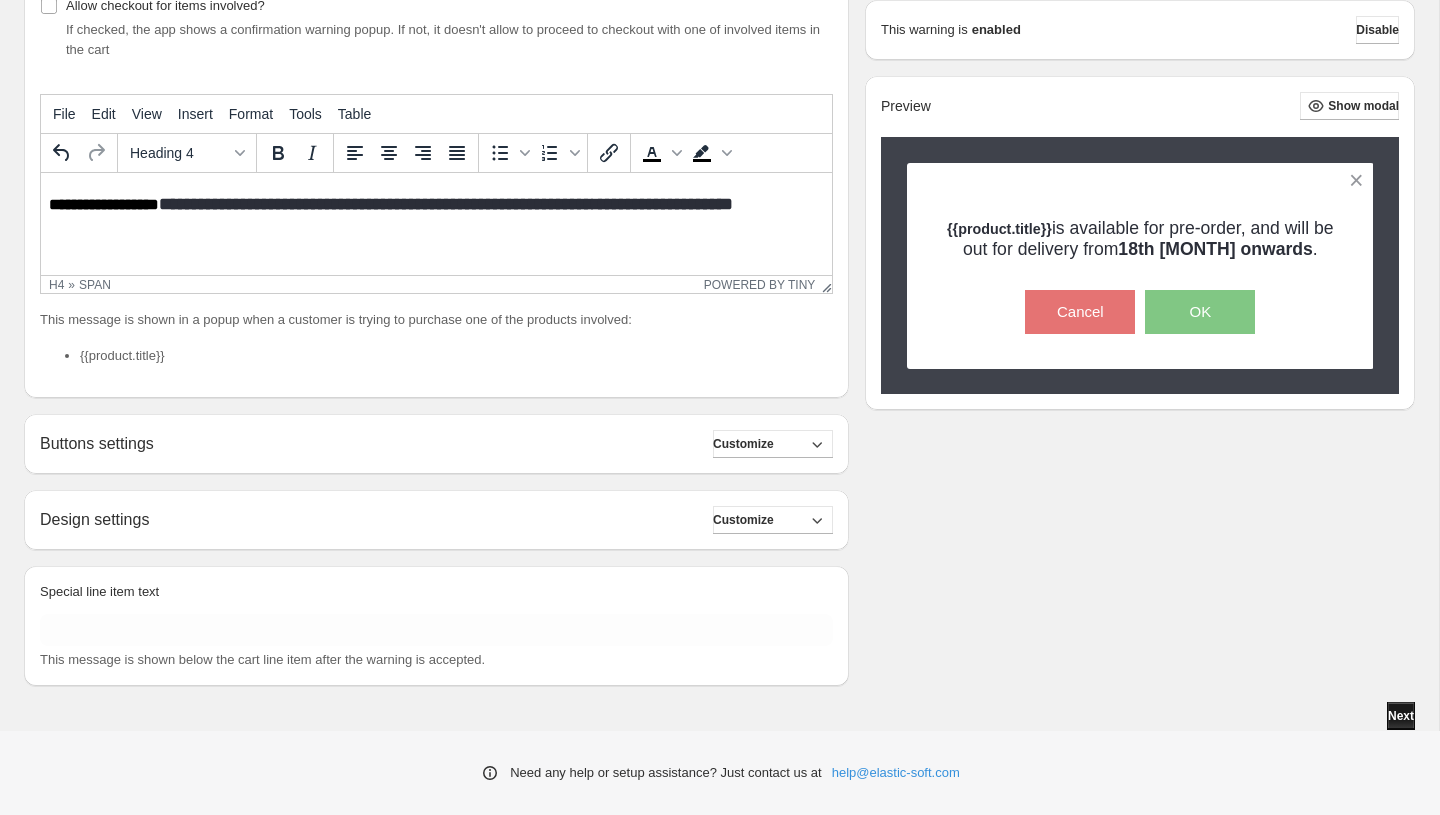 click on "Next" at bounding box center [1401, 716] 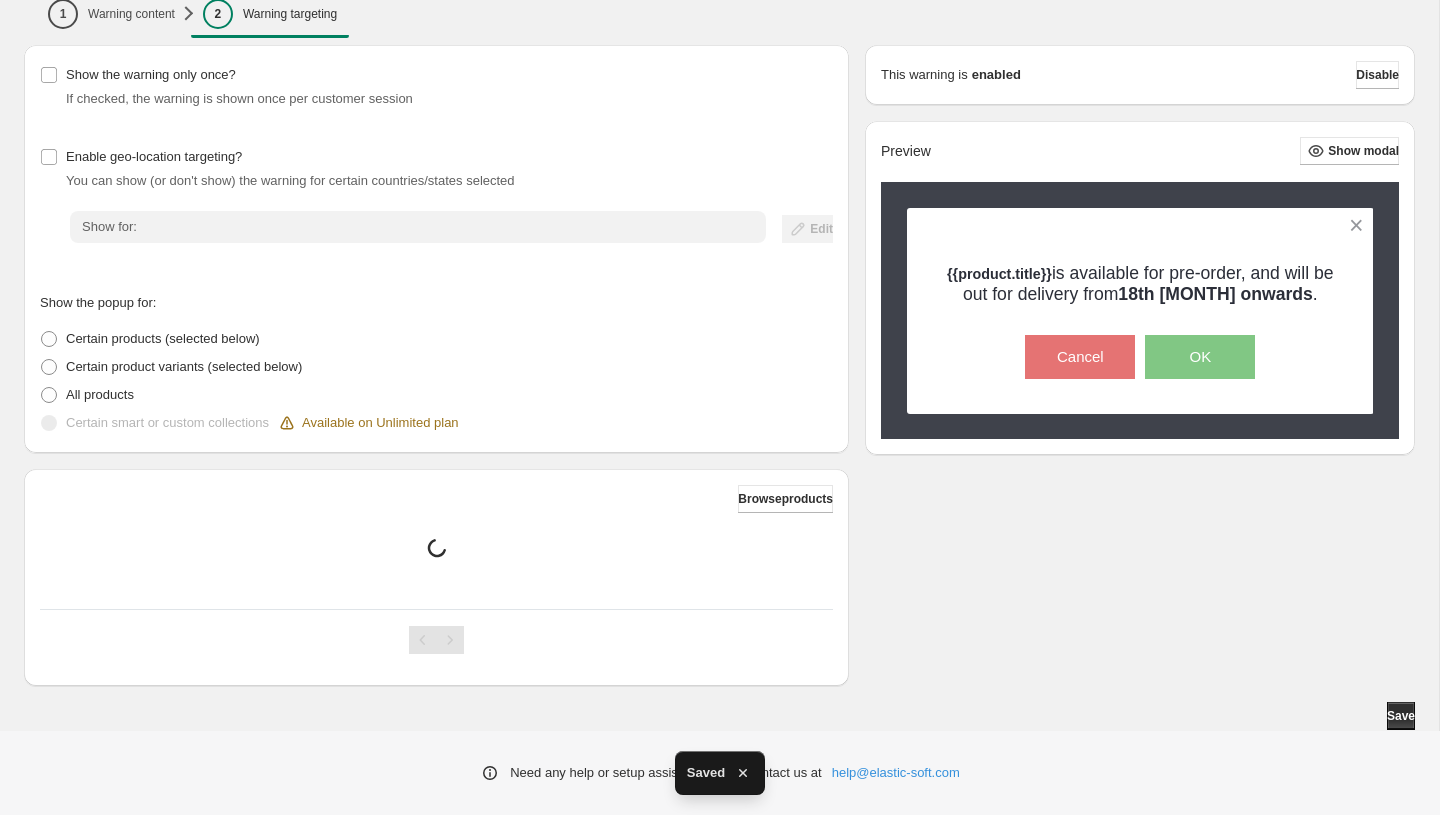 scroll, scrollTop: 81, scrollLeft: 0, axis: vertical 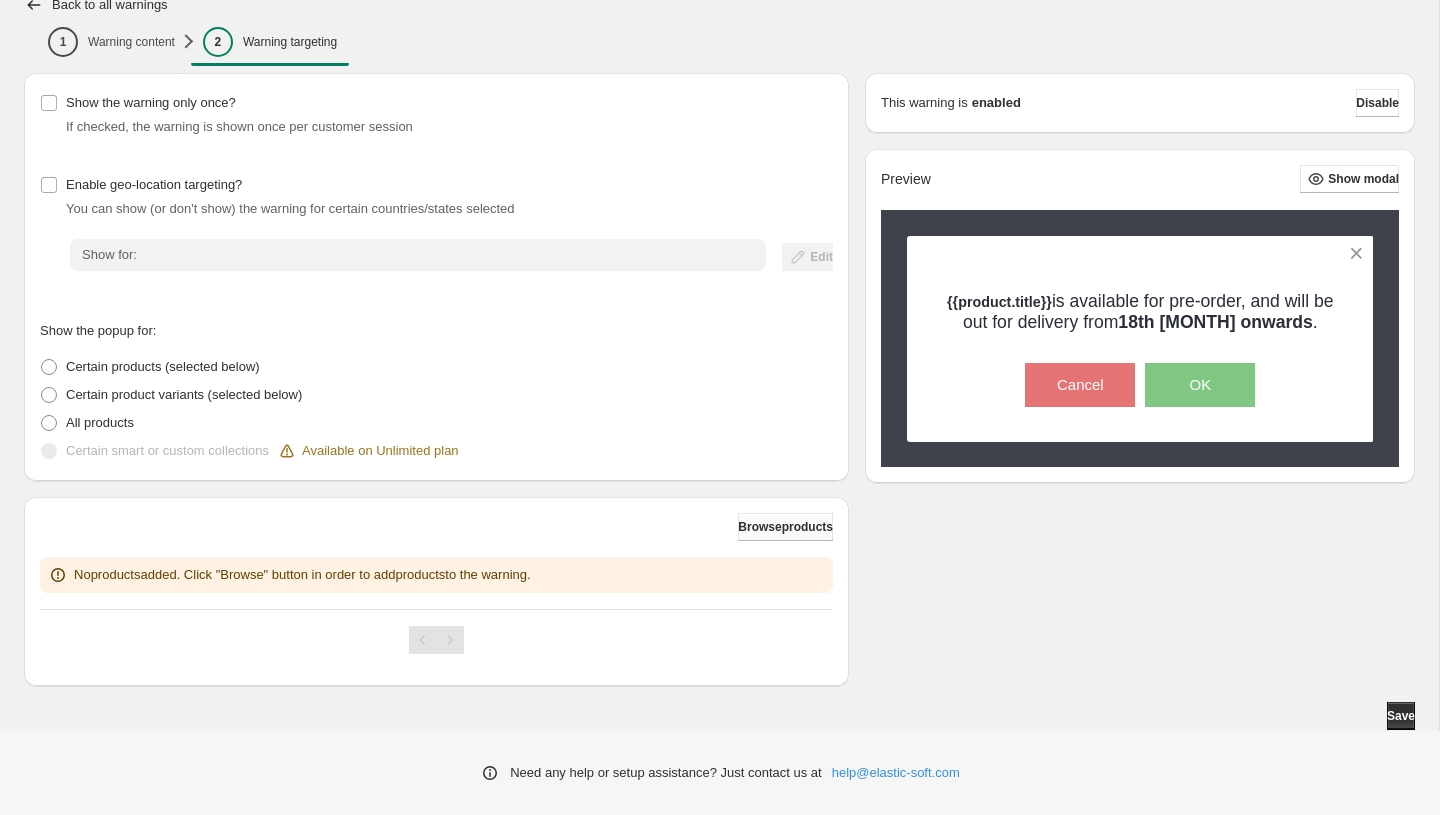 click on "Browse  products" at bounding box center [785, 527] 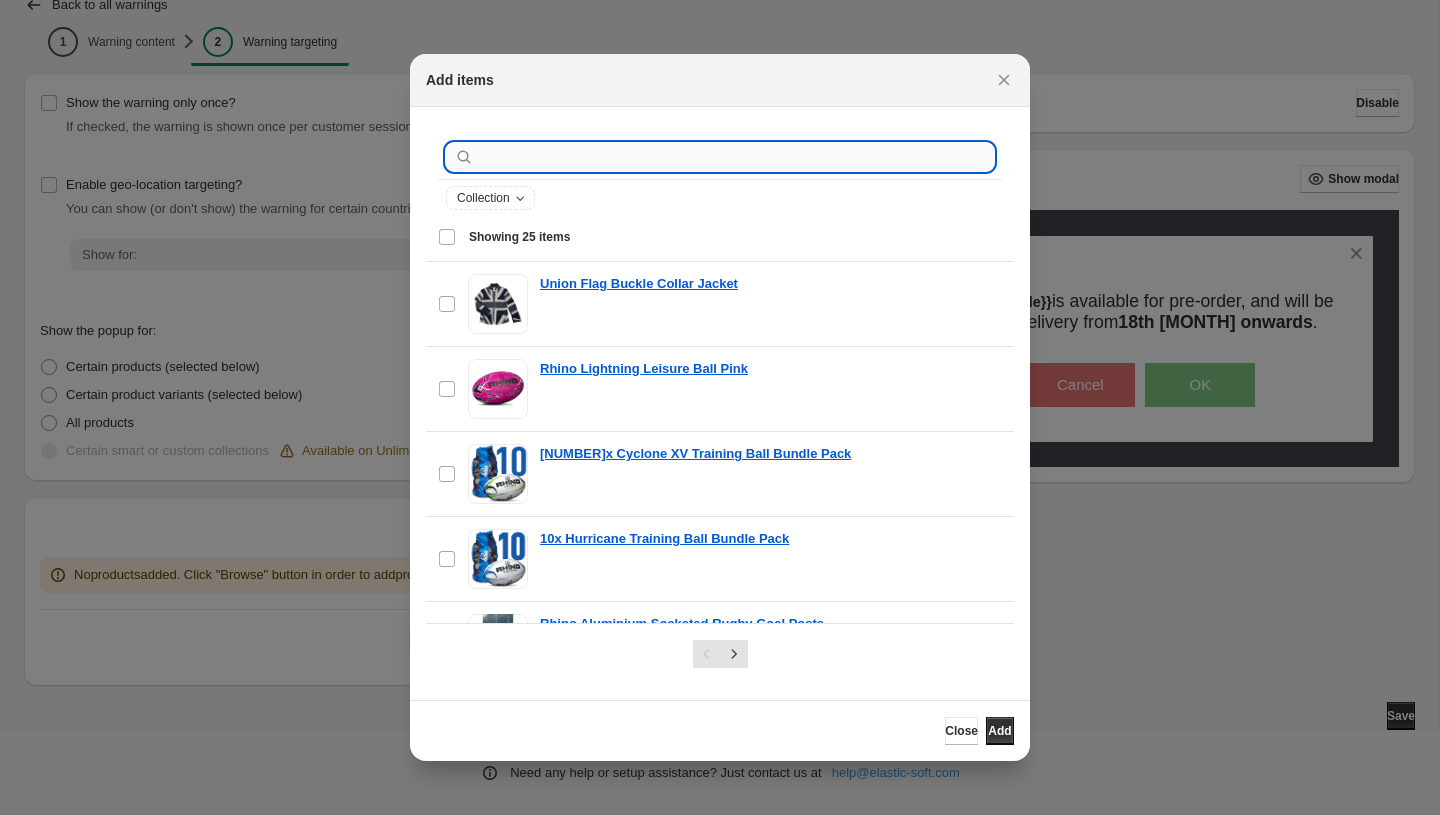 click at bounding box center [736, 157] 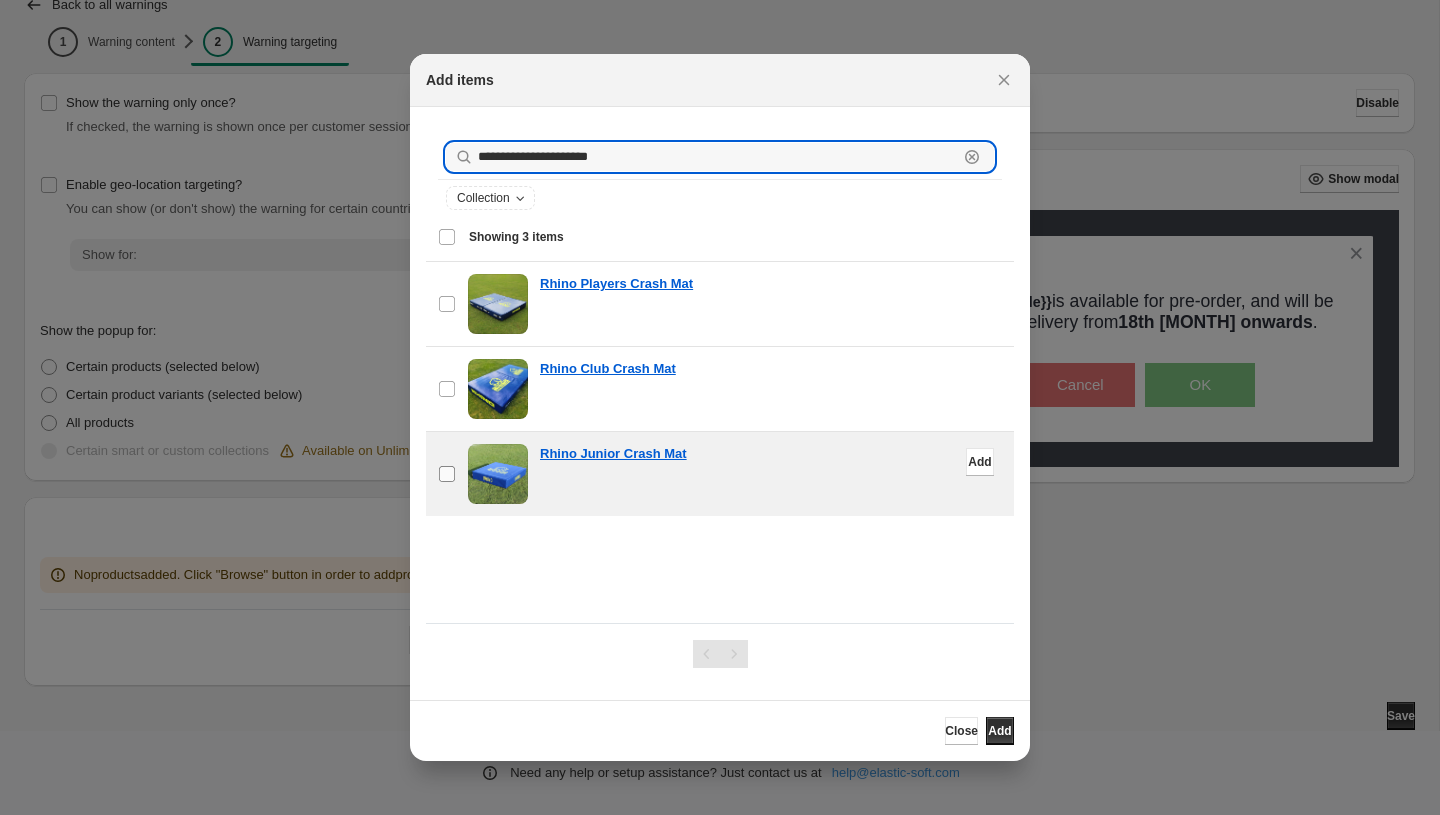 type on "**********" 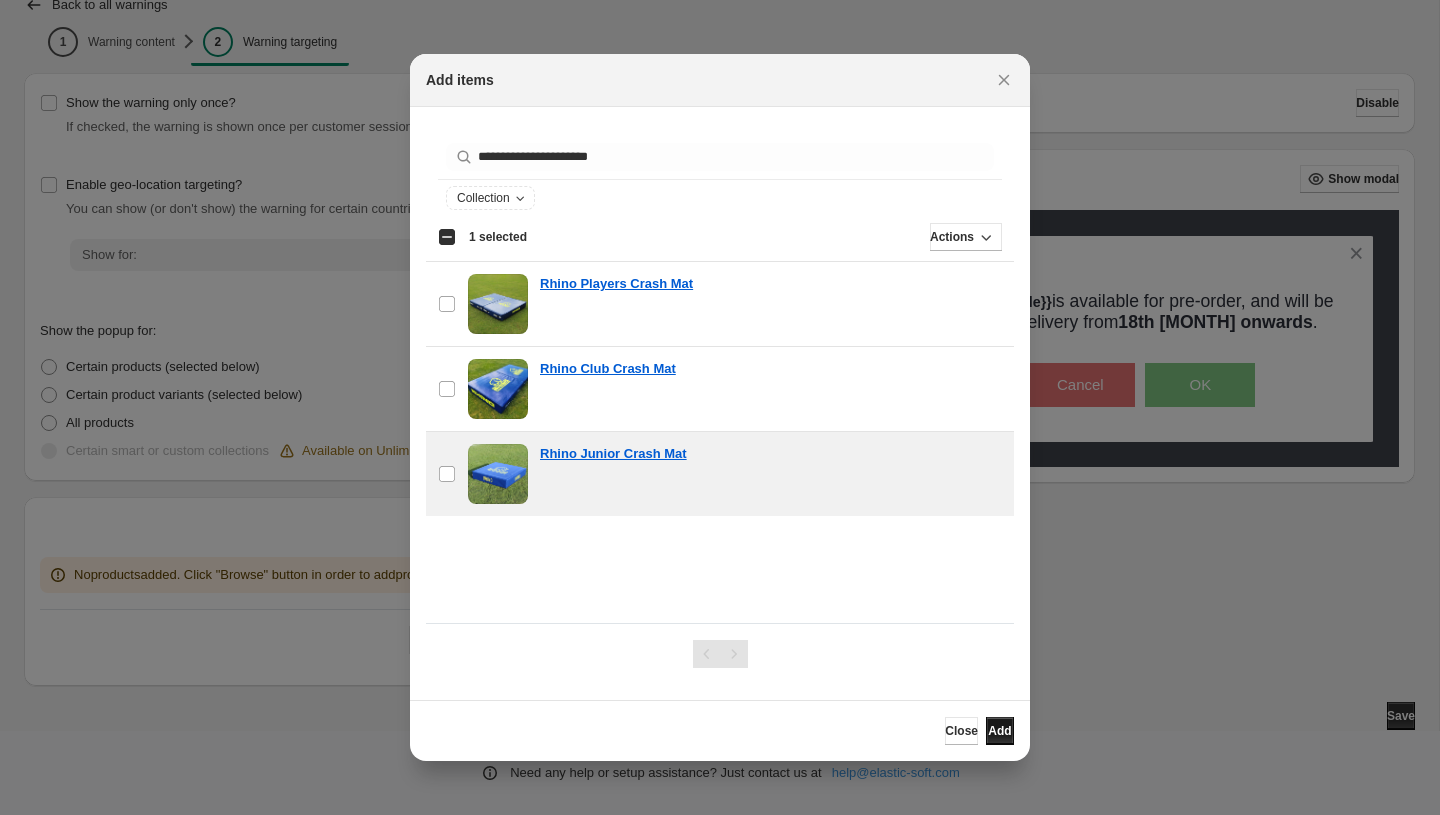 click on "Add" at bounding box center (999, 731) 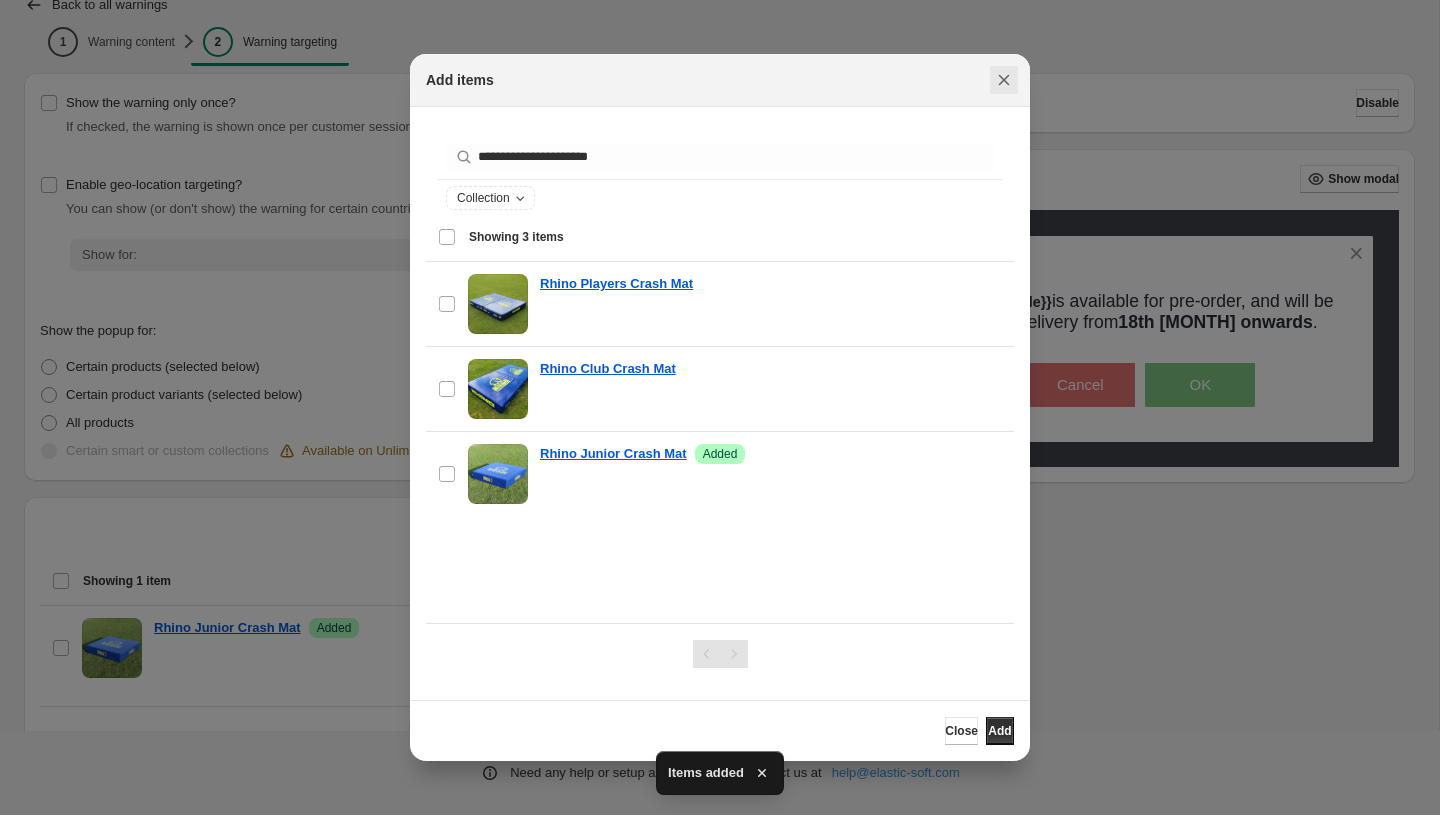 click 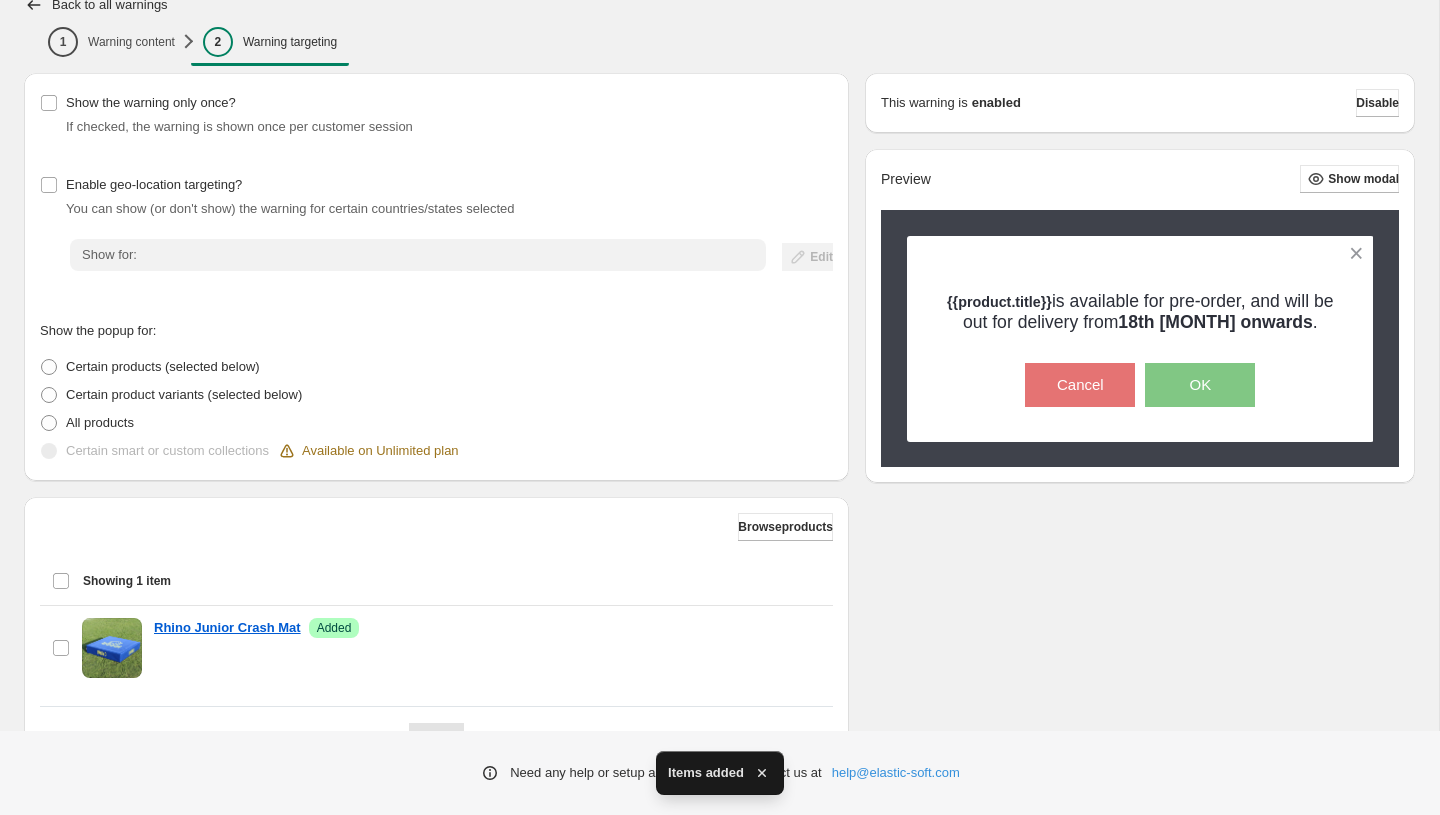 scroll, scrollTop: 178, scrollLeft: 0, axis: vertical 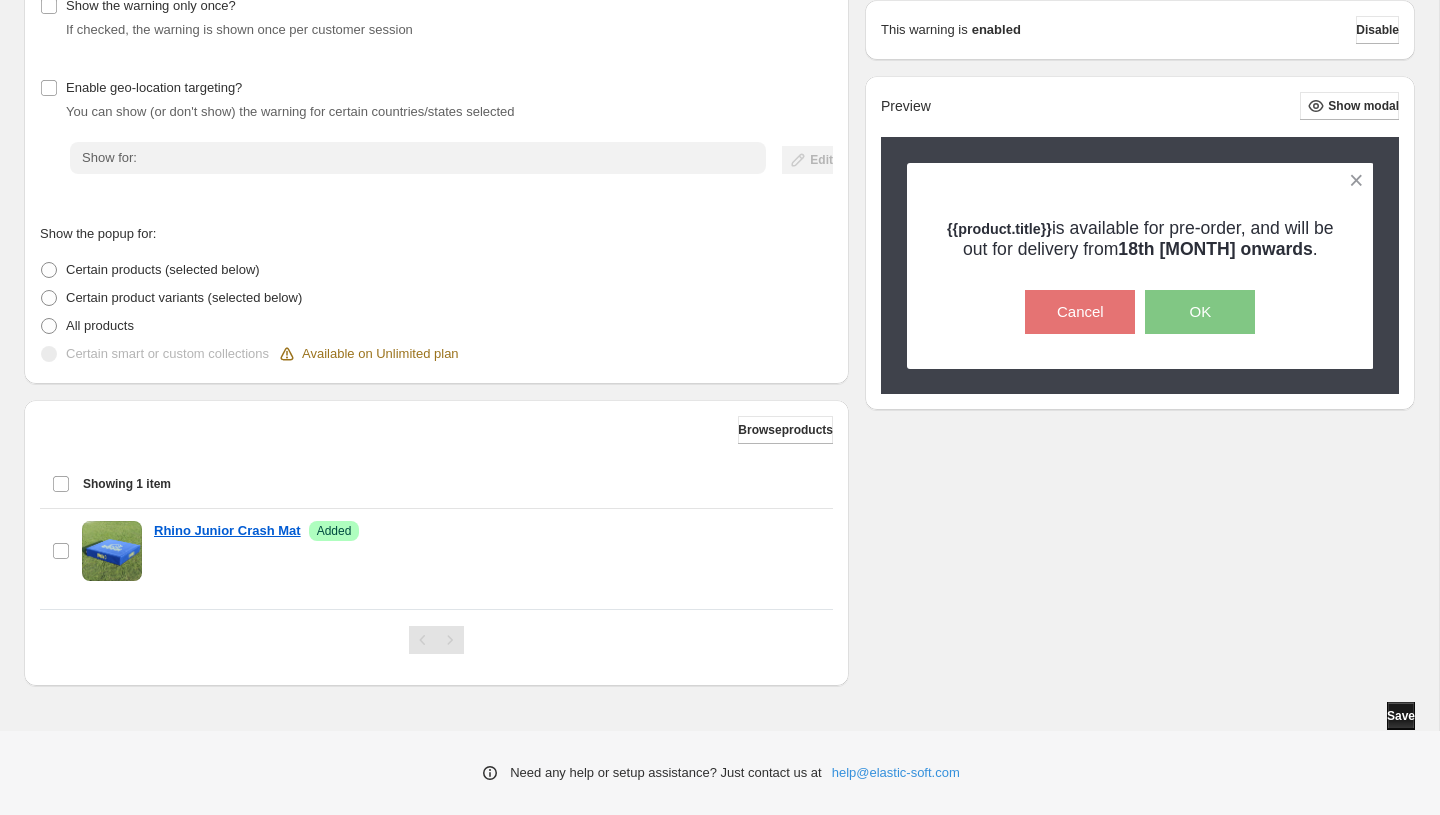 click on "Save" at bounding box center [1401, 716] 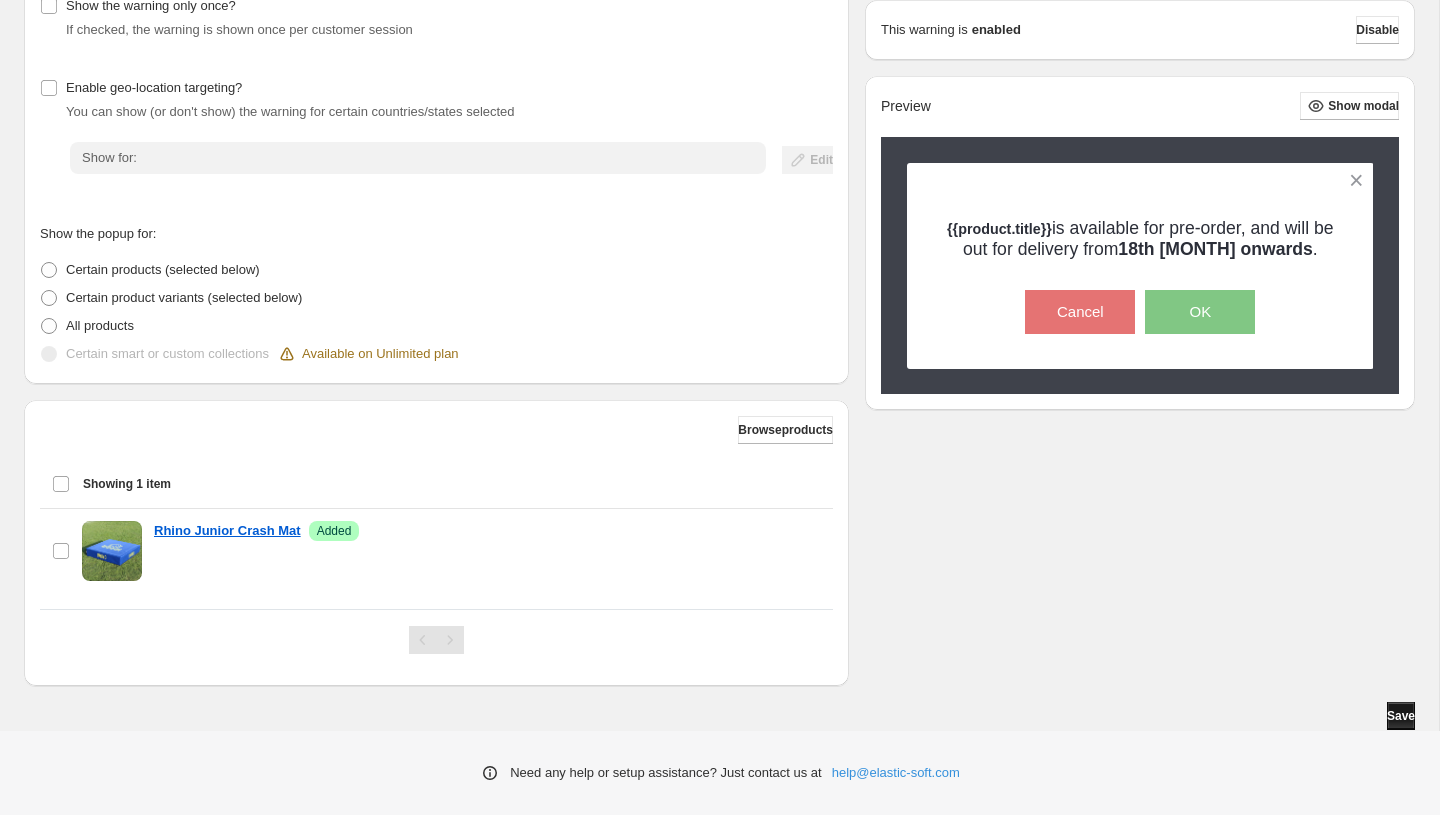 click on "Save" at bounding box center (1401, 716) 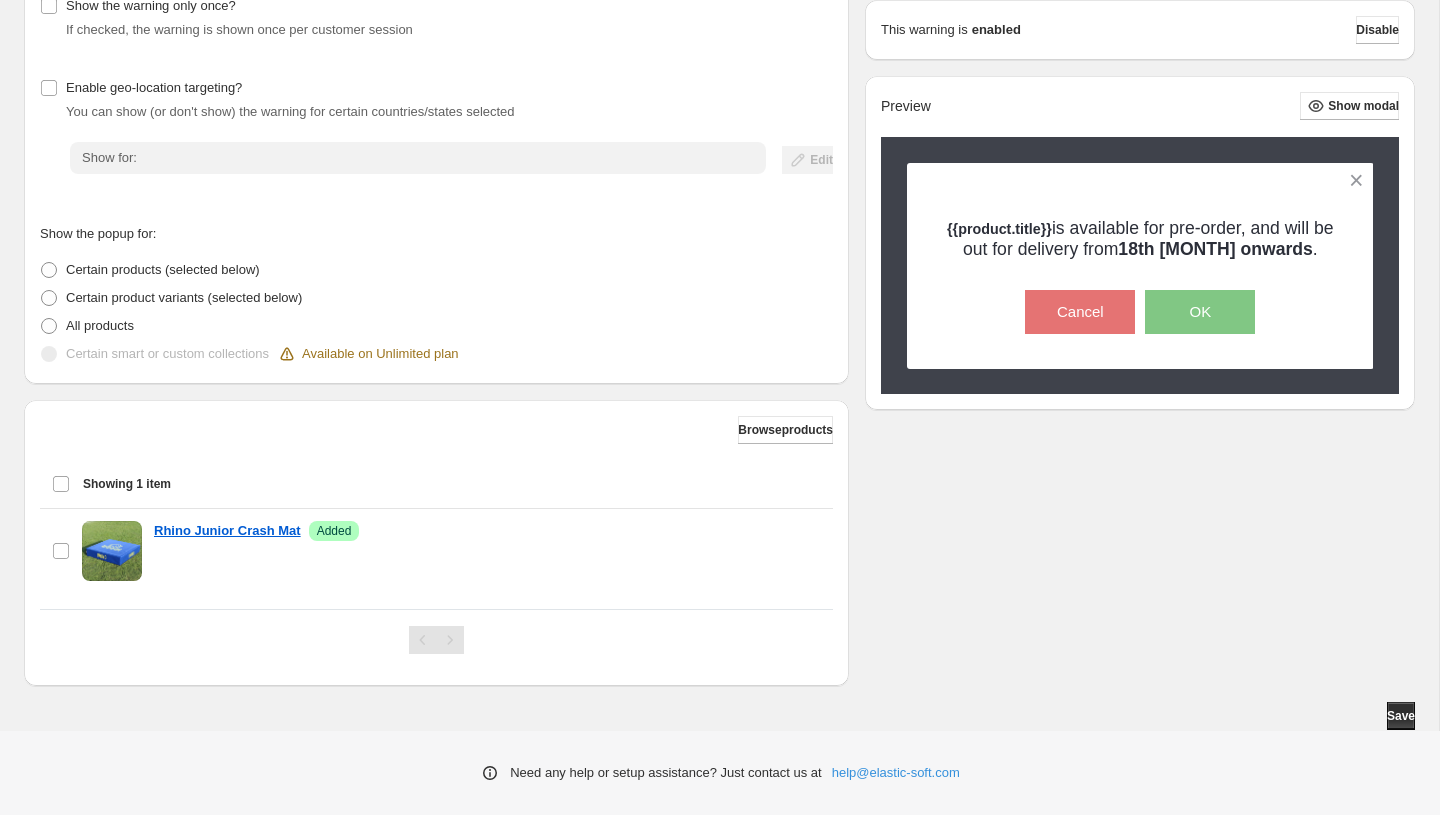 scroll, scrollTop: 0, scrollLeft: 0, axis: both 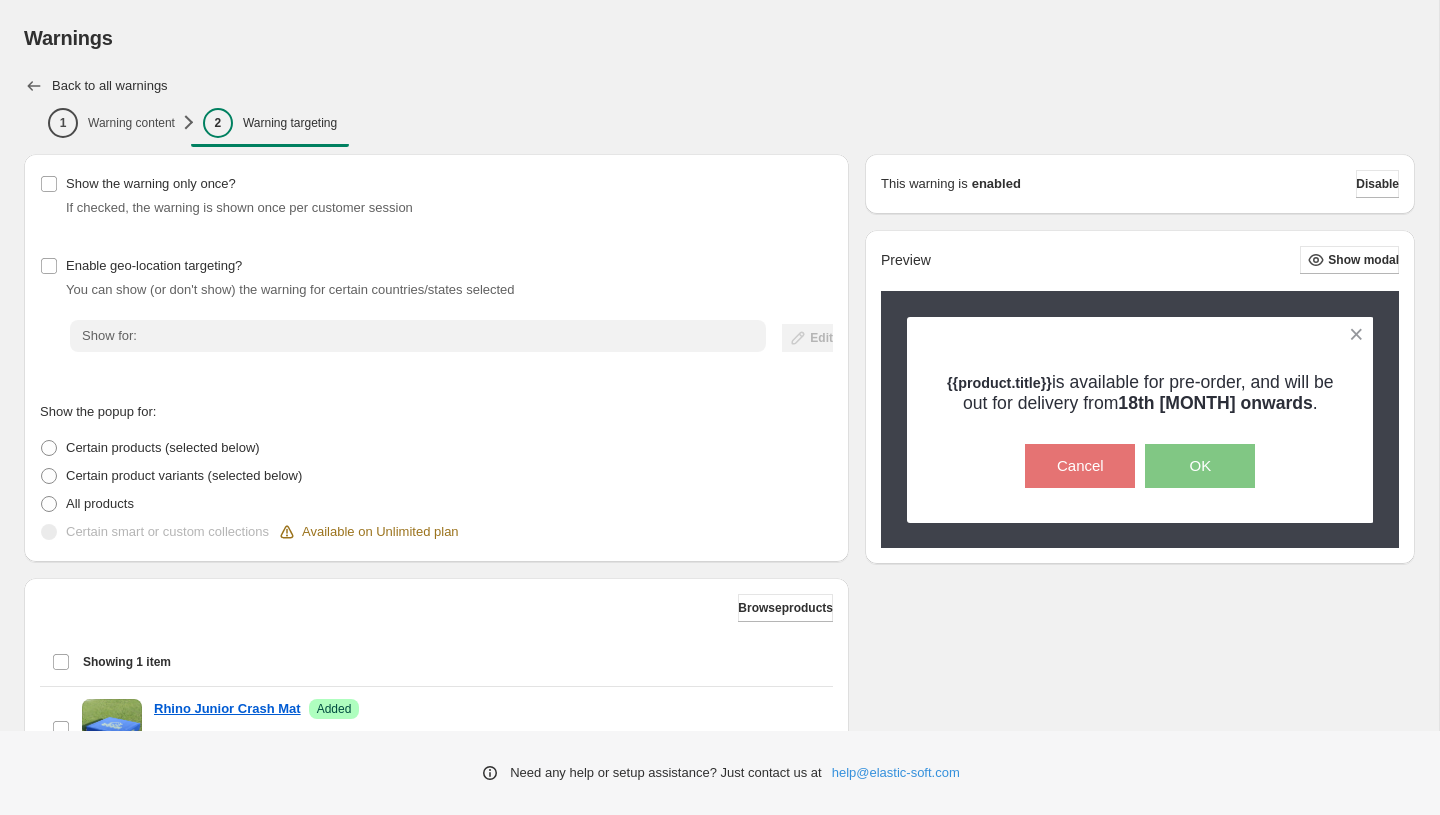 click 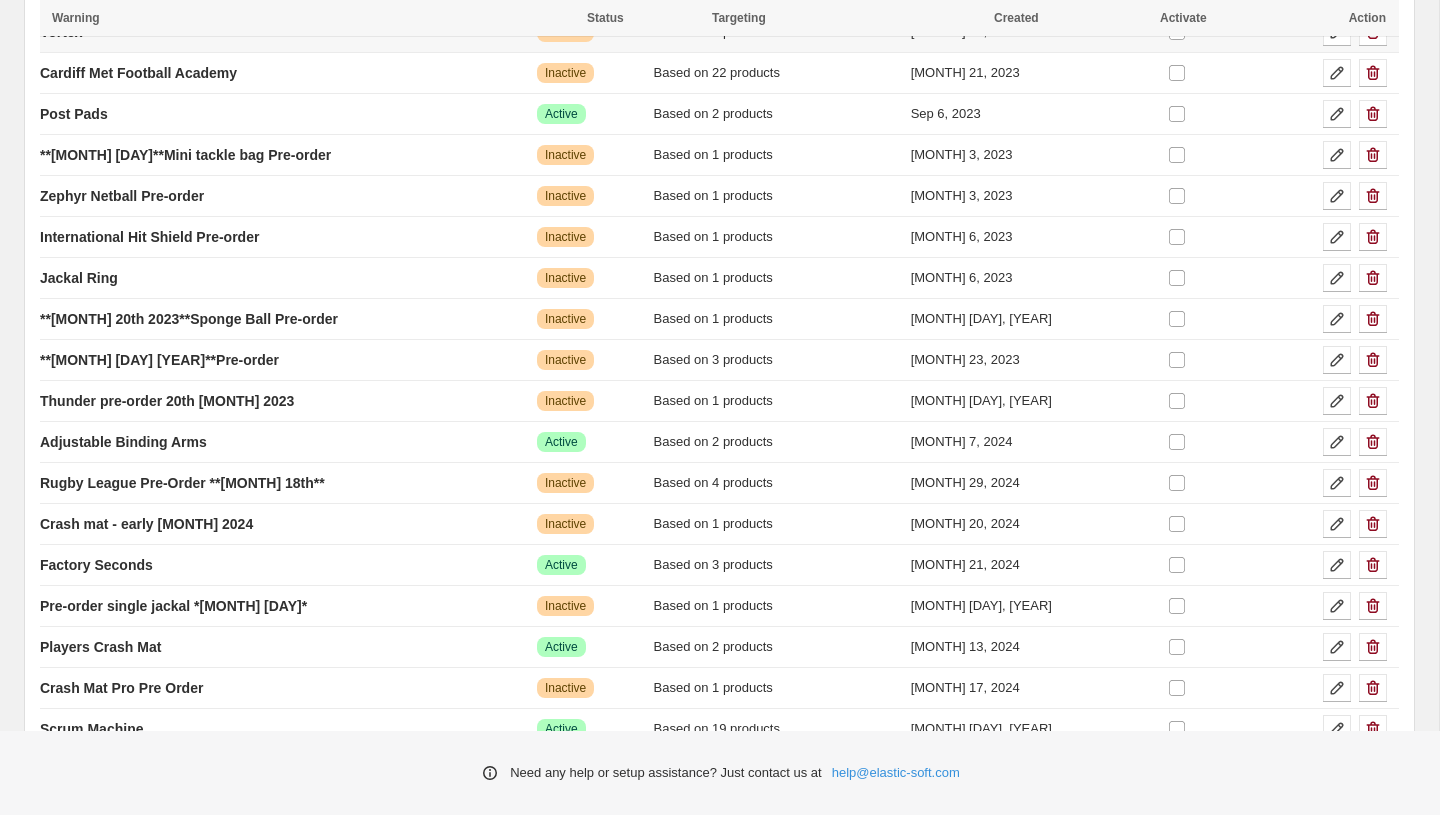scroll, scrollTop: 0, scrollLeft: 0, axis: both 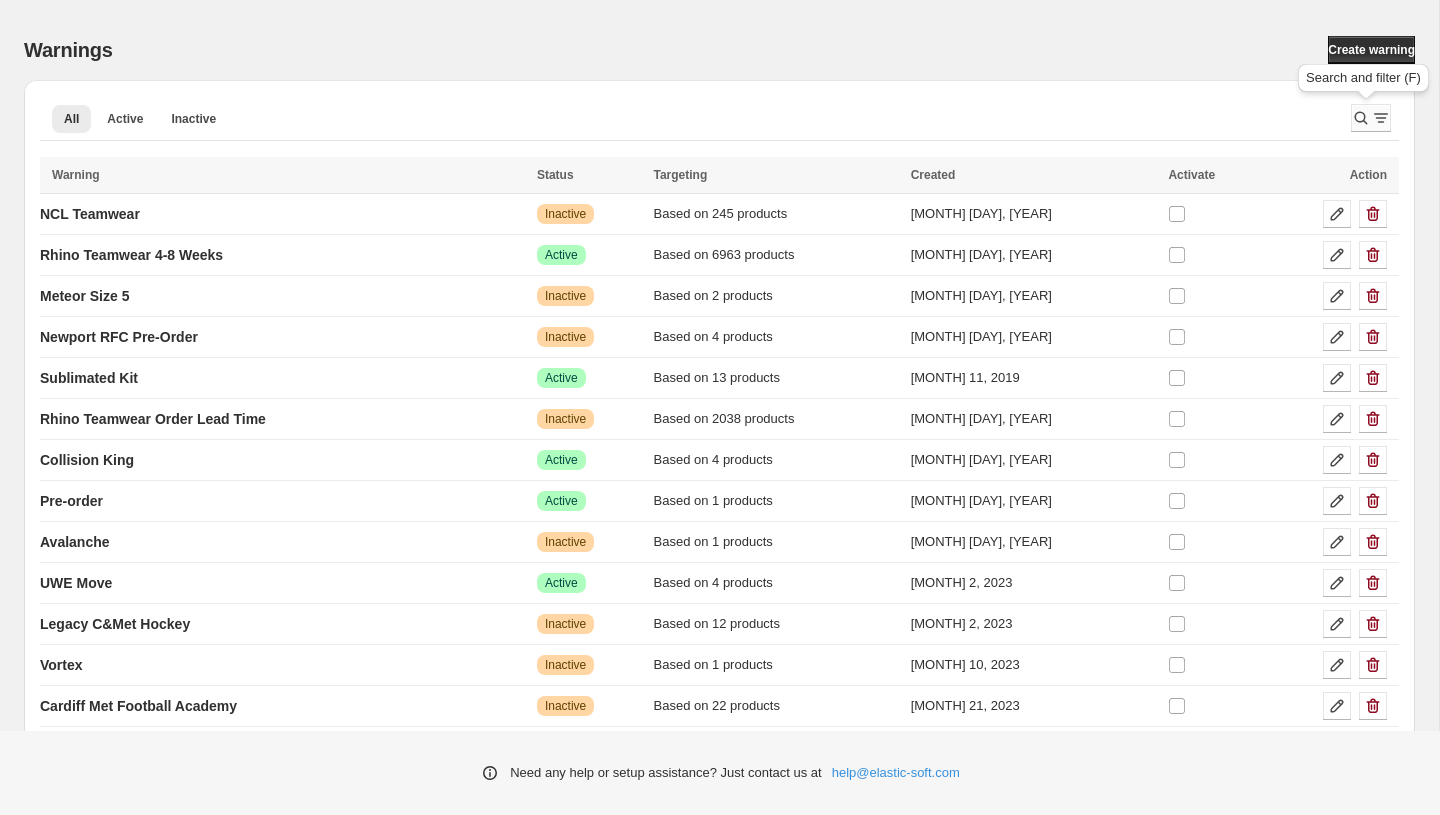 click at bounding box center [1371, 118] 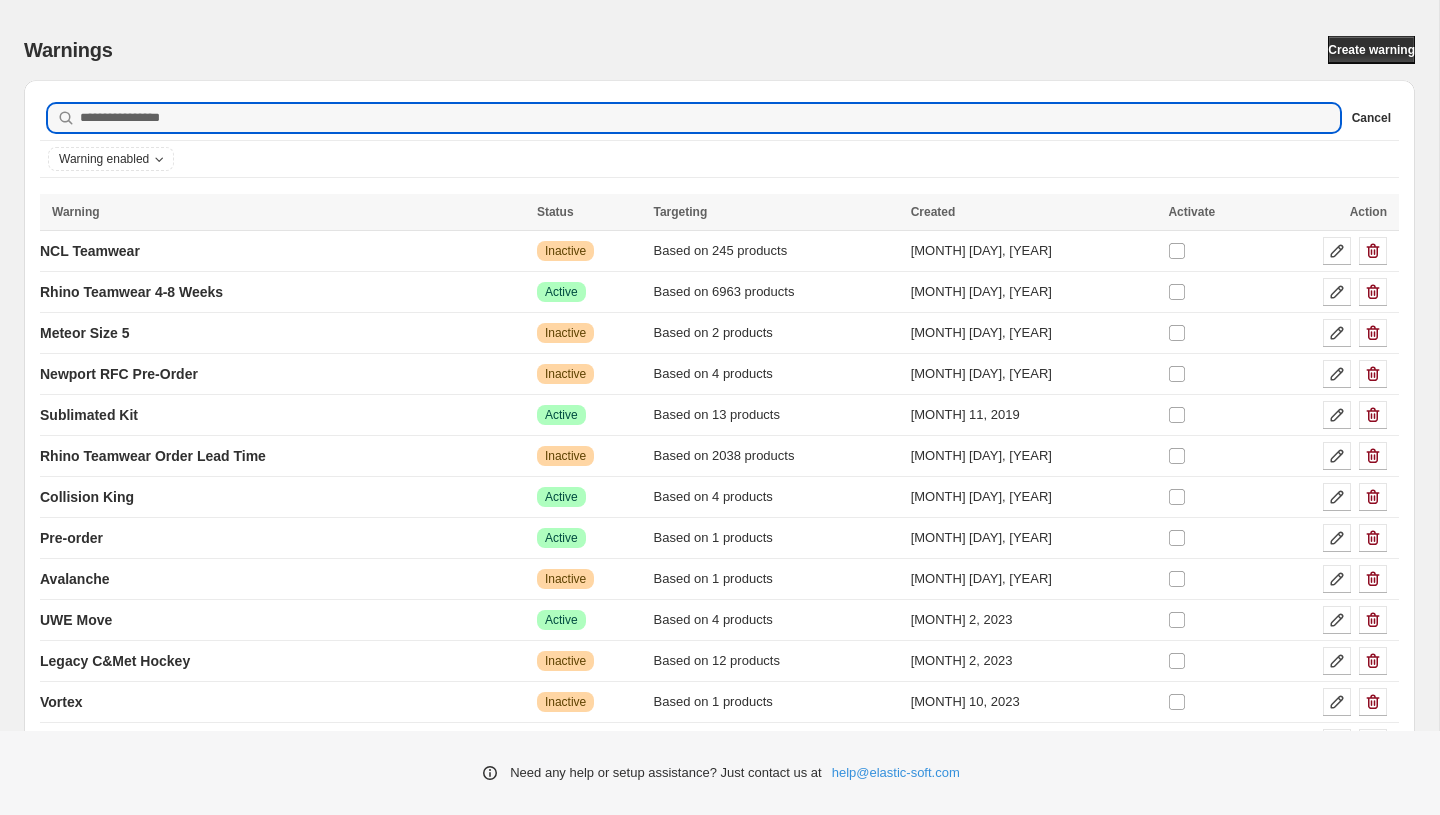click on "Searching in all Cancel" at bounding box center (719, 118) 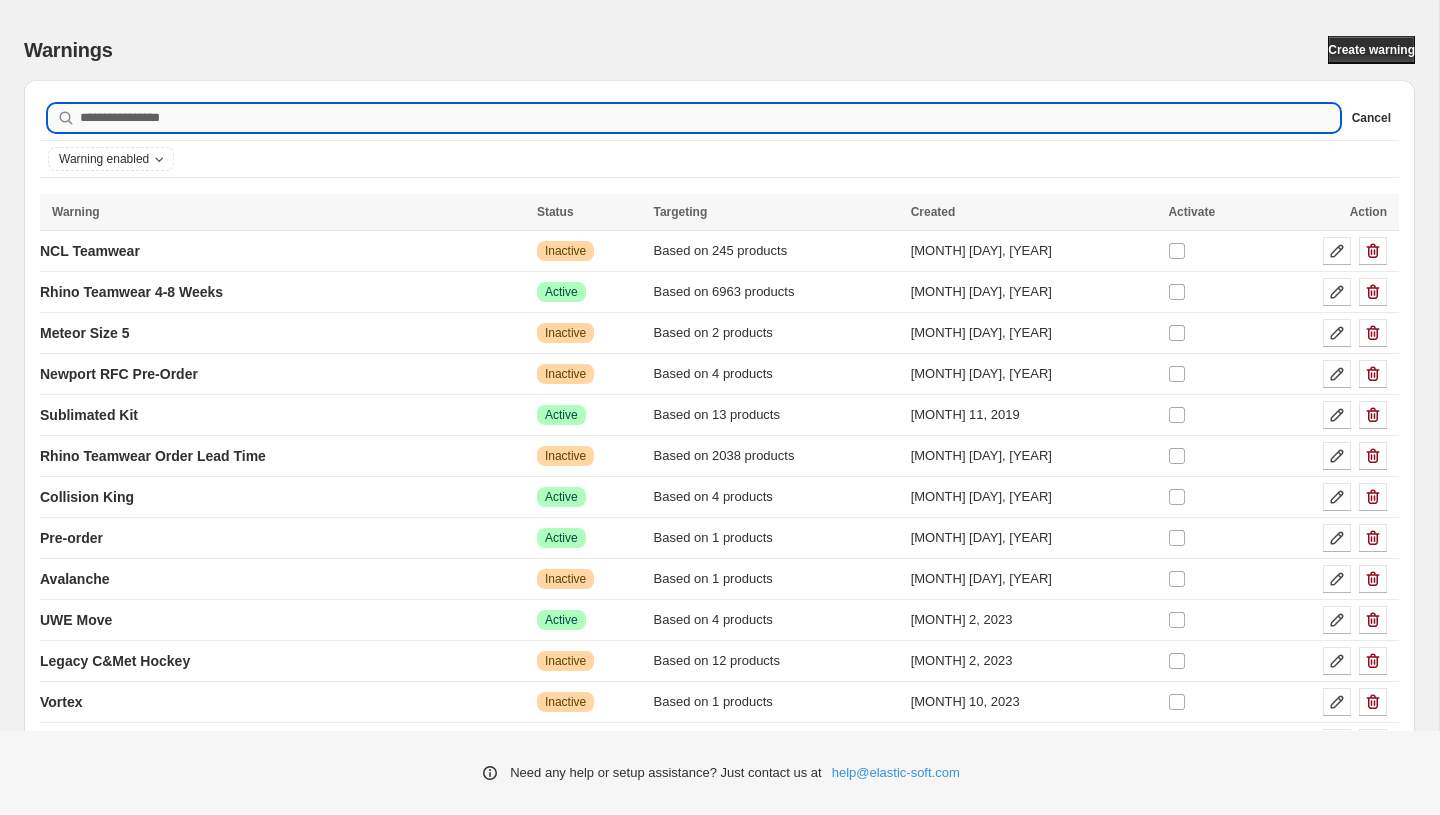 click on "Searching in all" at bounding box center [710, 118] 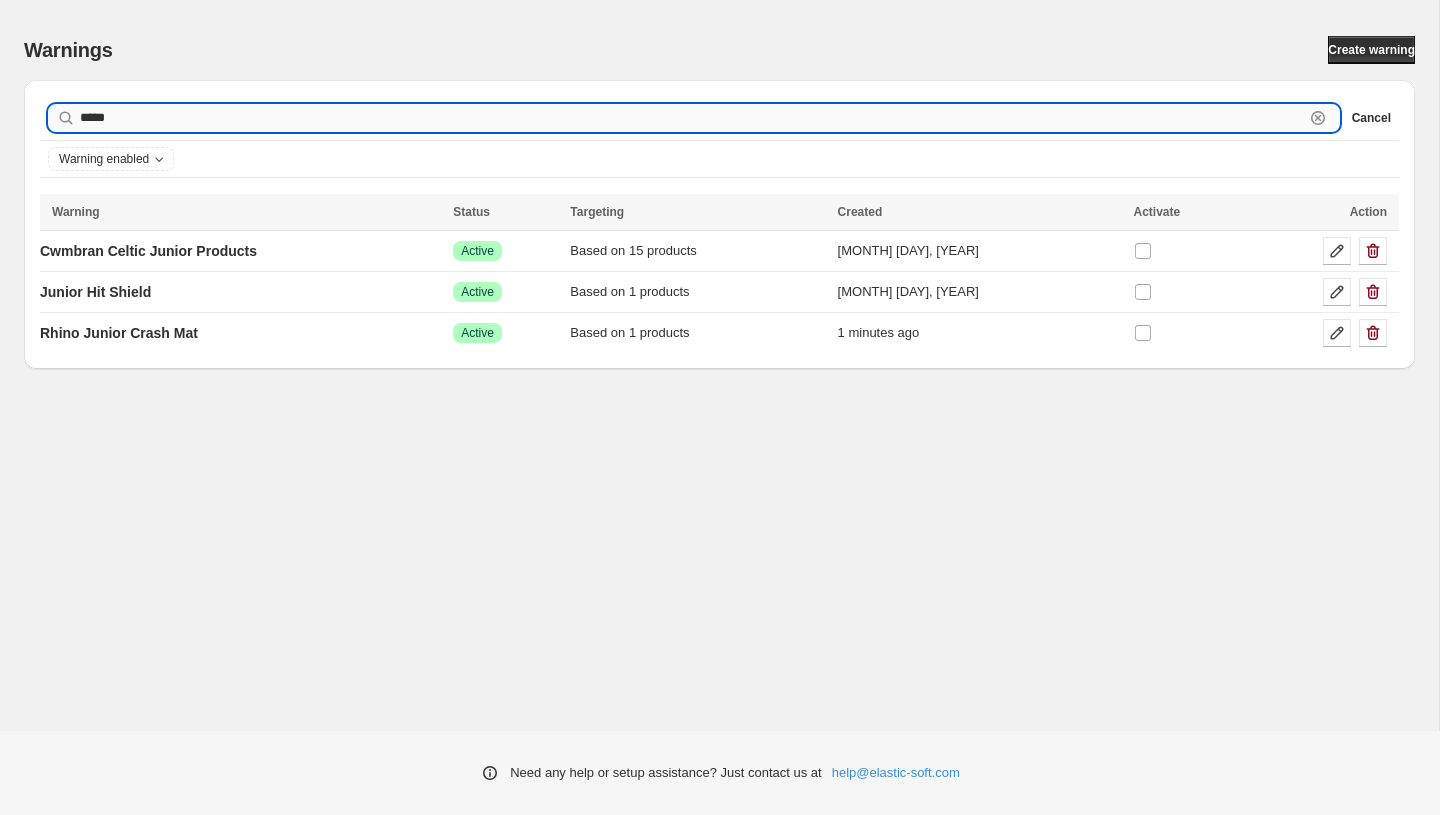 type on "******" 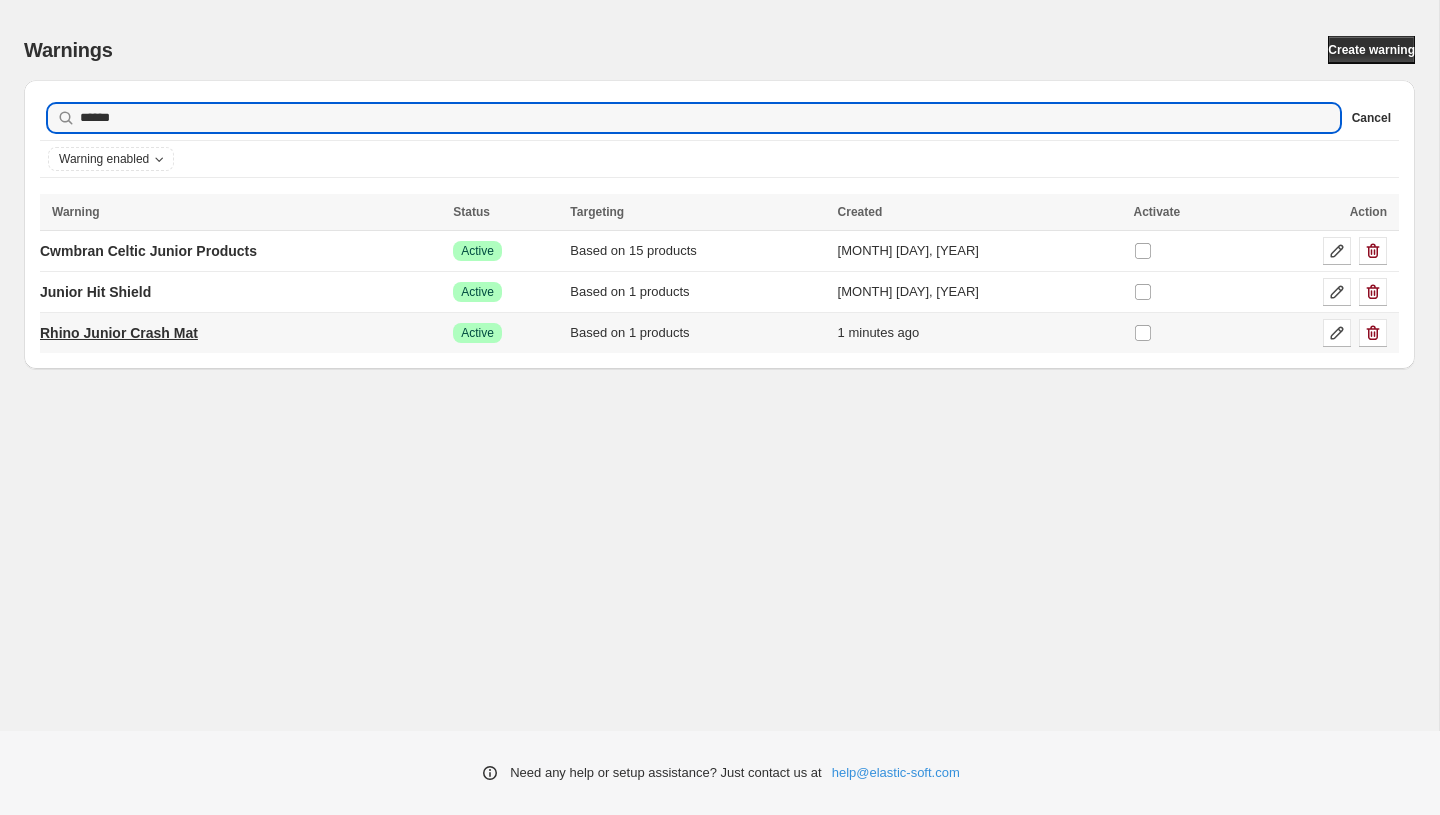 click on "Rhino Junior Crash Mat" at bounding box center [119, 333] 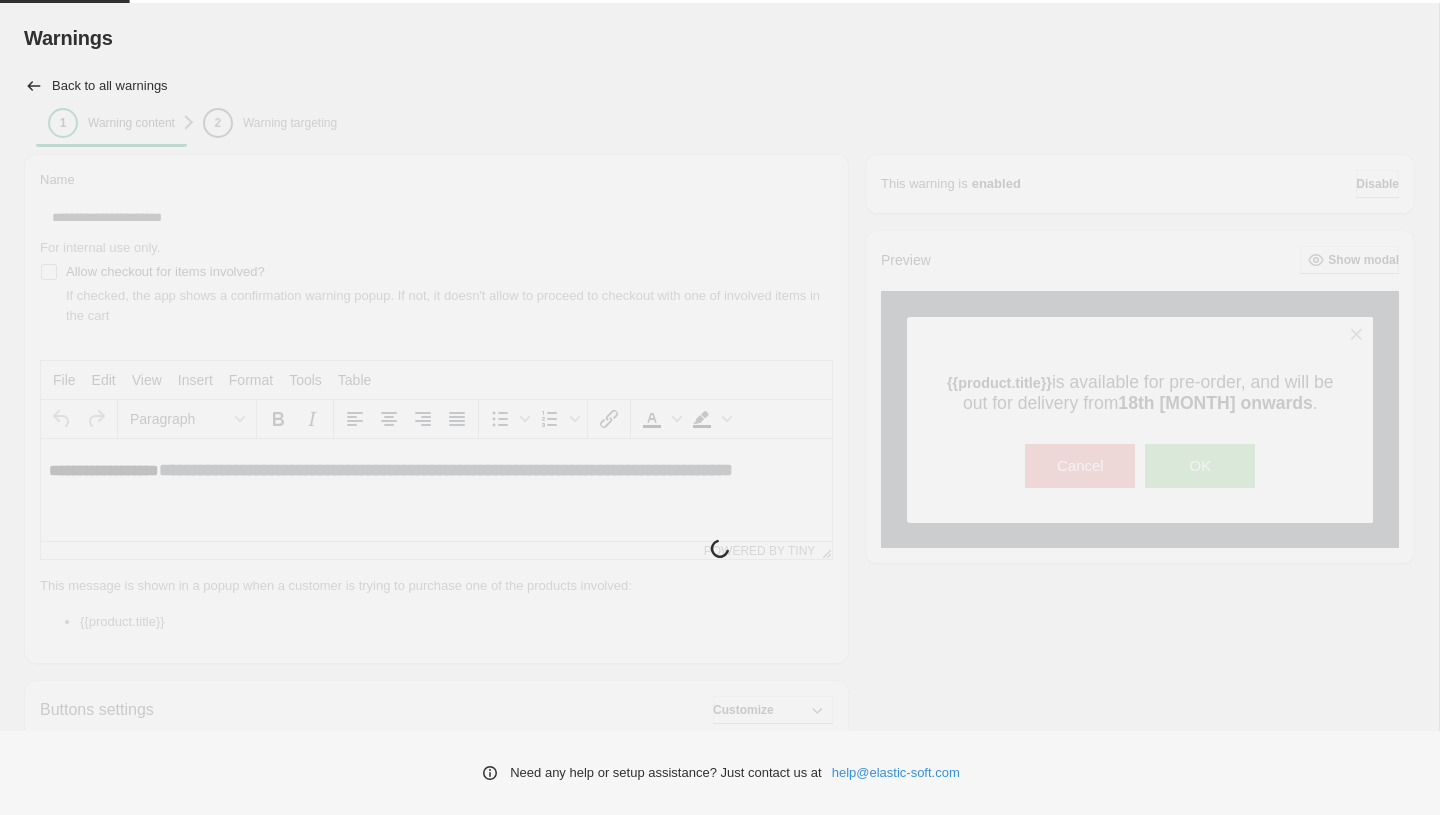 scroll, scrollTop: 0, scrollLeft: 0, axis: both 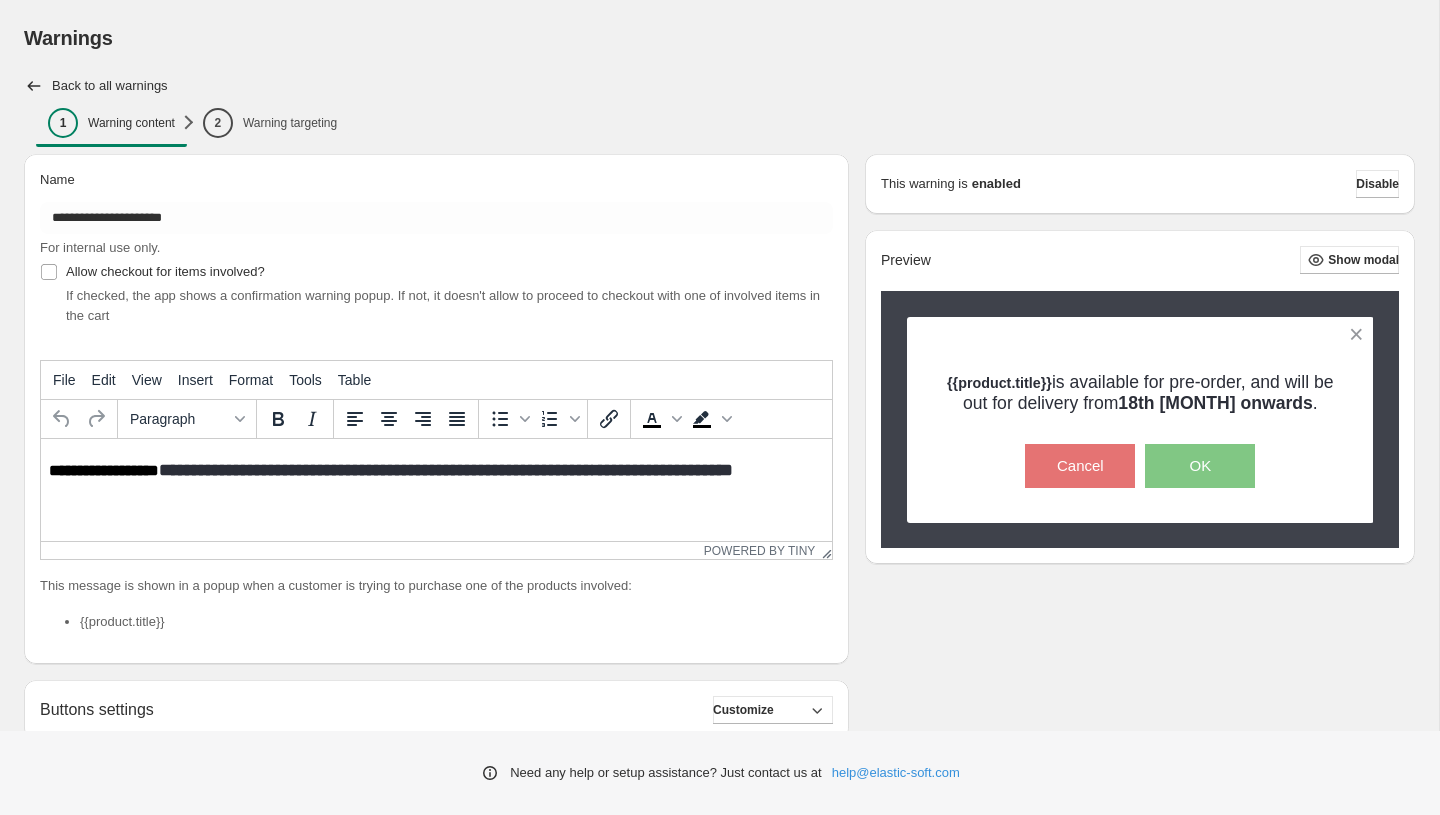 click on "**********" at bounding box center (428, 545) 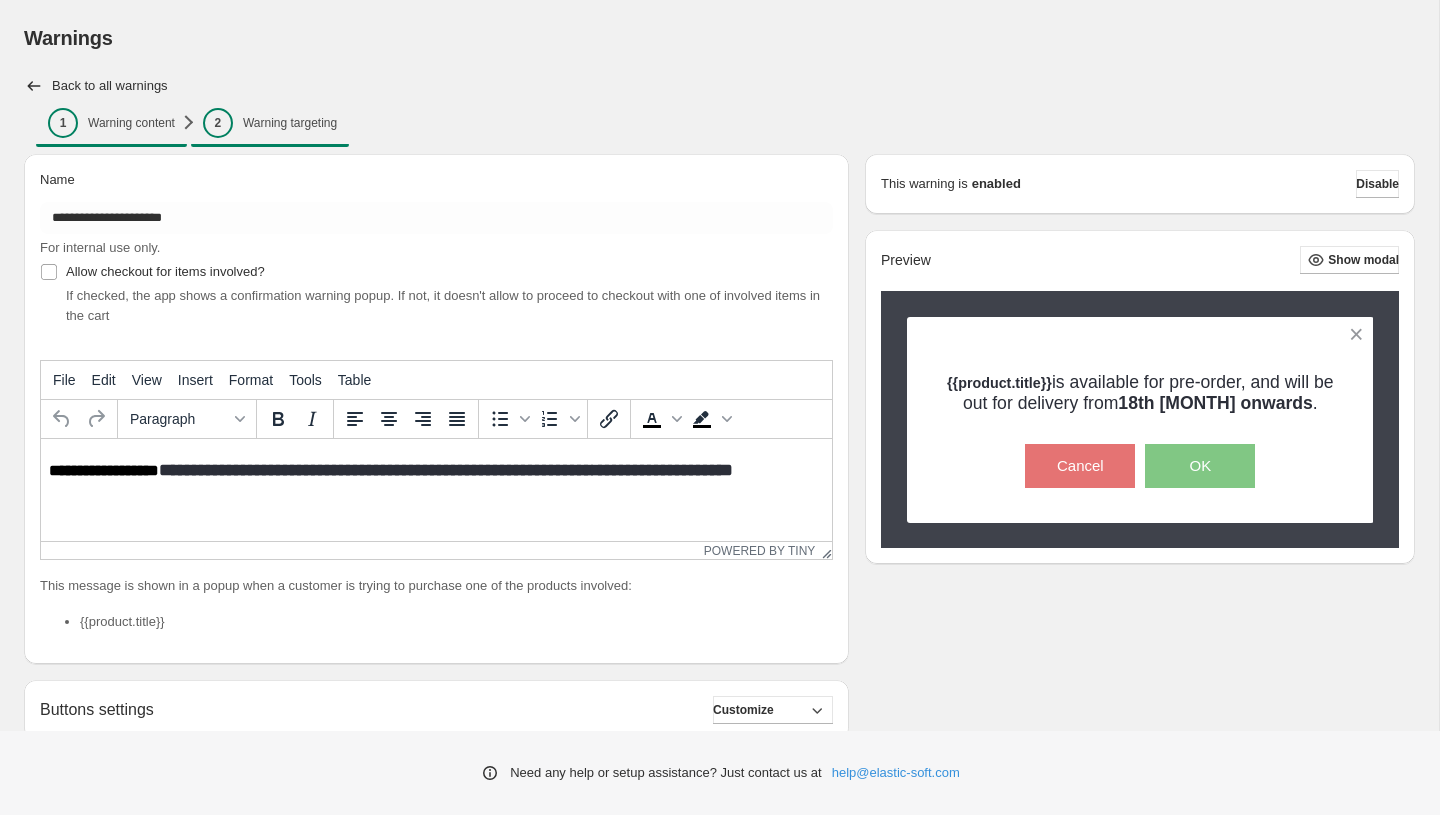 click on "Warning targeting" at bounding box center (290, 123) 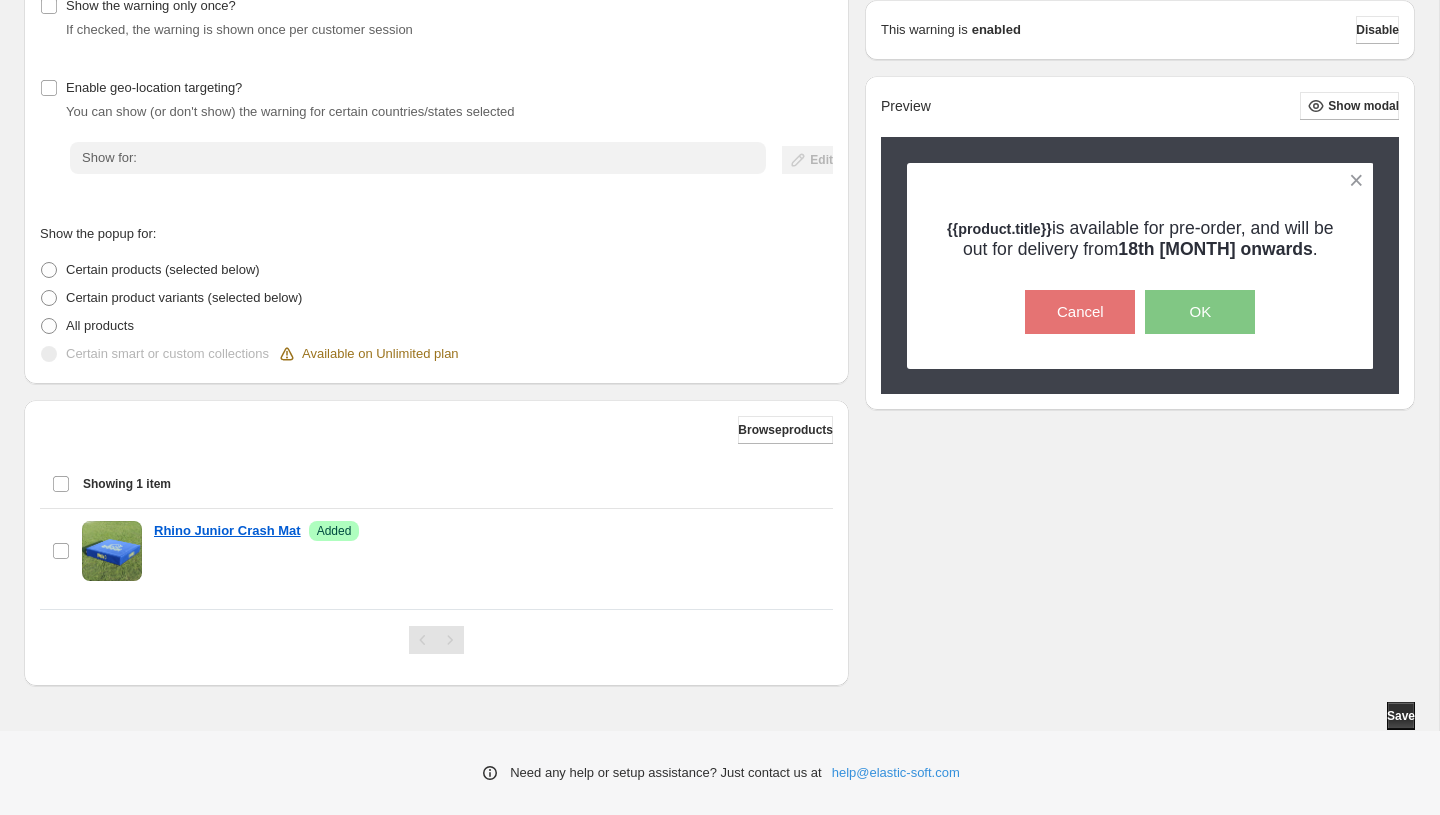 scroll, scrollTop: 0, scrollLeft: 0, axis: both 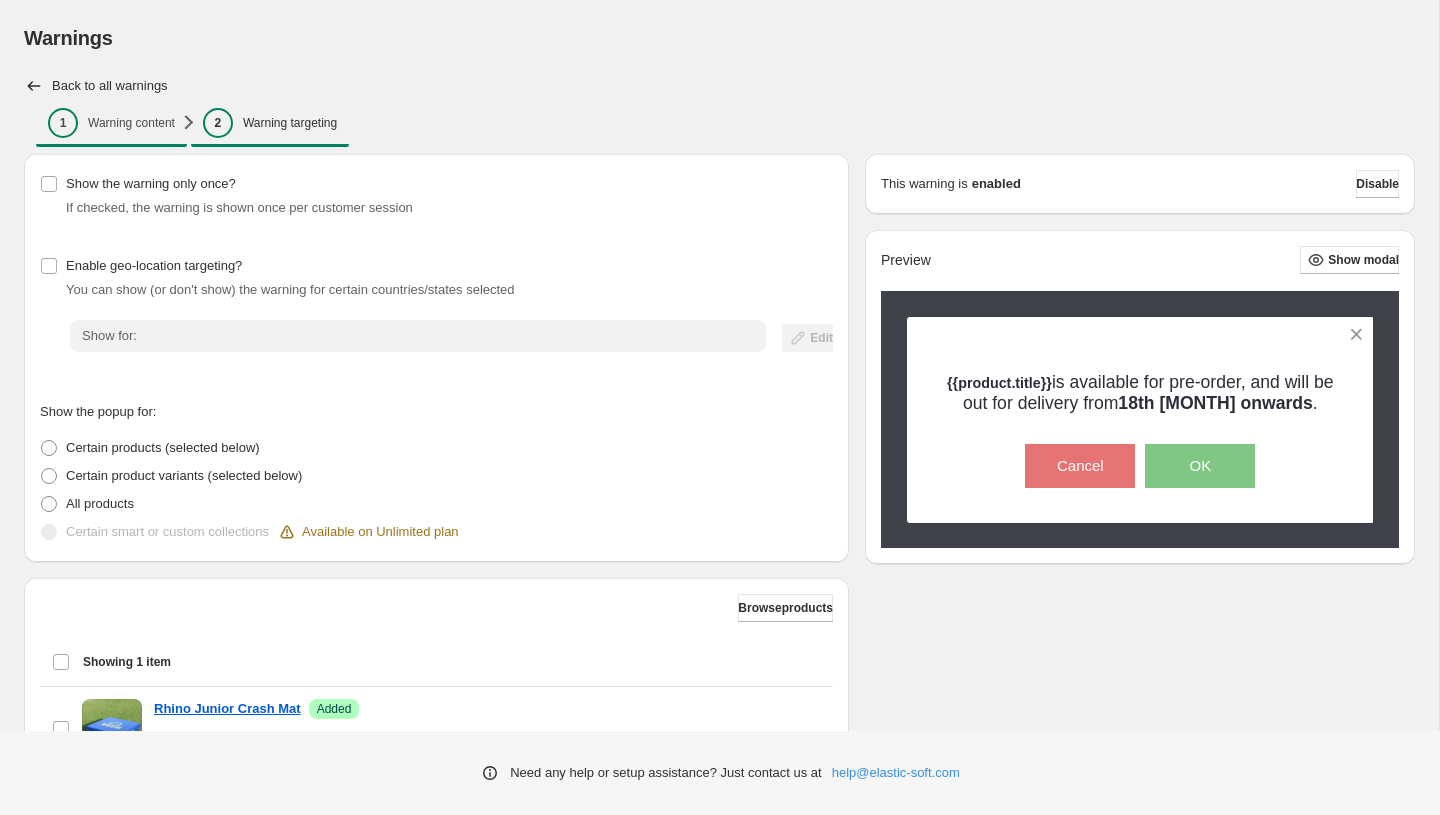 click on "Warning content" at bounding box center (131, 123) 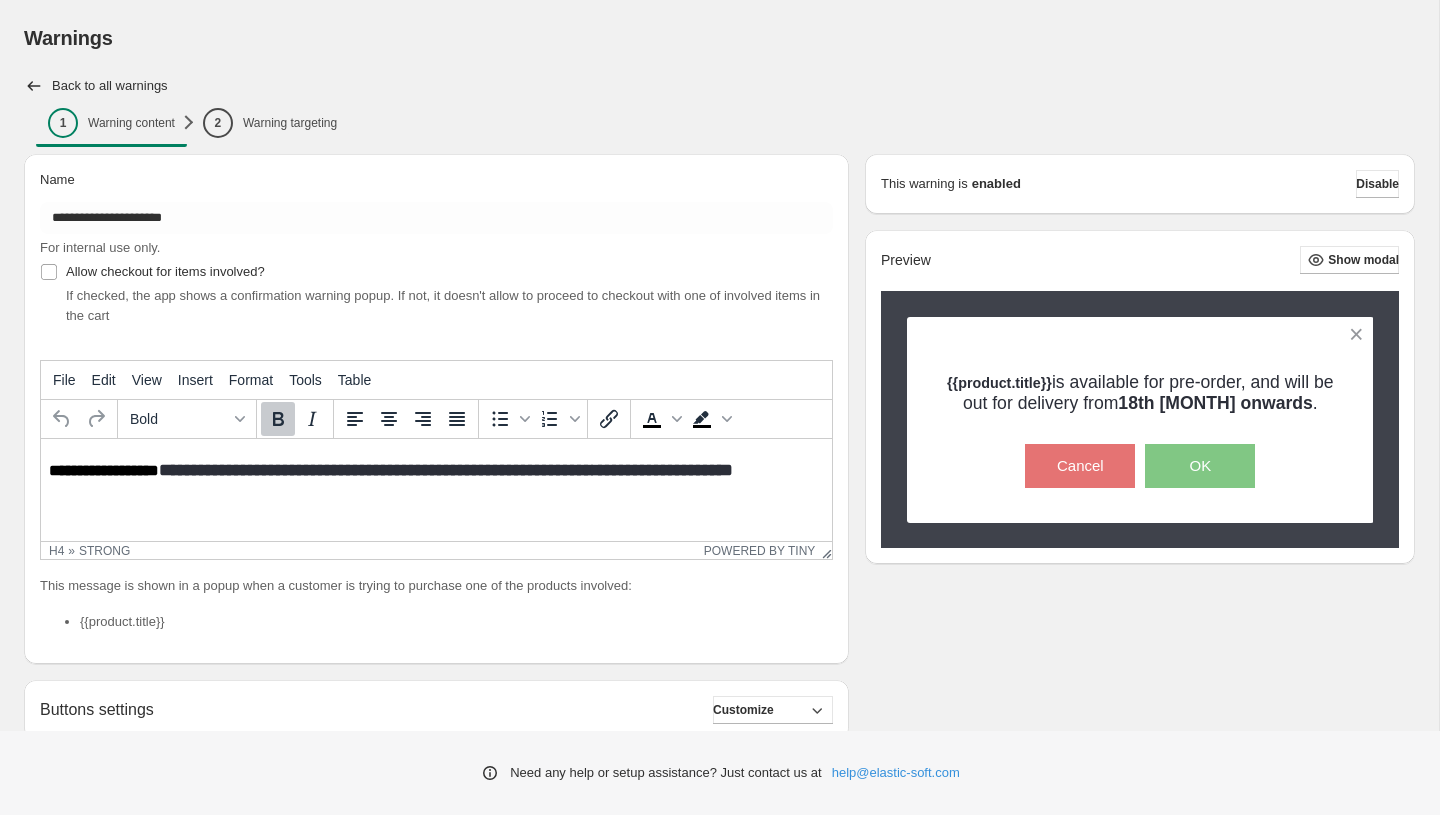 scroll, scrollTop: 0, scrollLeft: 0, axis: both 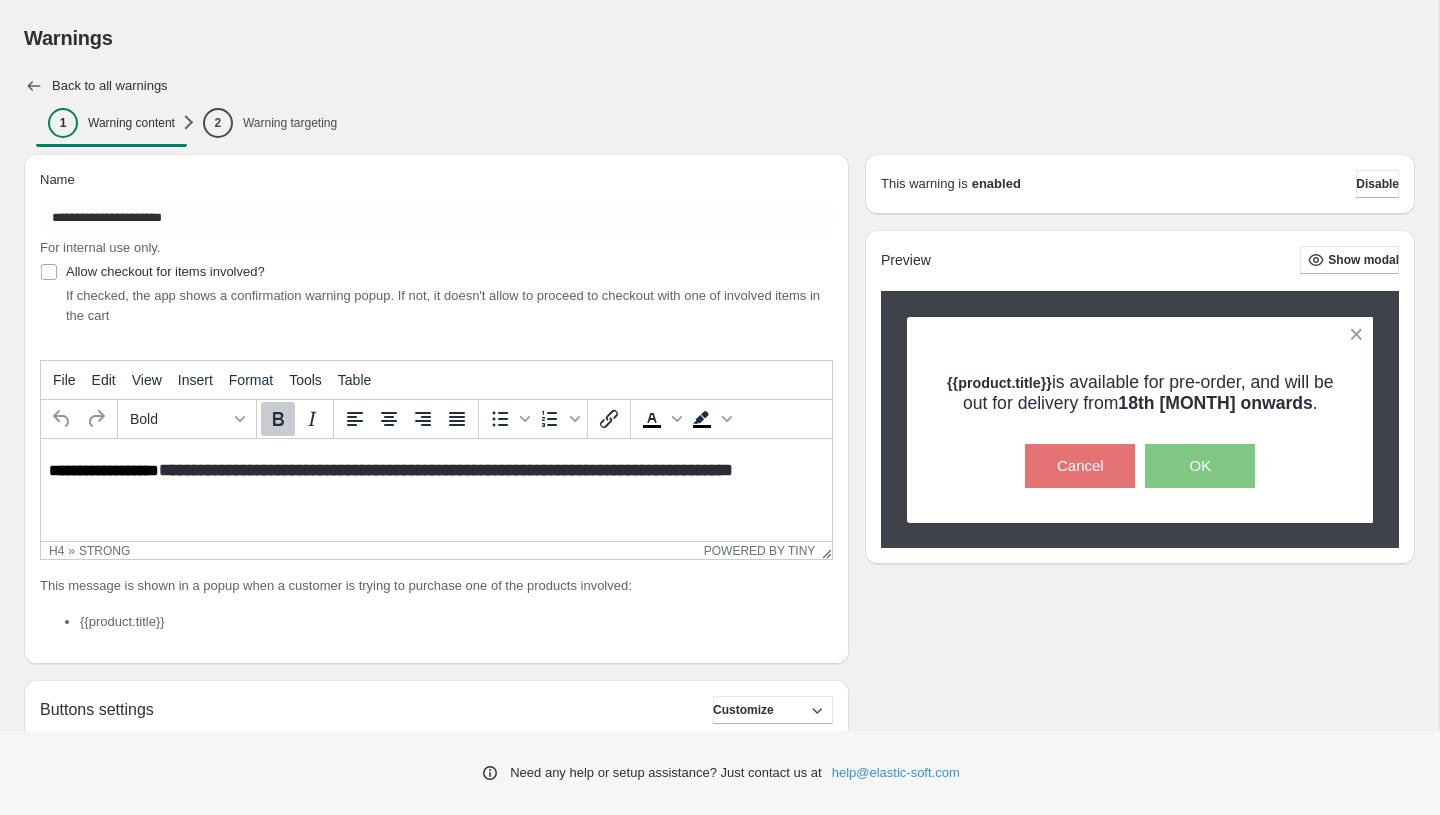 click 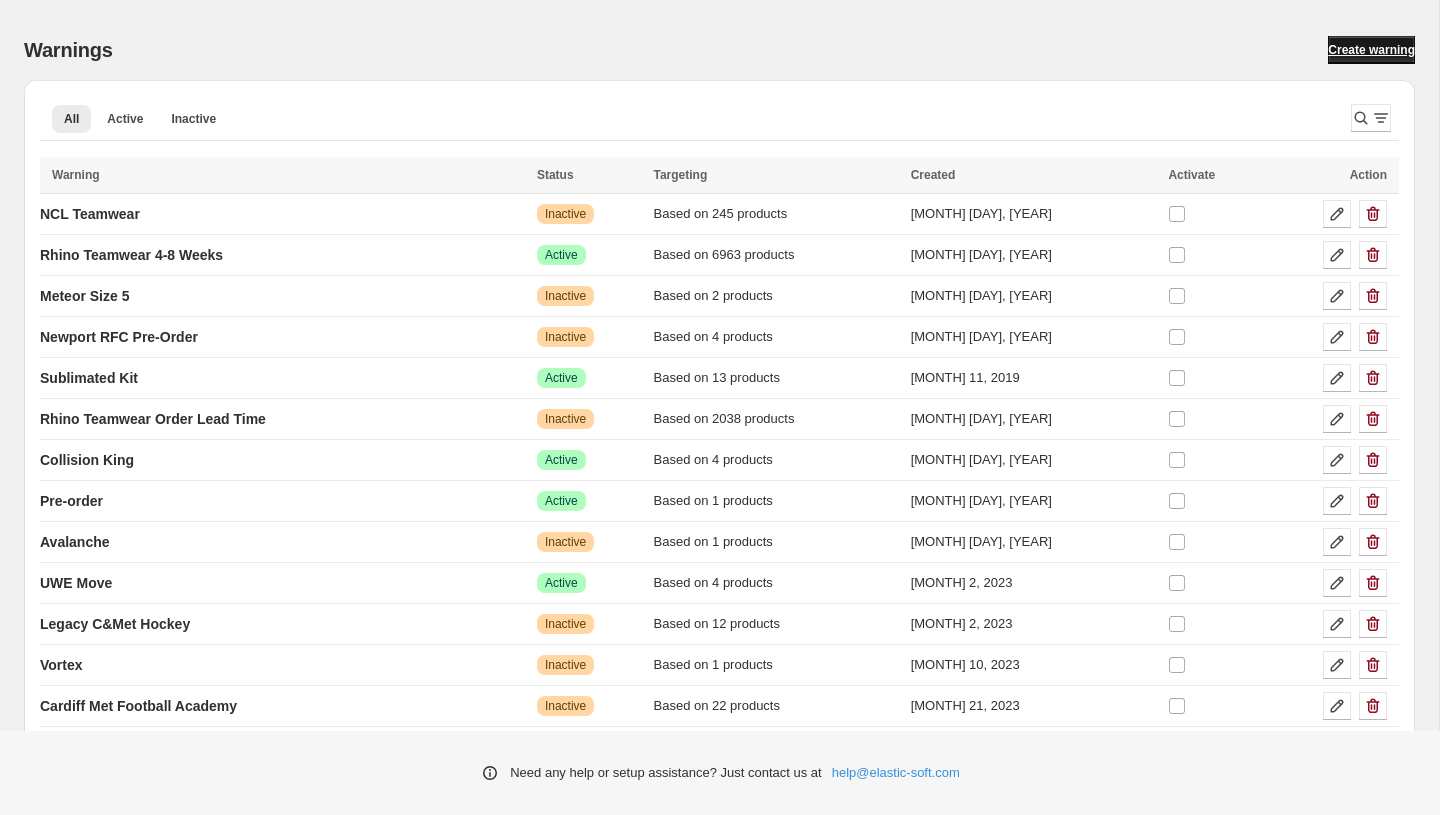 click on "Create warning" at bounding box center [1371, 50] 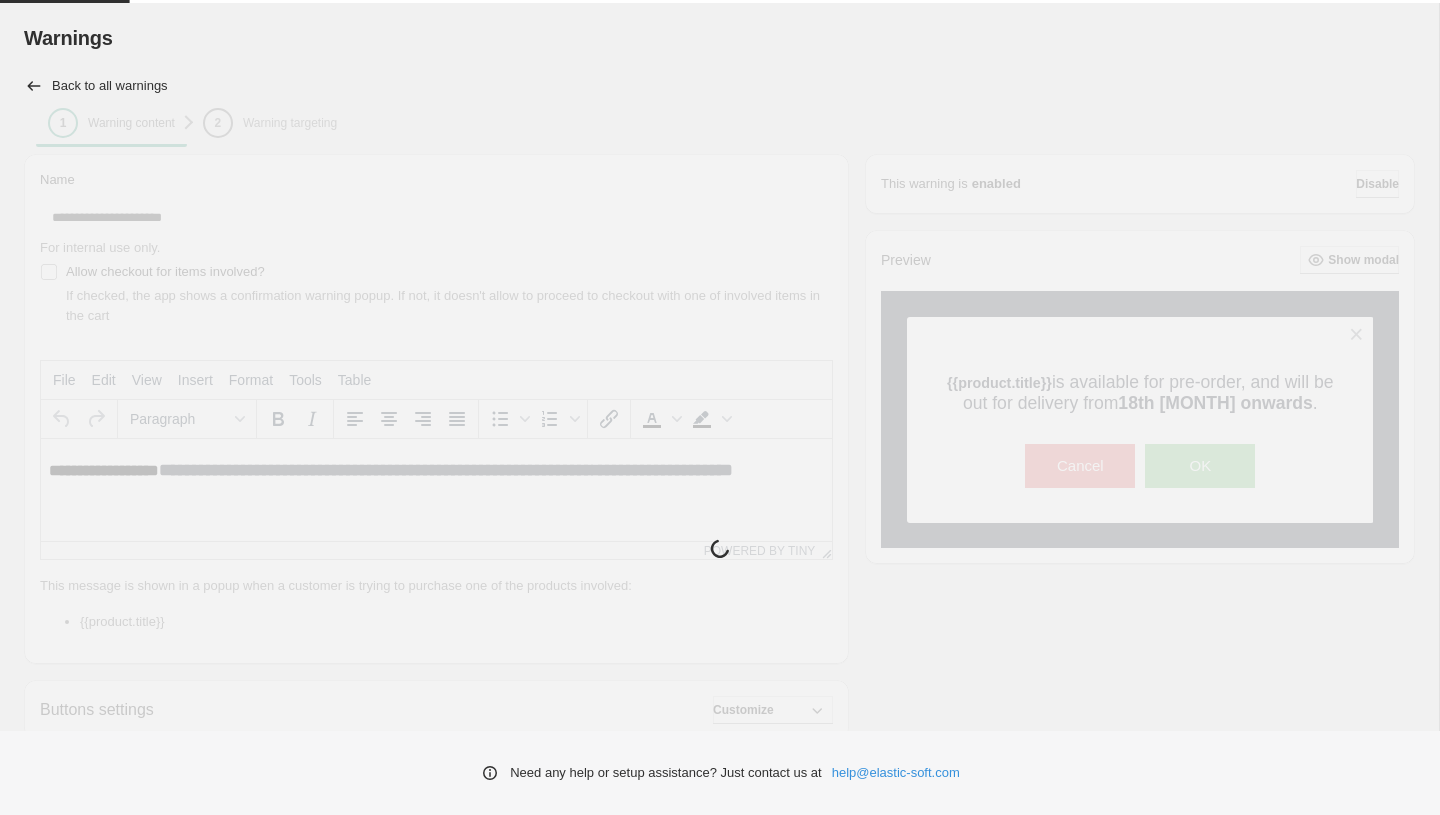 scroll, scrollTop: 0, scrollLeft: 0, axis: both 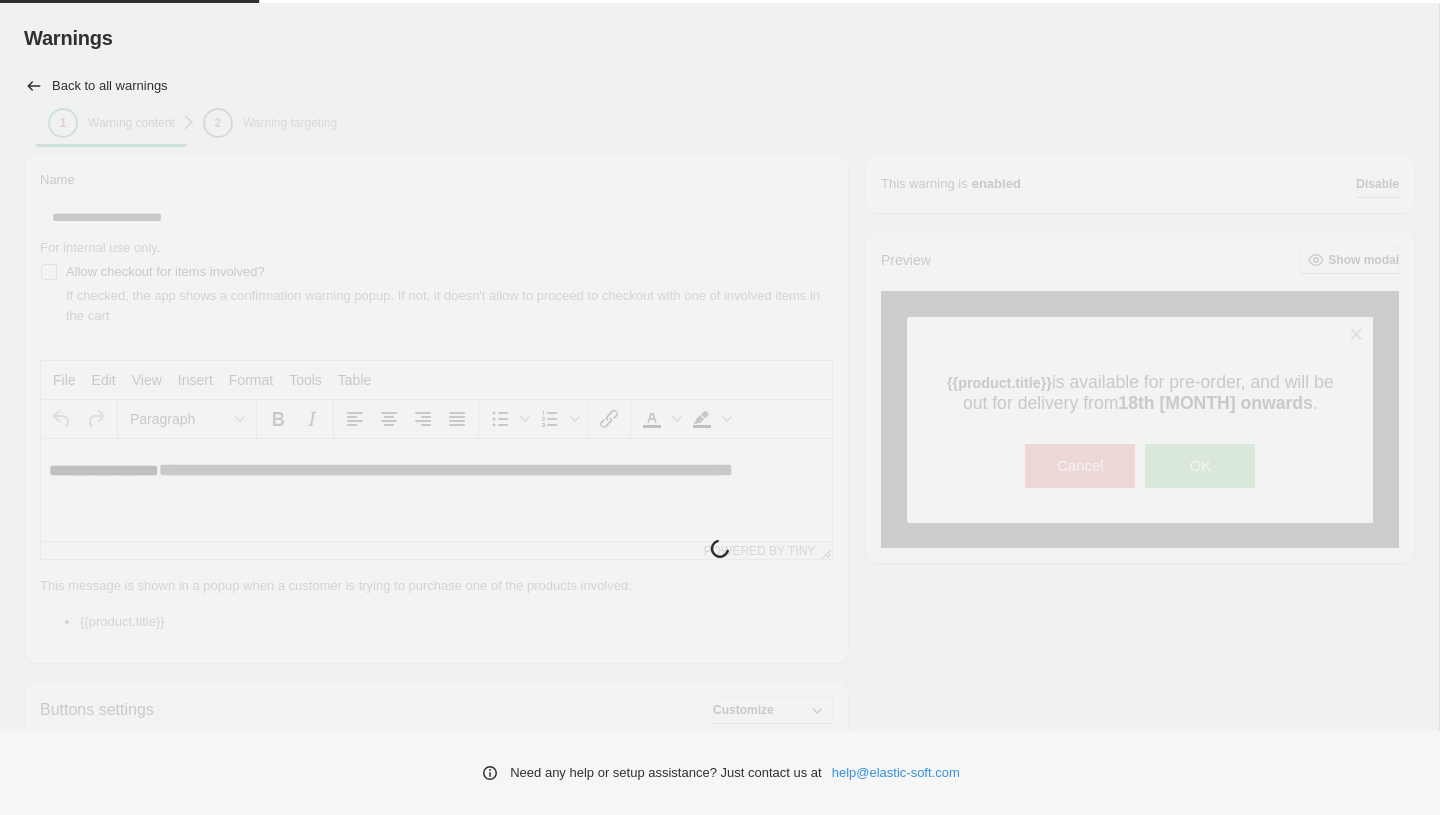 type 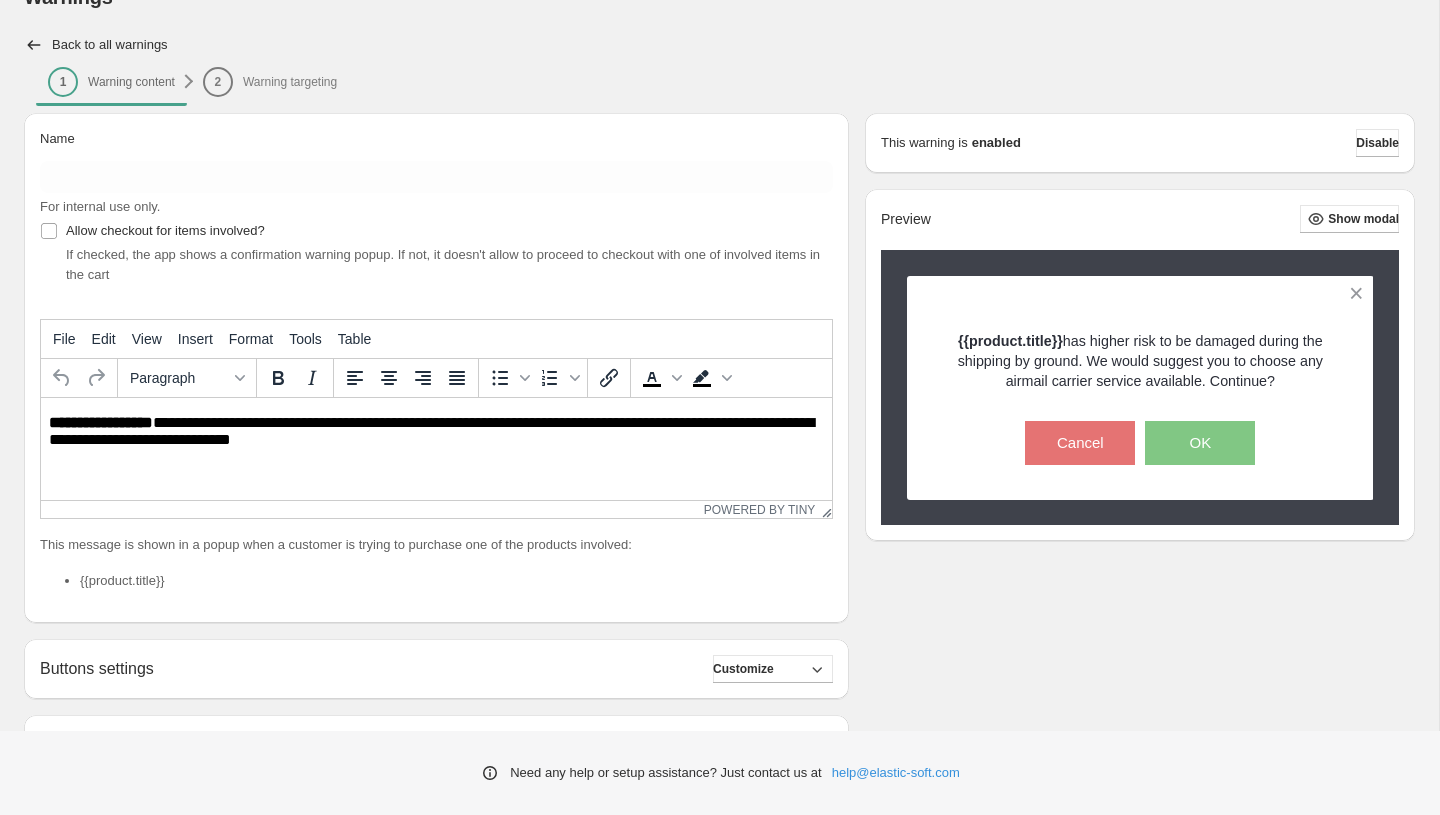 scroll, scrollTop: 49, scrollLeft: 0, axis: vertical 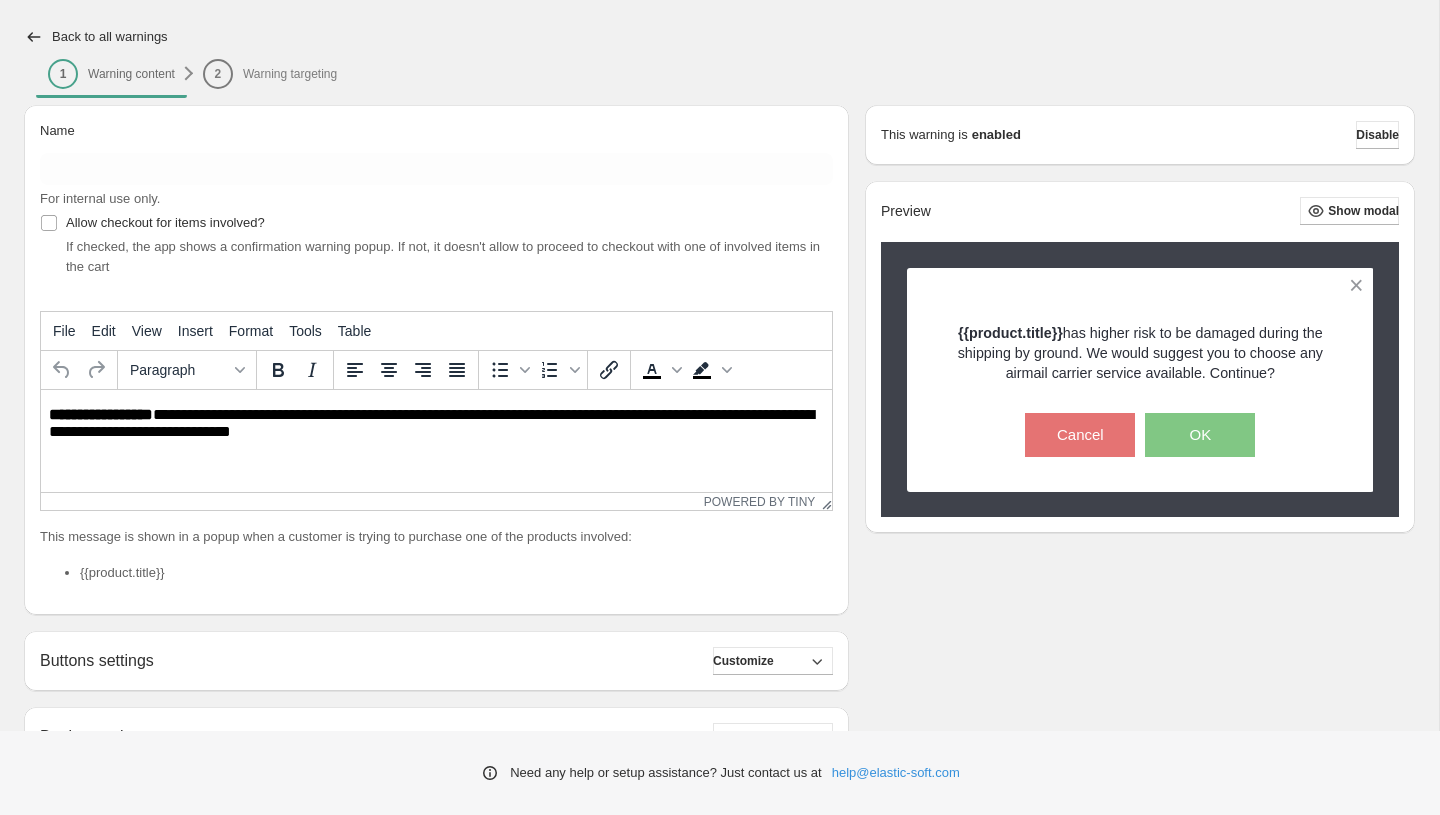 click on "**********" at bounding box center [436, 424] 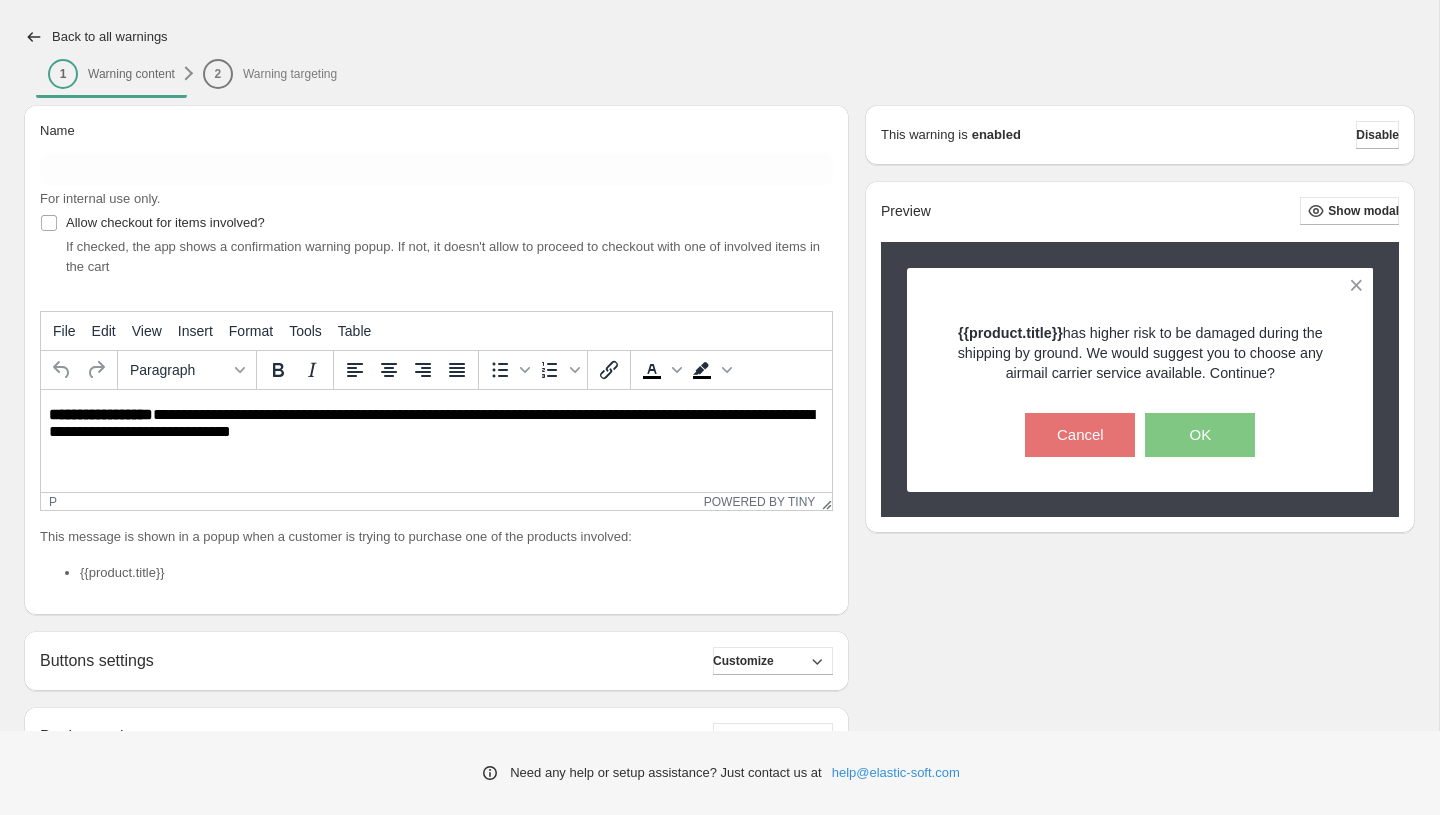 click on "**********" at bounding box center [436, 424] 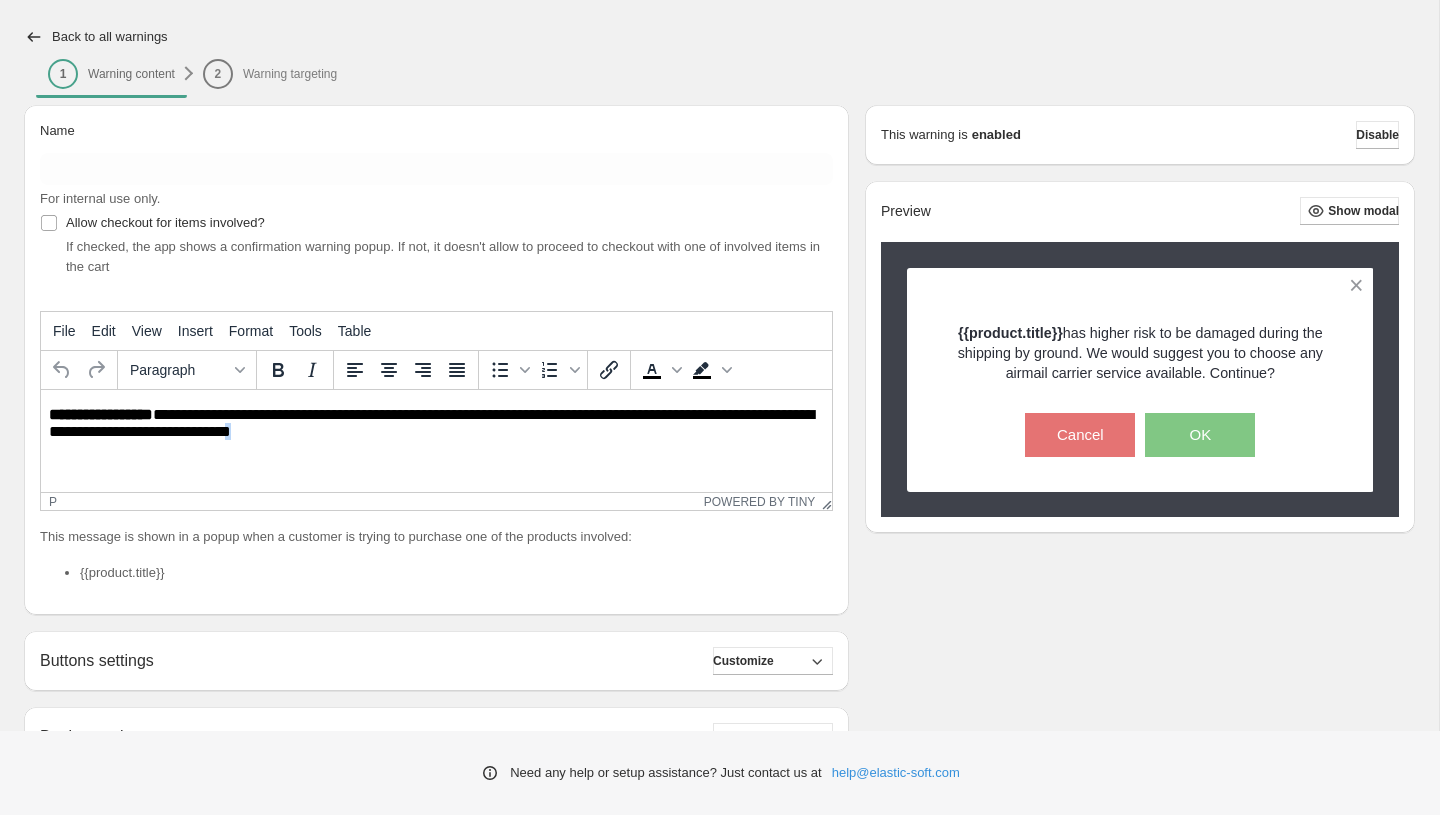 click on "**********" at bounding box center [436, 424] 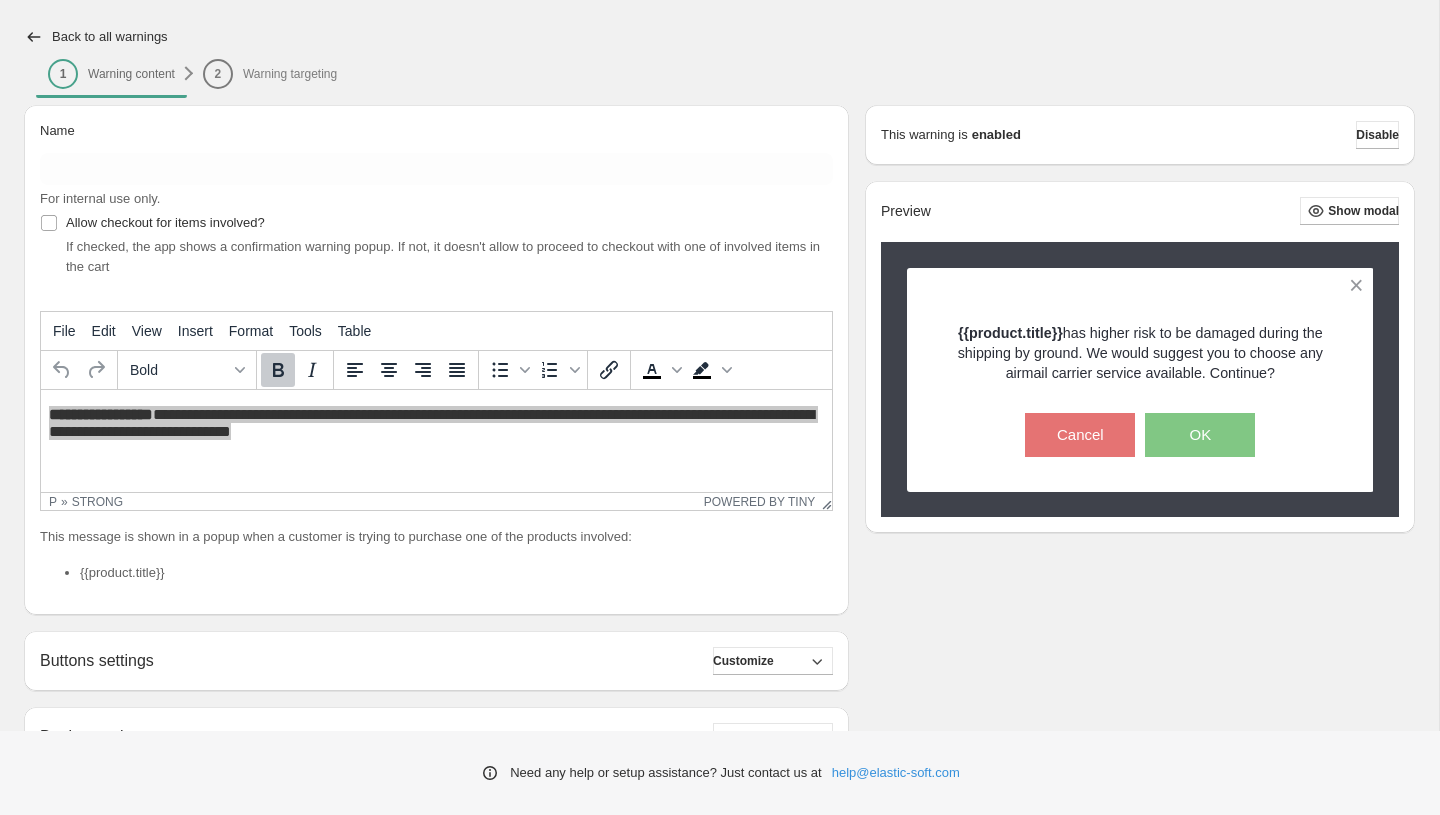 click on "Warnings" at bounding box center (719, -11) 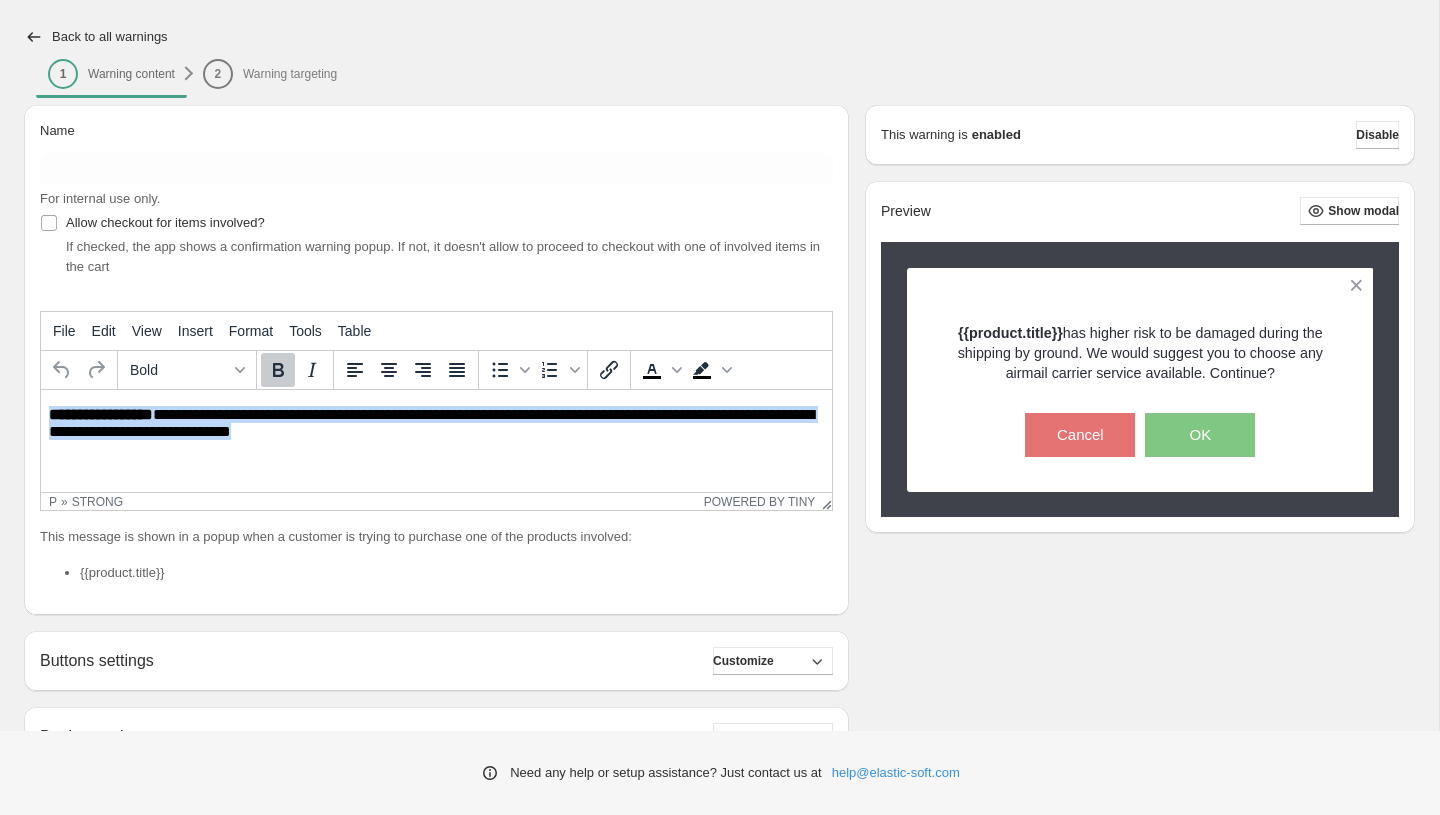 click on "**********" at bounding box center (436, 424) 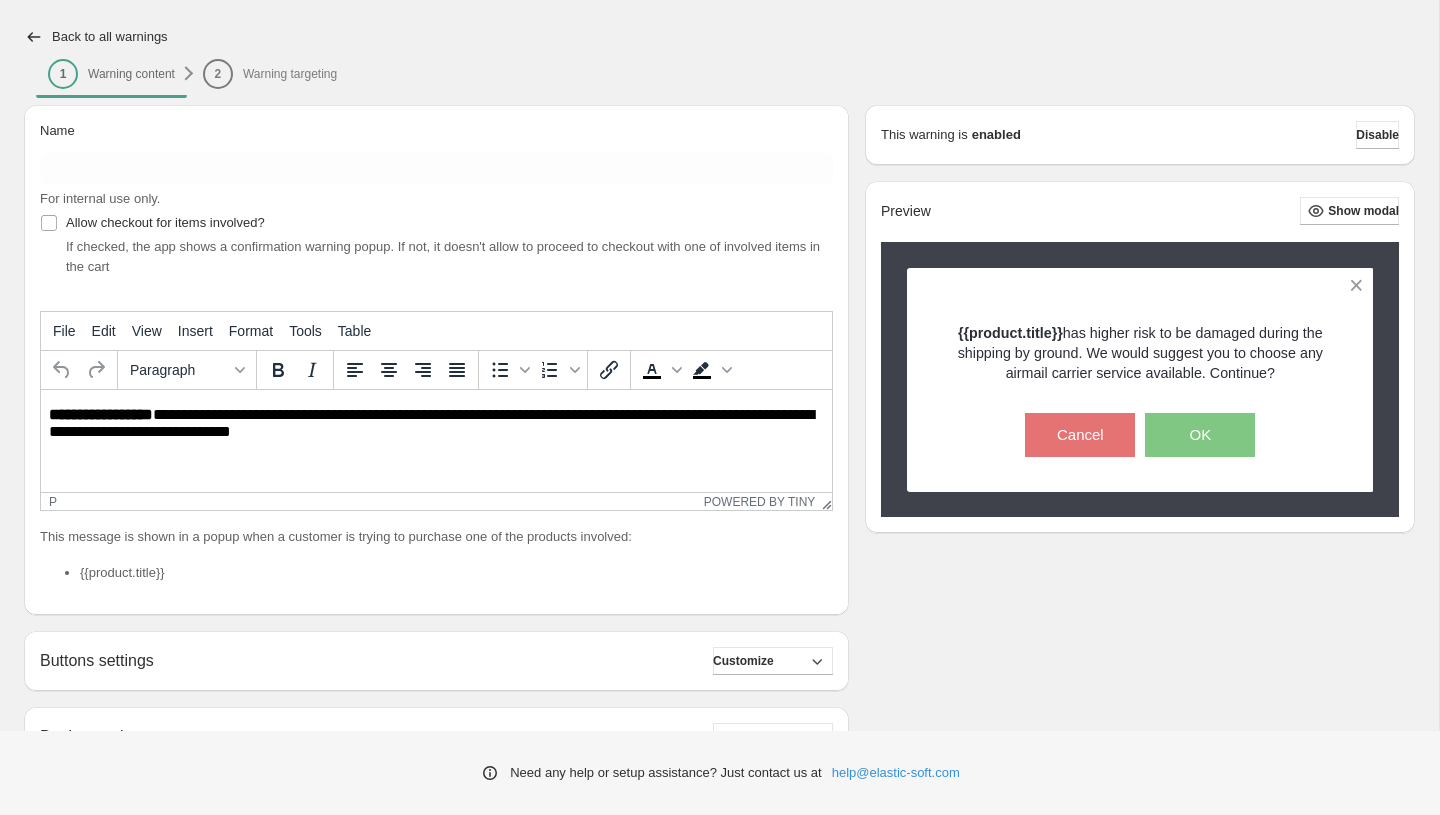 click on "**********" at bounding box center [436, 424] 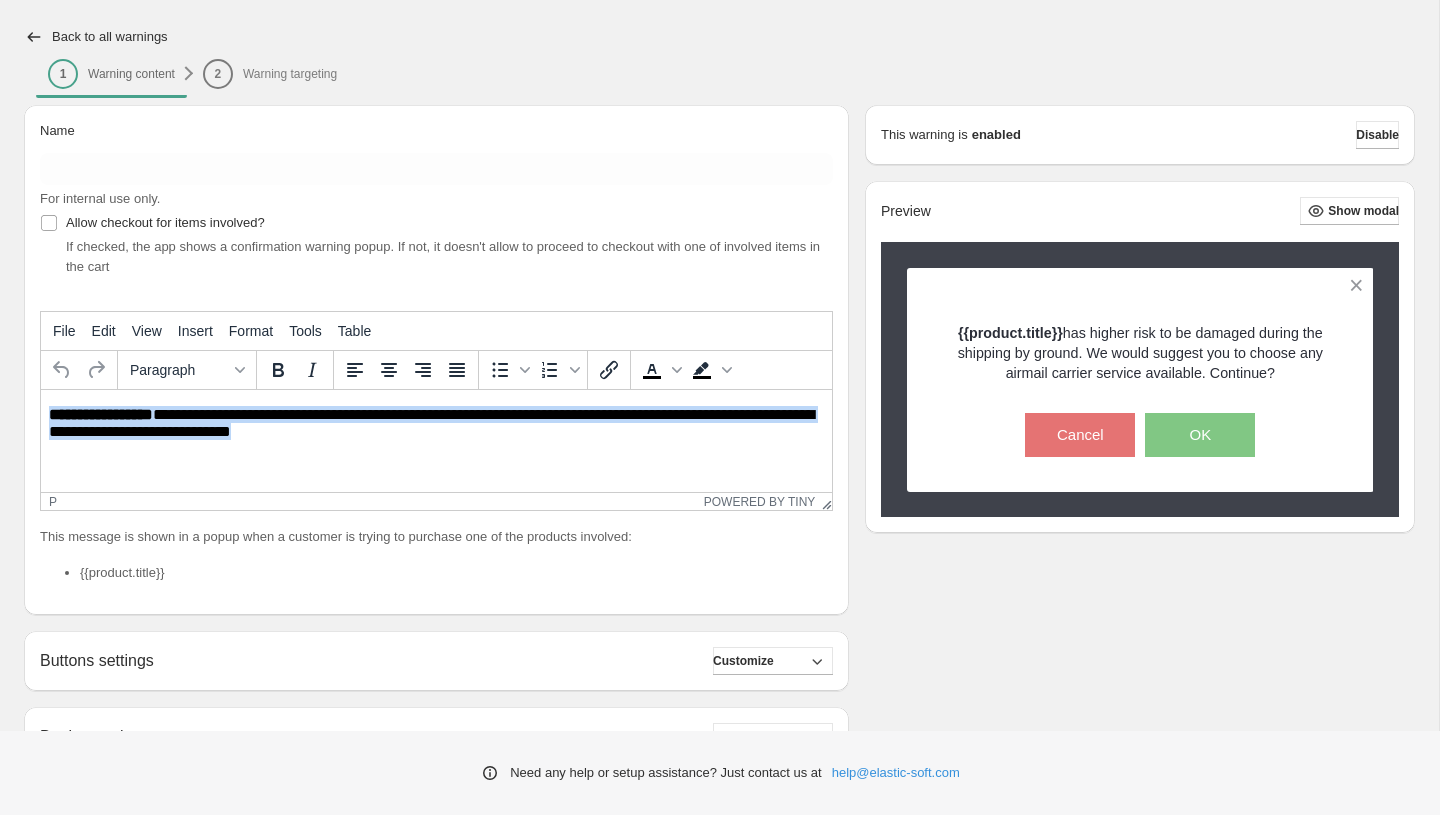 click on "**********" at bounding box center [436, 424] 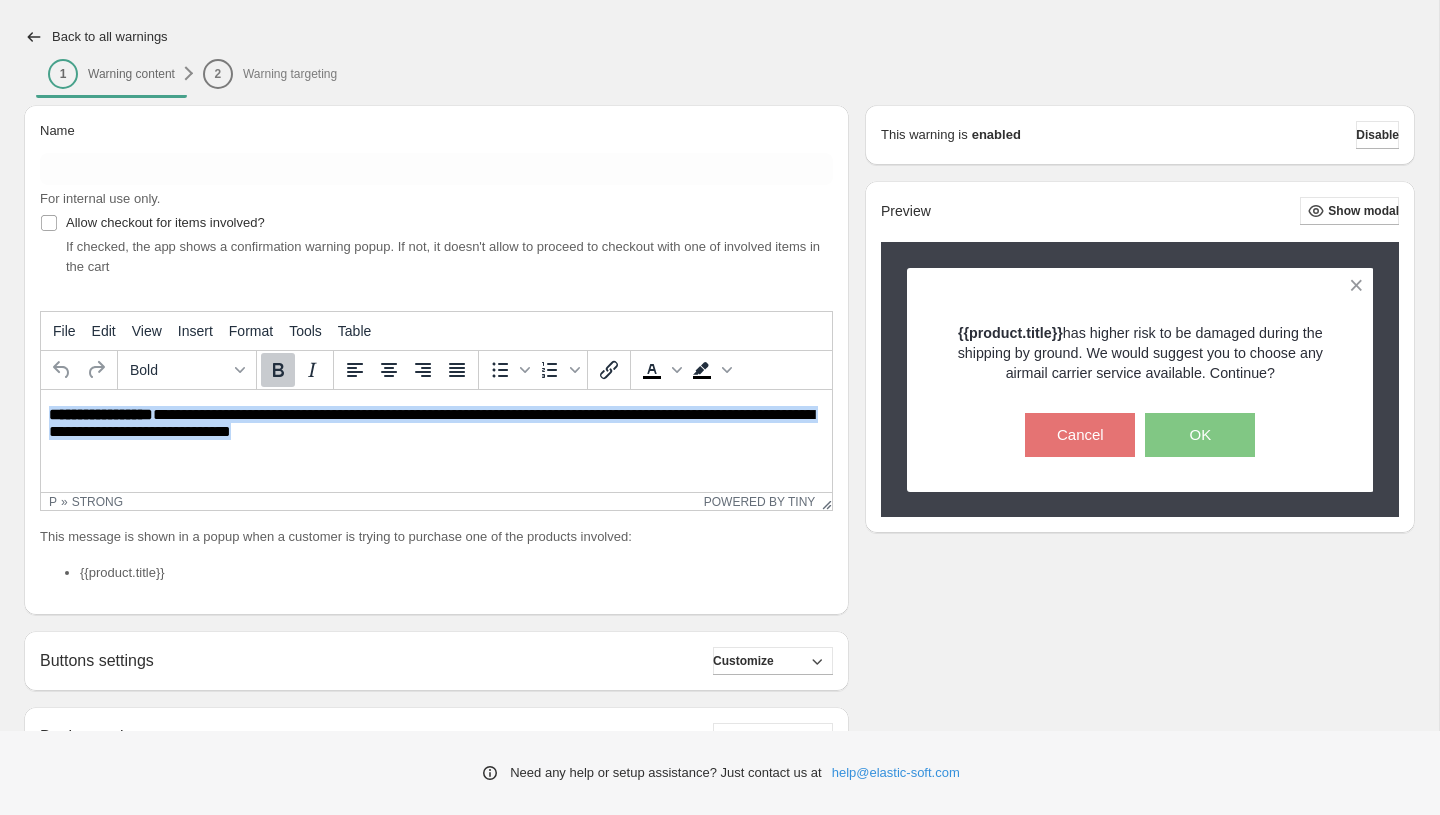 click on "**********" at bounding box center [436, 424] 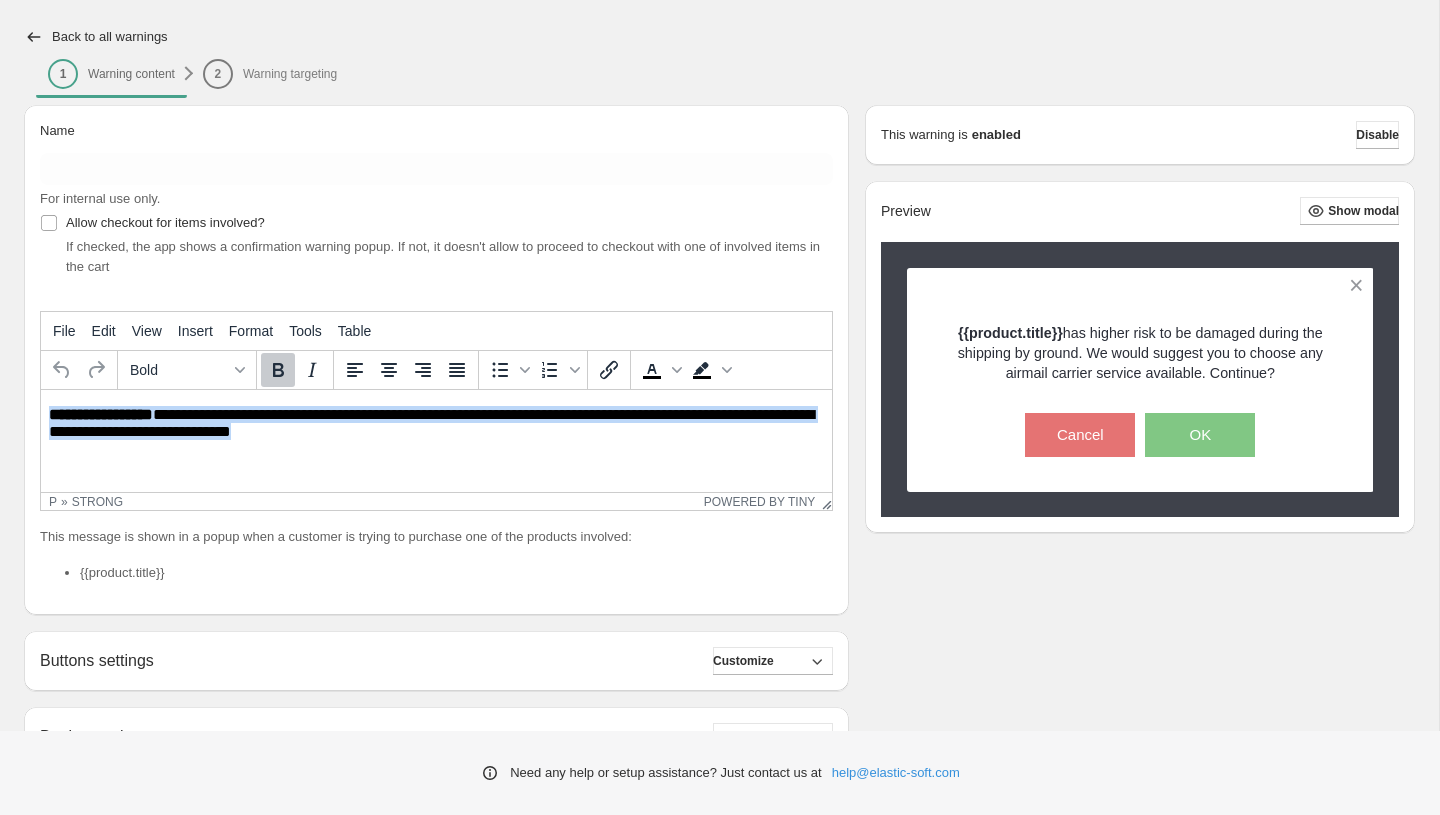 drag, startPoint x: 350, startPoint y: 441, endPoint x: 75, endPoint y: 798, distance: 450.63733 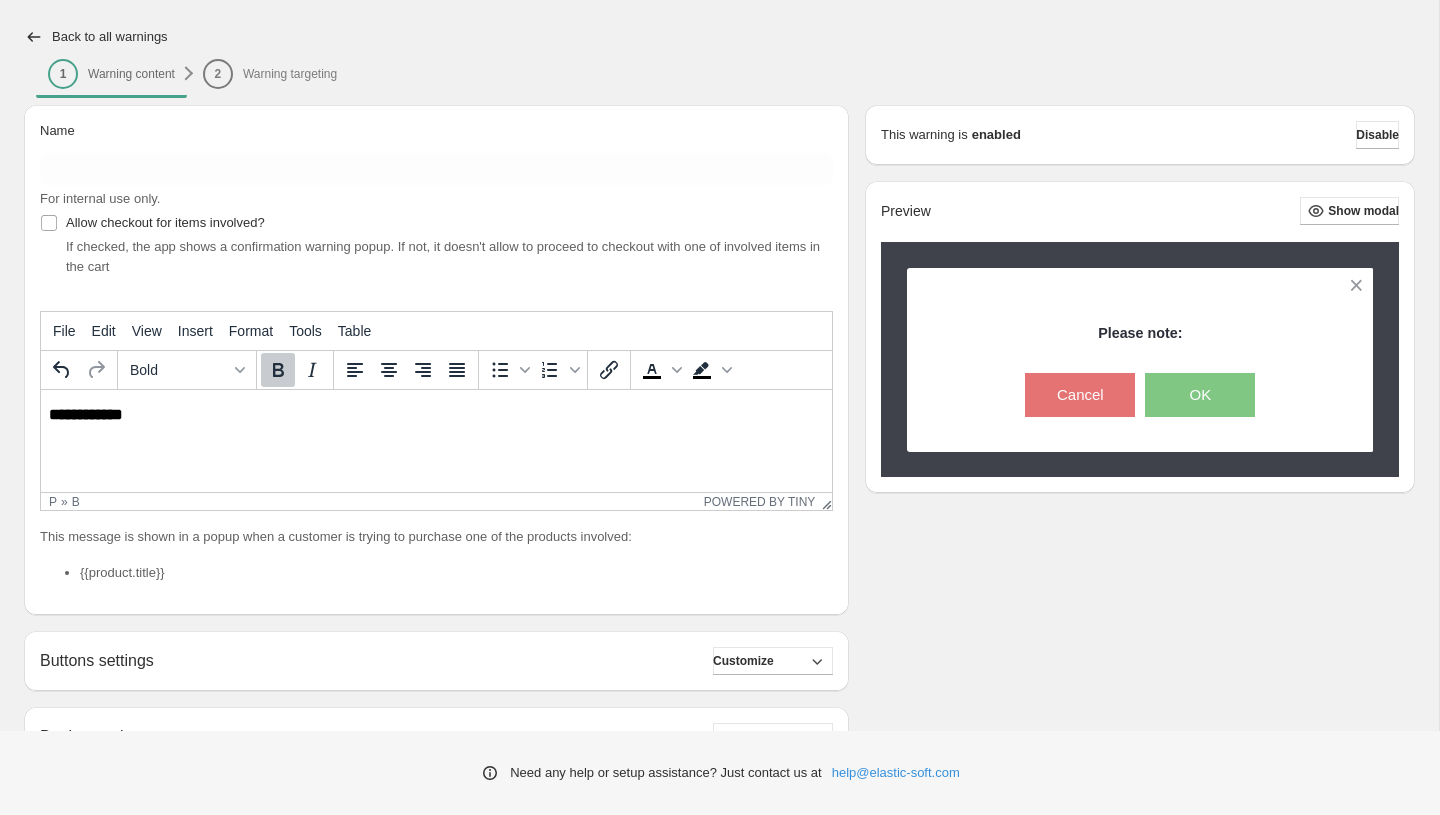 click on "**********" at bounding box center (436, 415) 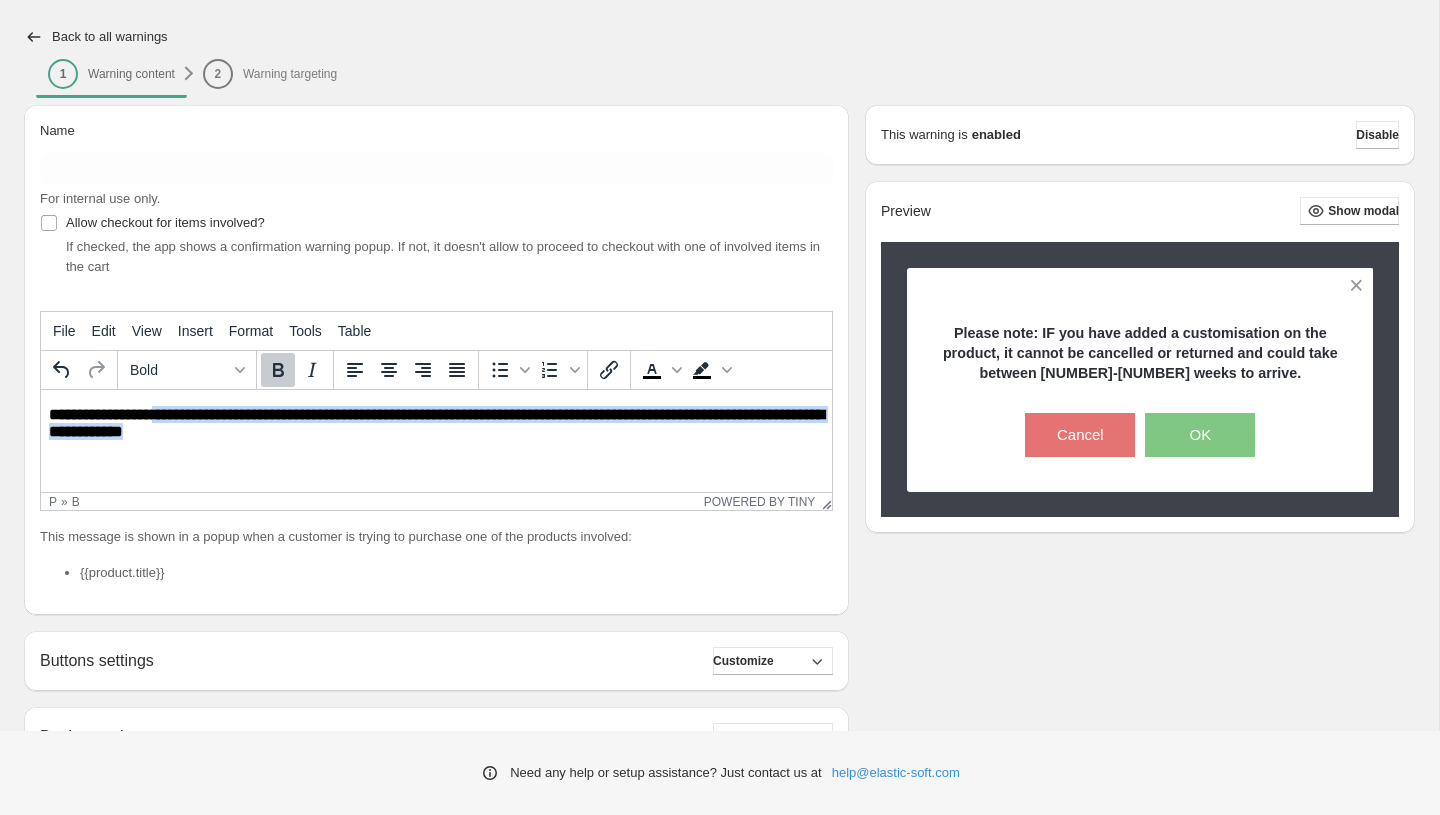 drag, startPoint x: 281, startPoint y: 438, endPoint x: 155, endPoint y: 410, distance: 129.07362 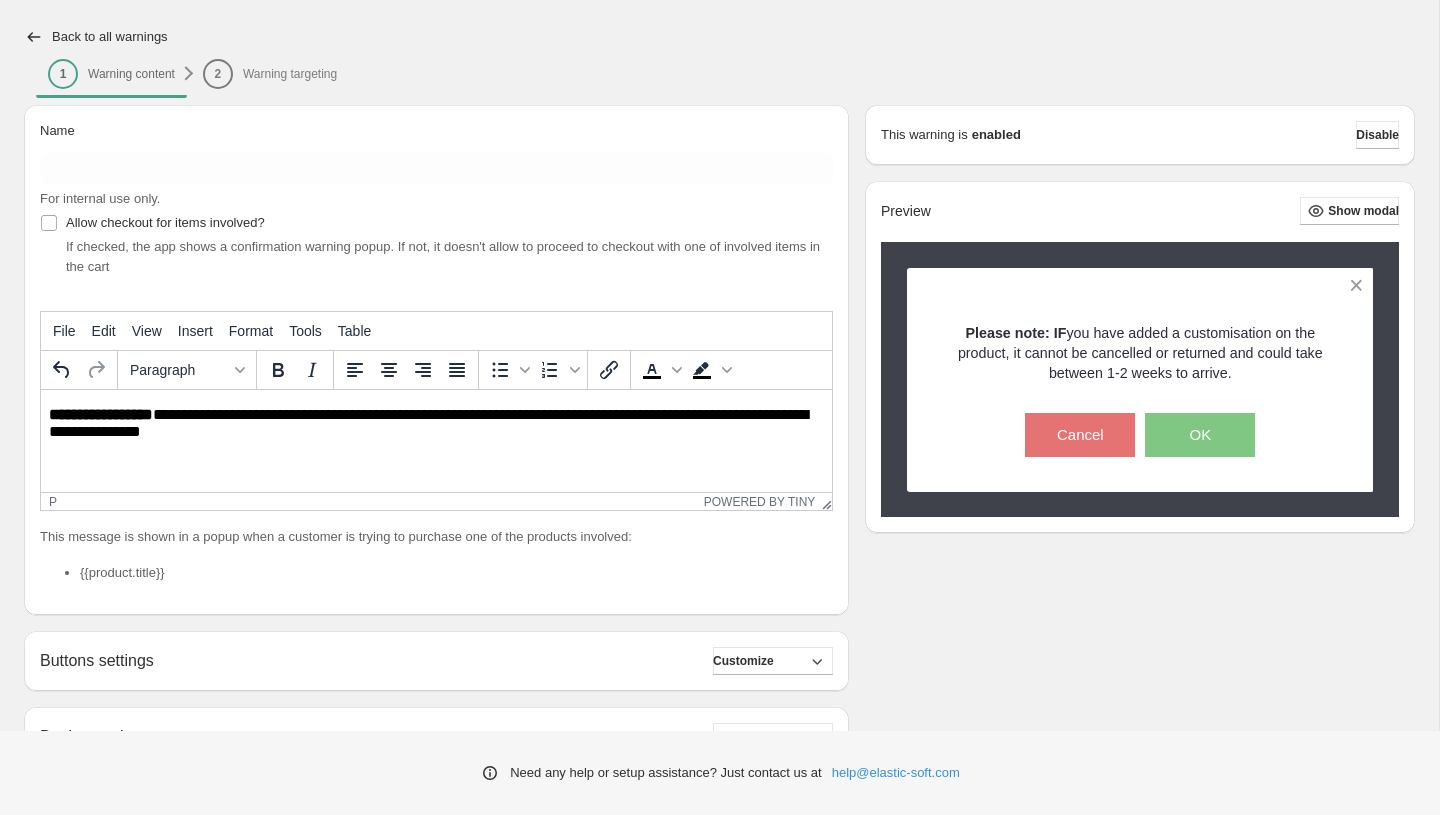 click on "p" at bounding box center [373, 502] 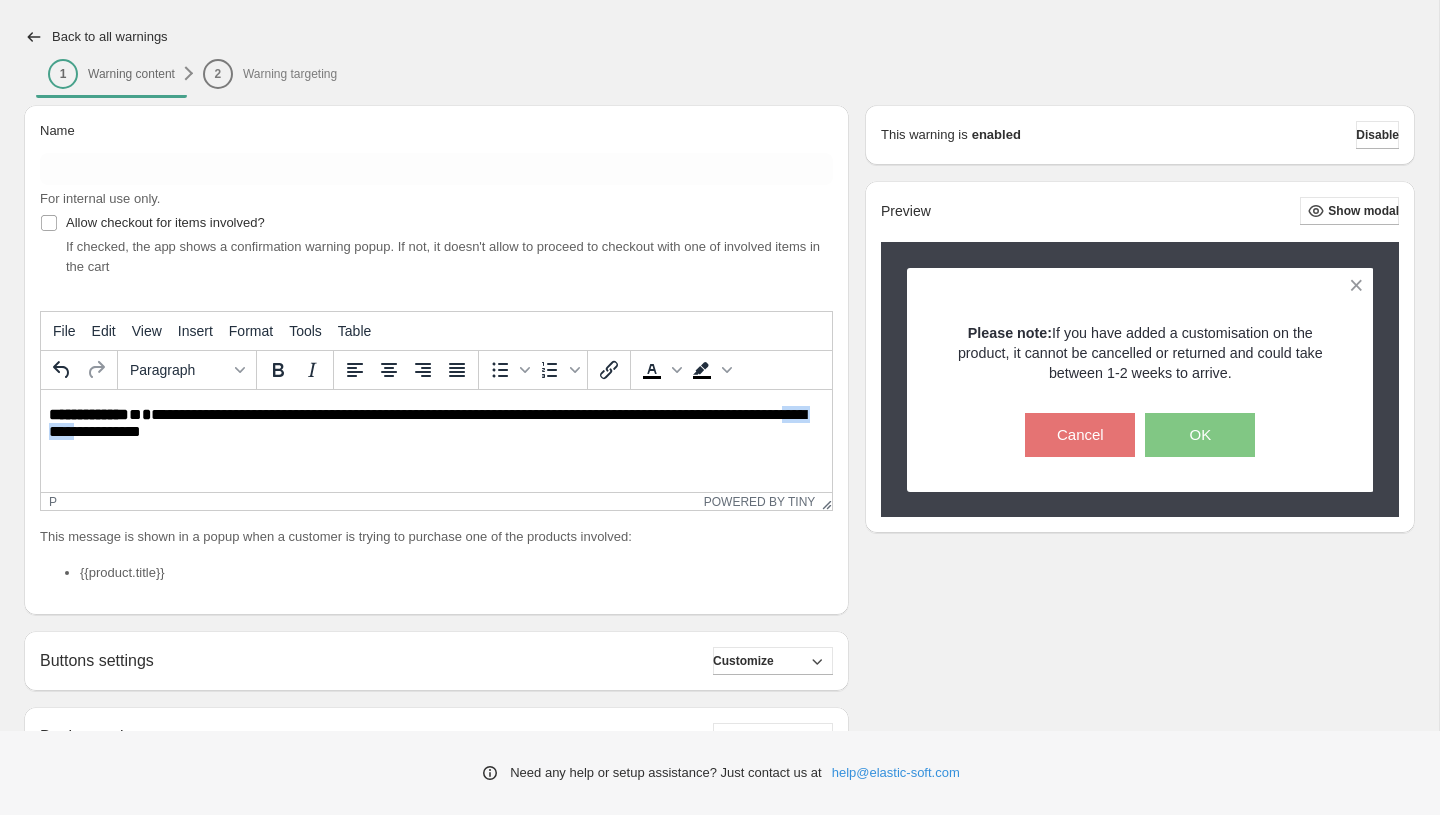 drag, startPoint x: 107, startPoint y: 432, endPoint x: 172, endPoint y: 436, distance: 65.12296 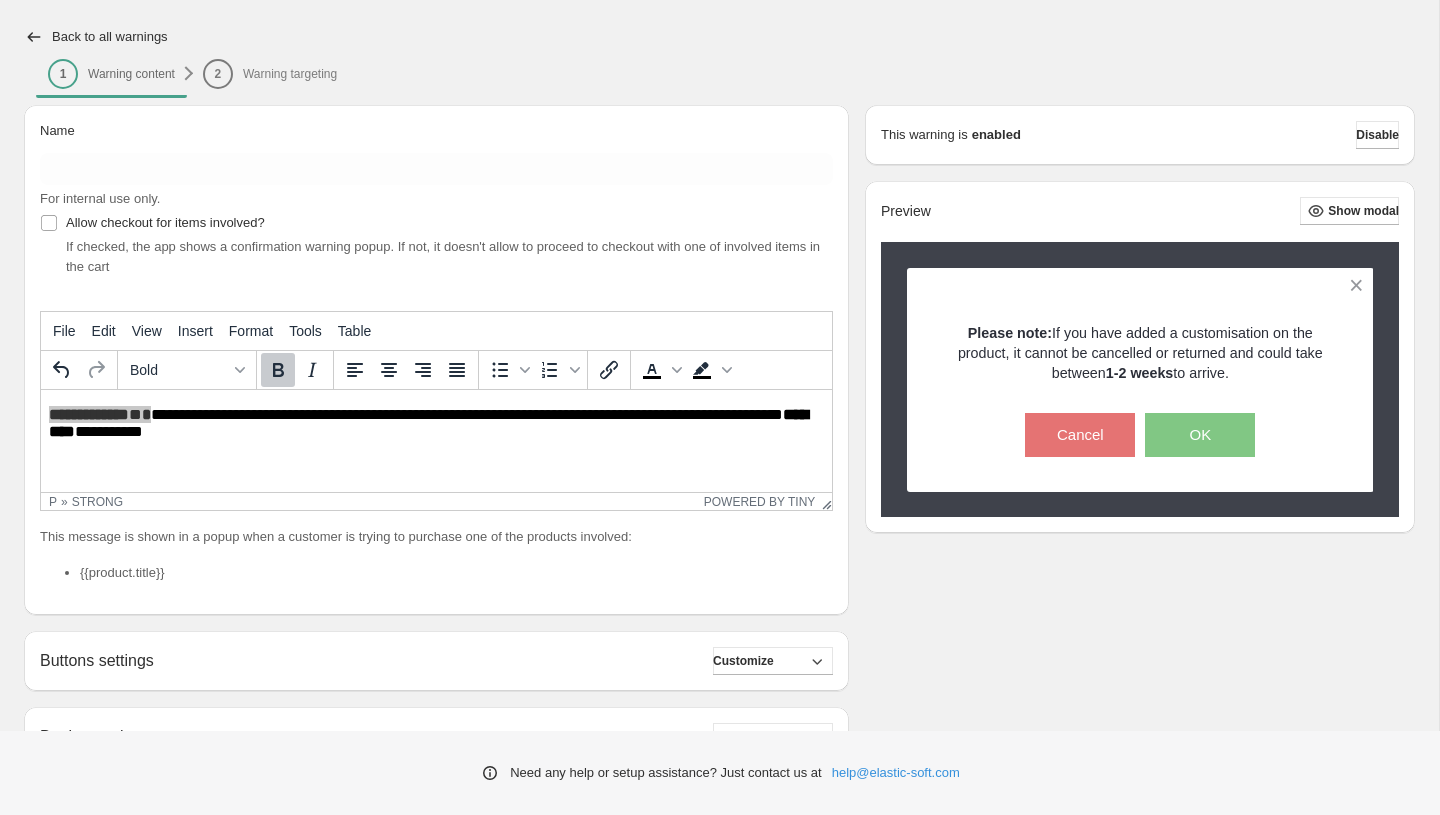 click on "Name For internal use only. Allow checkout for items involved? If checked, the app shows a confirmation warning popup. If not, it doesn't allow to proceed to checkout with one of involved items in the cart **** File Edit View Insert Format Tools Table Bold To open the popup, press Shift+Enter To open the popup, press Shift+Enter To open the popup, press Shift+Enter To open the popup, press Shift+Enter p  »  strong Powered by Tiny This message is shown in a popup when a customer is trying to purchase one of the products involved: {{product.title}} Buttons settings   Customize Buttons settings are not available for your tariff plan. Please  upgrade  in order to have this feature. Cancel button:  Text ****** Font size: [NUMBER] [NUMBER] [NUMBER] [NUMBER] Bold Regular Font color:   #ffffff Choose Background color:   #e57373 Choose Border width: [NUMBER] [NUMBER] [NUMBER] [NUMBER] Border color:   #e57373 Choose Border radius: [NUMBER] [NUMBER] [NUMBER] [NUMBER] Confirm button: Text ** Font size: [NUMBER] [NUMBER] [NUMBER] [NUMBER] Bold Regular Font color:   #ffffff Choose Background color:   #81c784 Choose [NUMBER] [NUMBER] [NUMBER]" at bounding box center [719, 504] 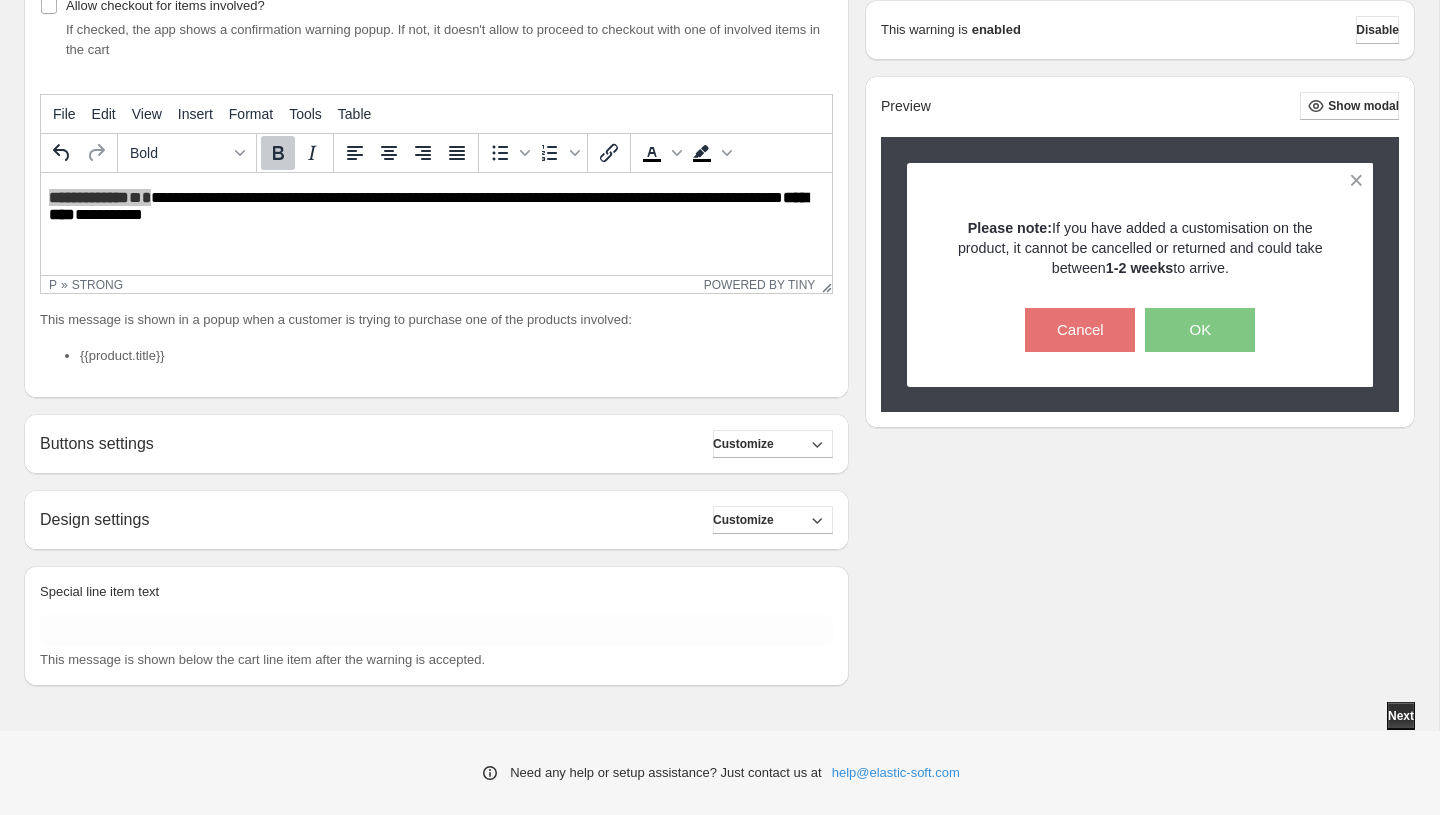 click on "Need any help or setup assistance? Just contact us at  help@example.com" at bounding box center [720, 773] 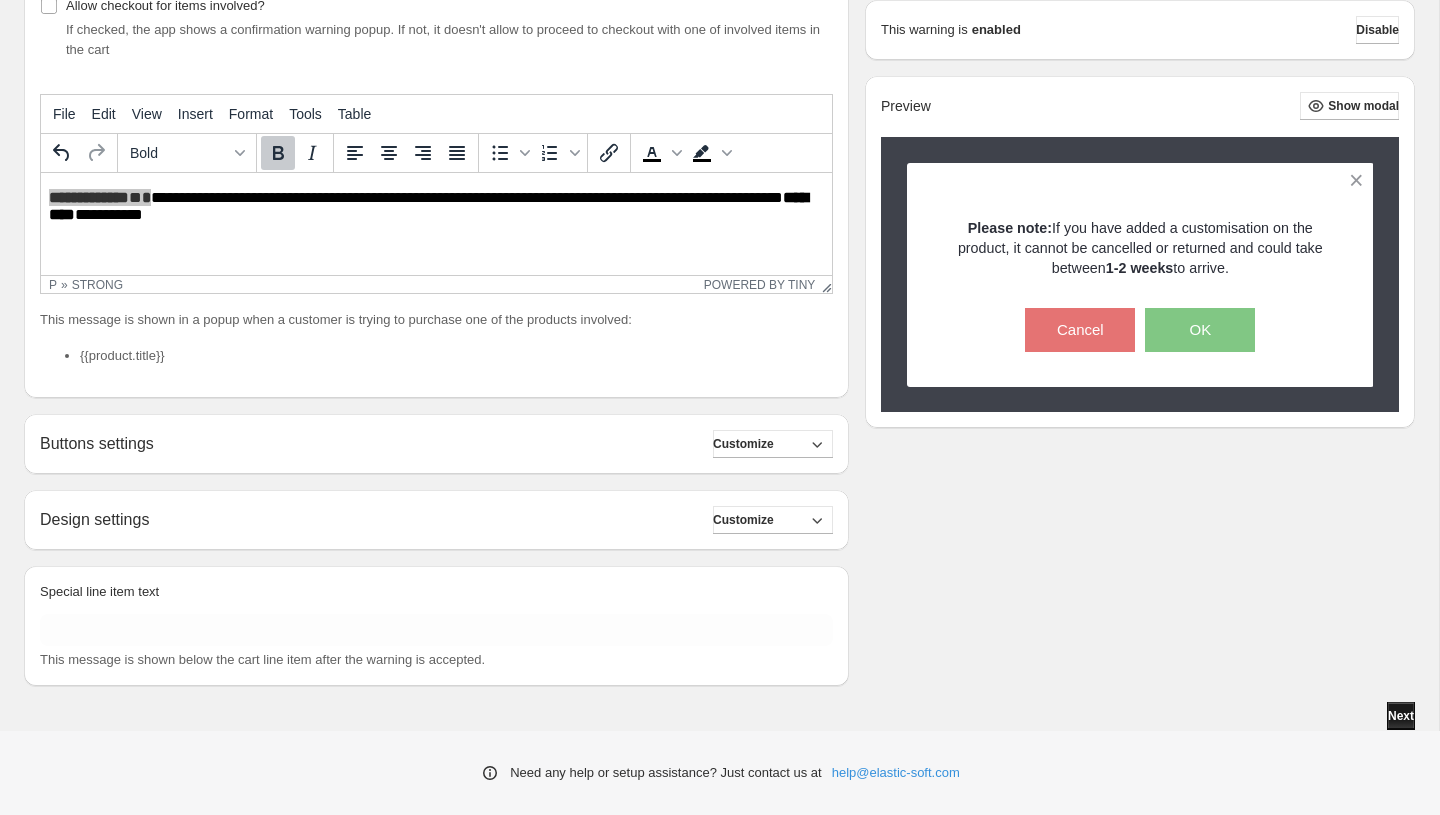 click on "Next" at bounding box center [1401, 716] 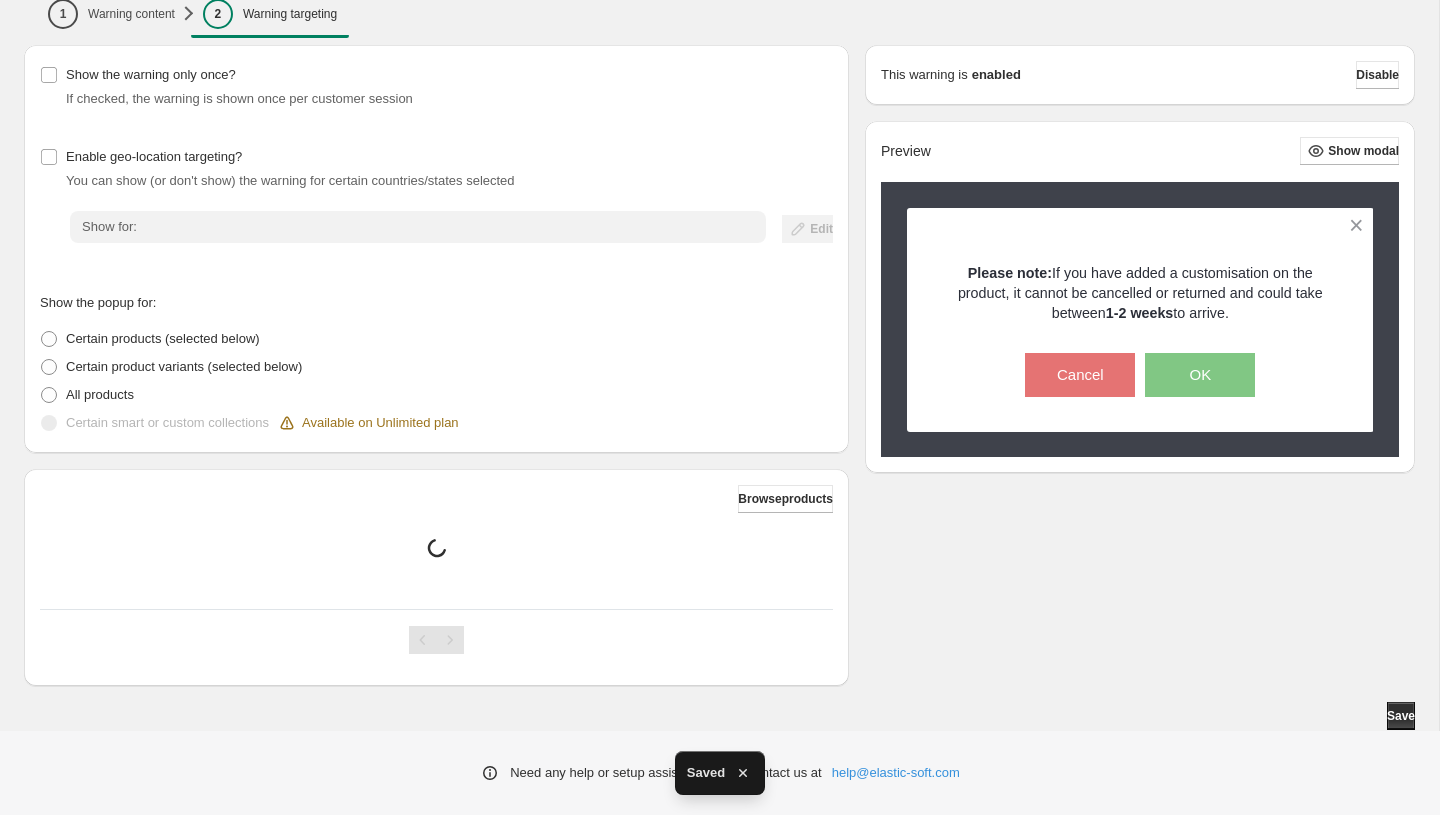 scroll, scrollTop: 81, scrollLeft: 0, axis: vertical 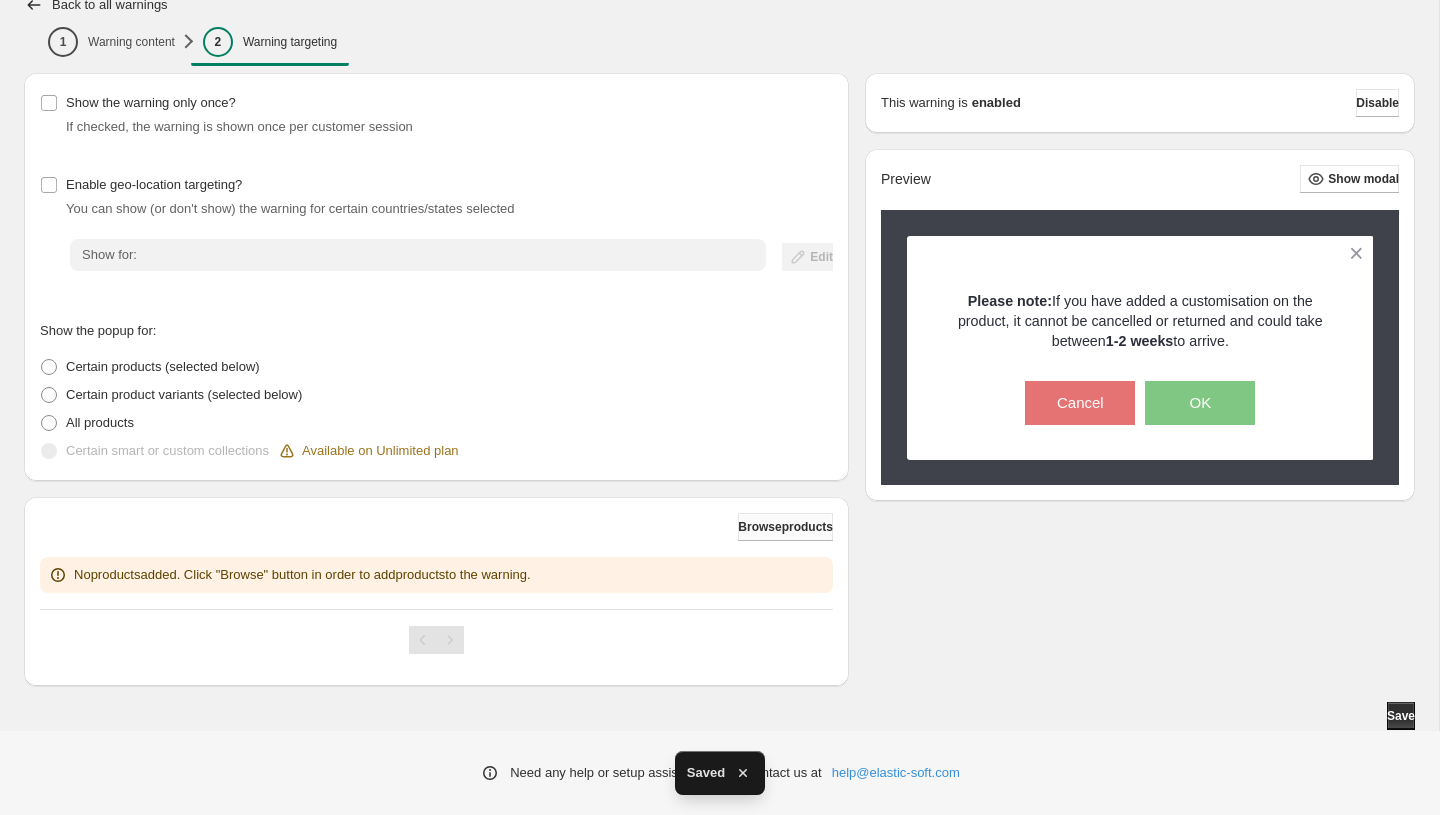 click on "Browse  products" at bounding box center (785, 527) 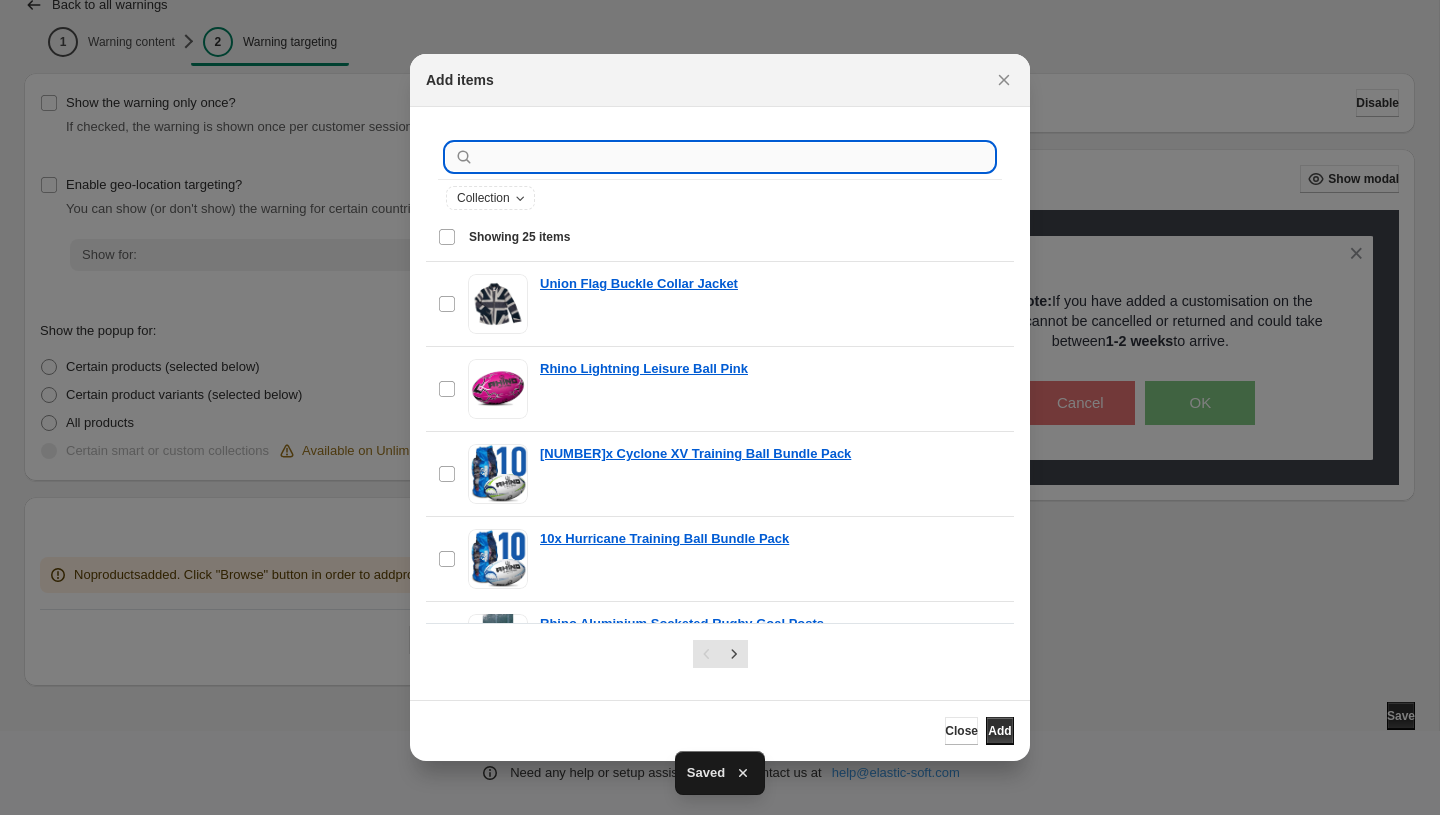 click at bounding box center [736, 157] 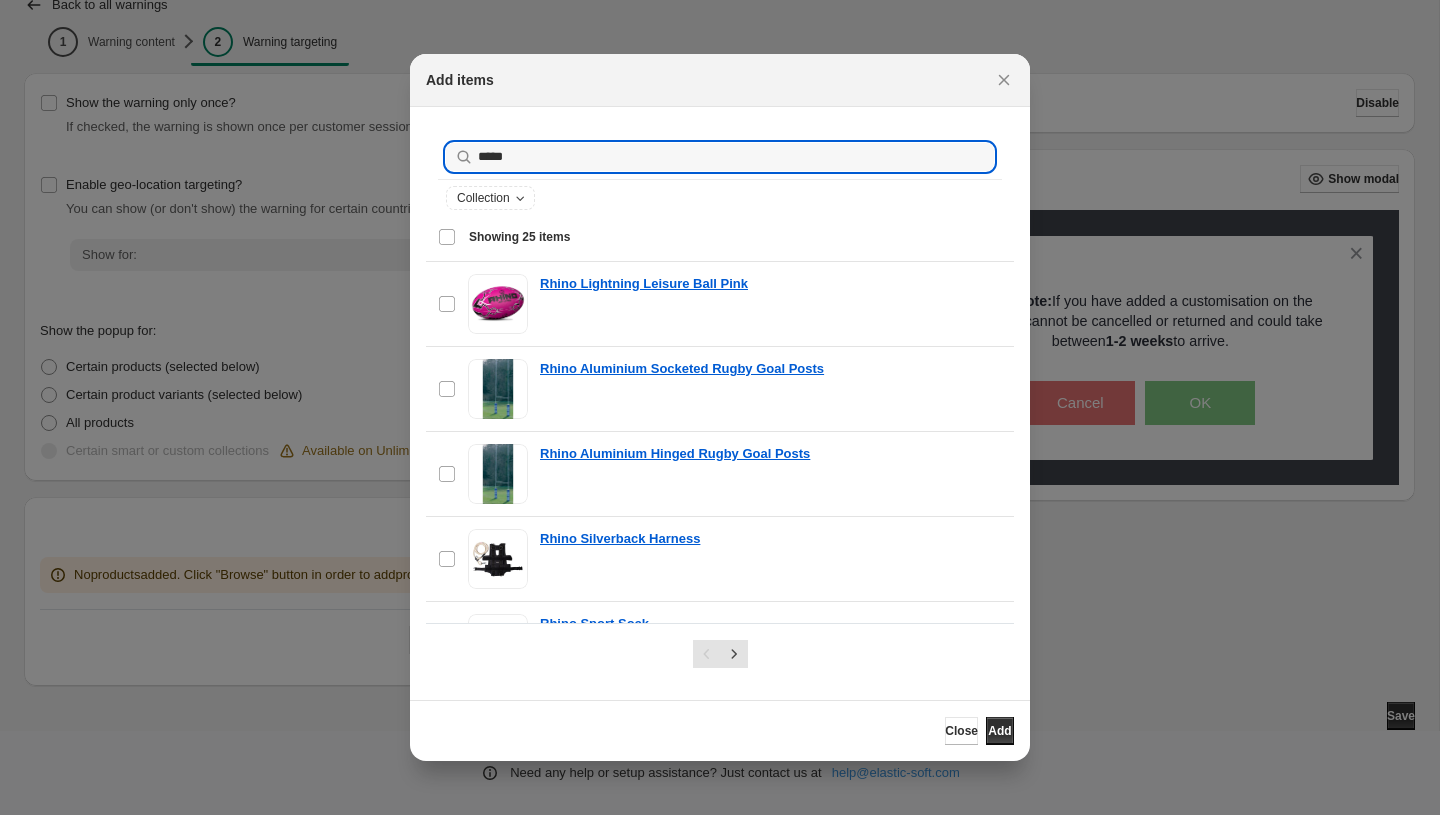 click on "***** Clear" at bounding box center [720, 157] 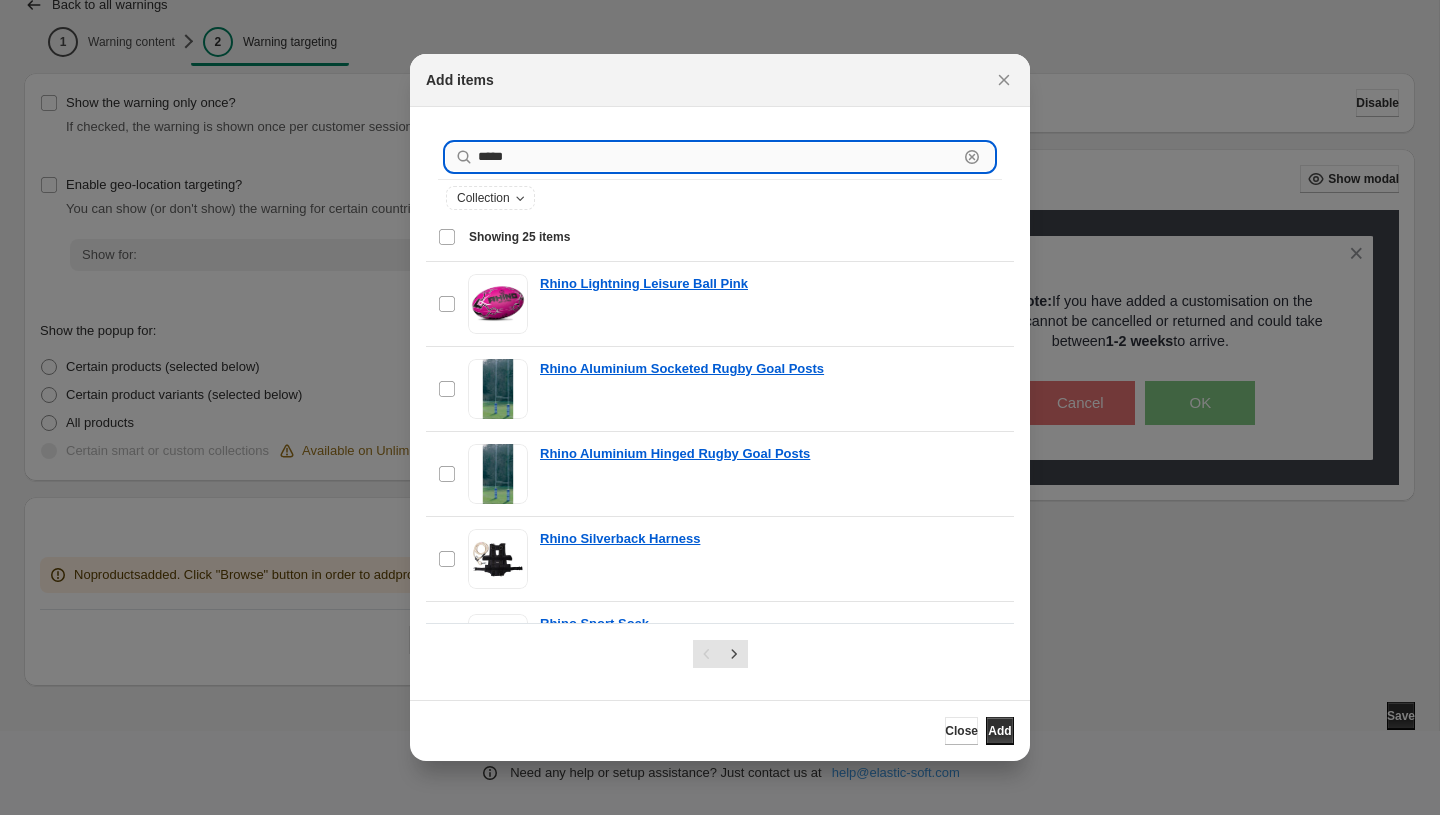 click on "*****" at bounding box center (718, 157) 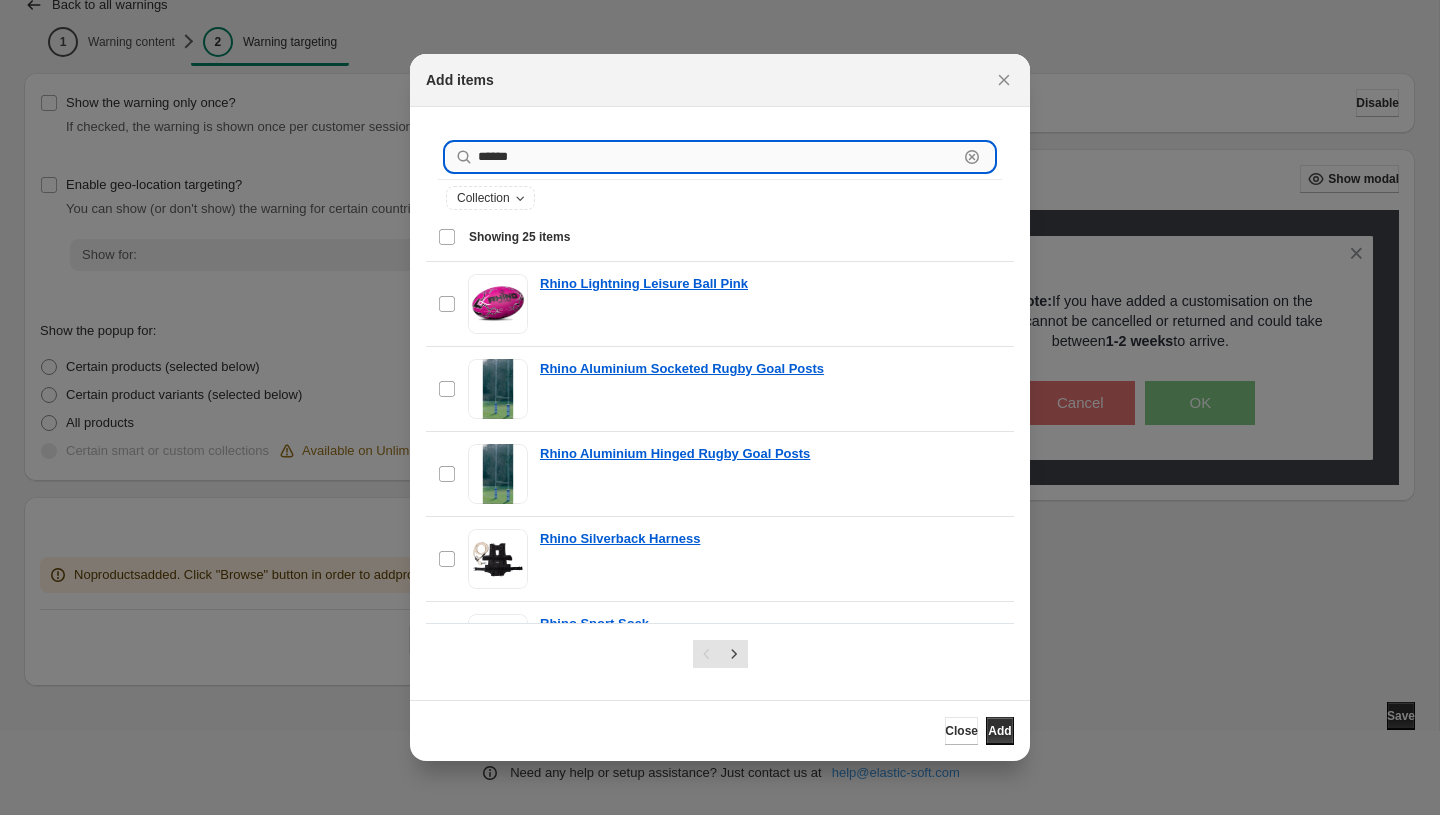 click on "*****" at bounding box center [718, 157] 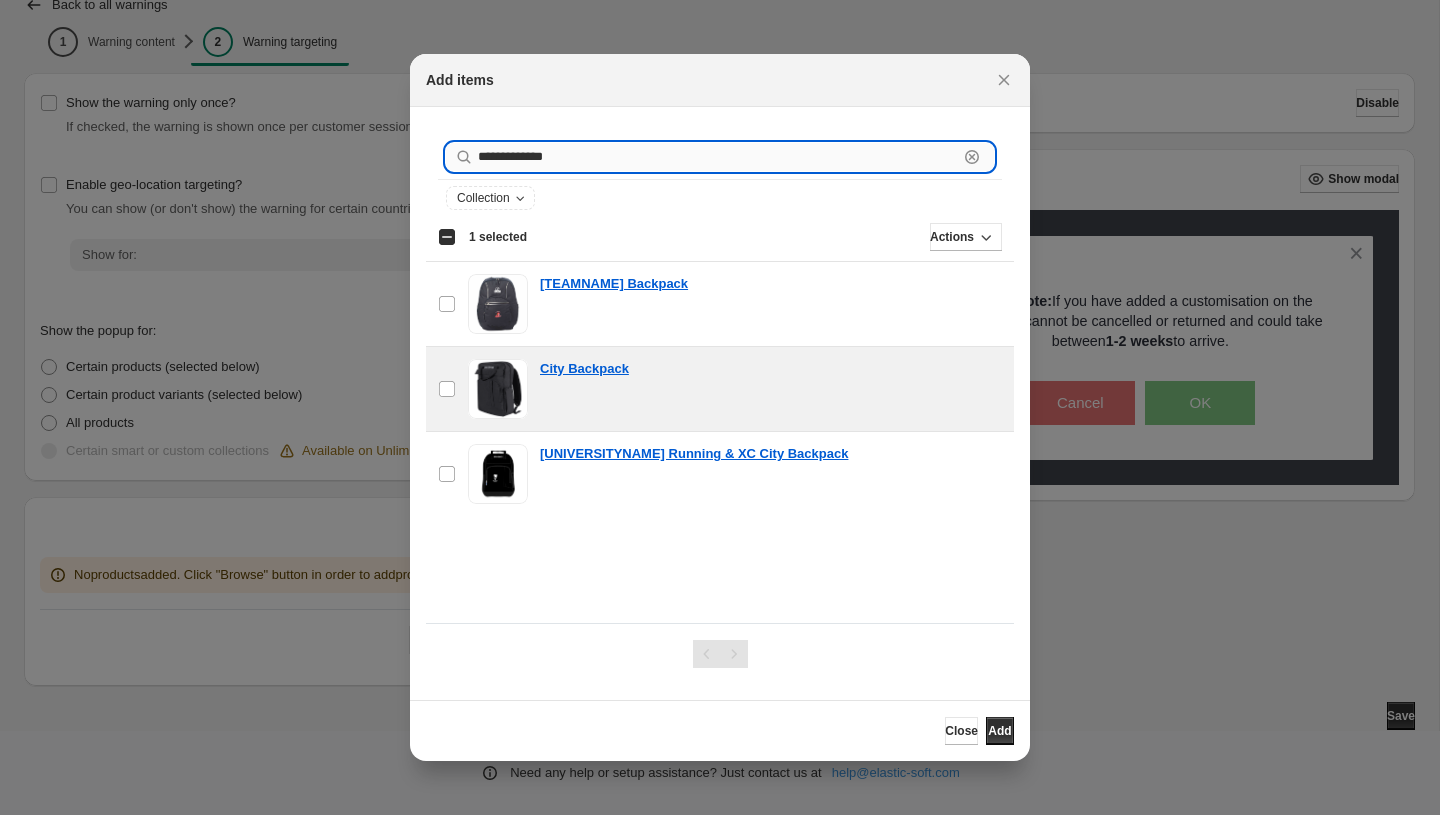 click on "**********" at bounding box center (718, 157) 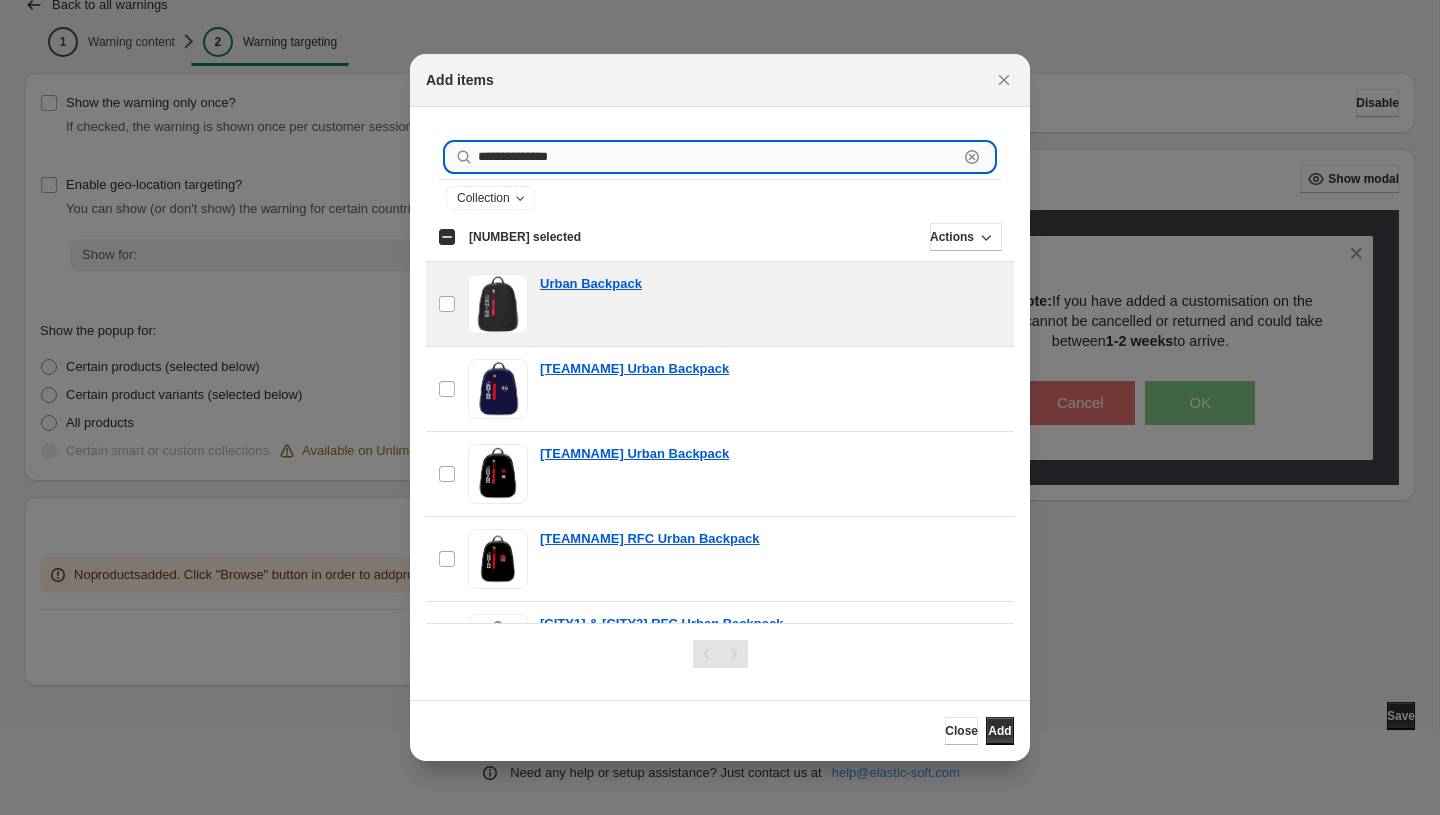 click on "**********" at bounding box center [718, 157] 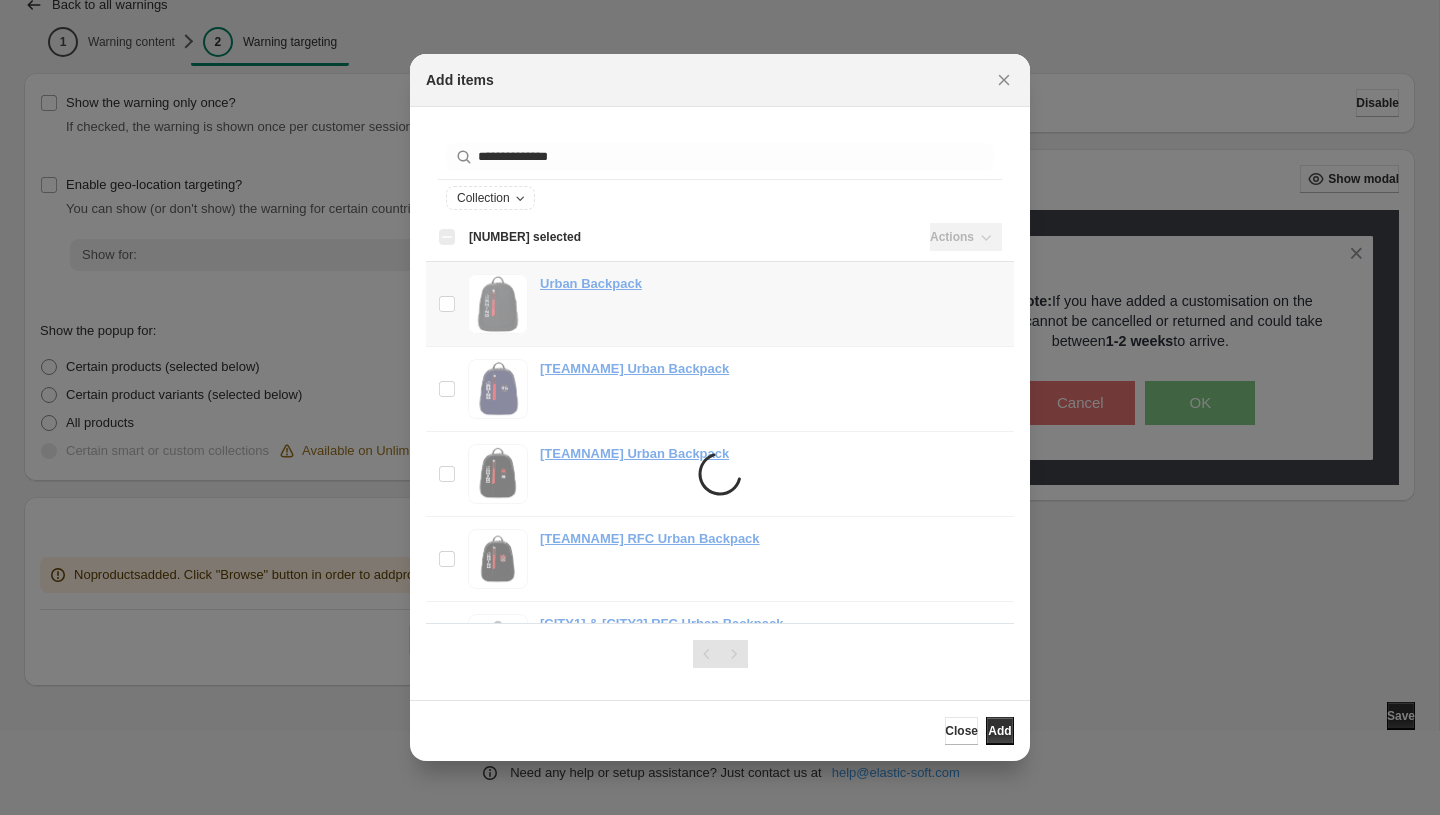 click on "**********" at bounding box center (720, 157) 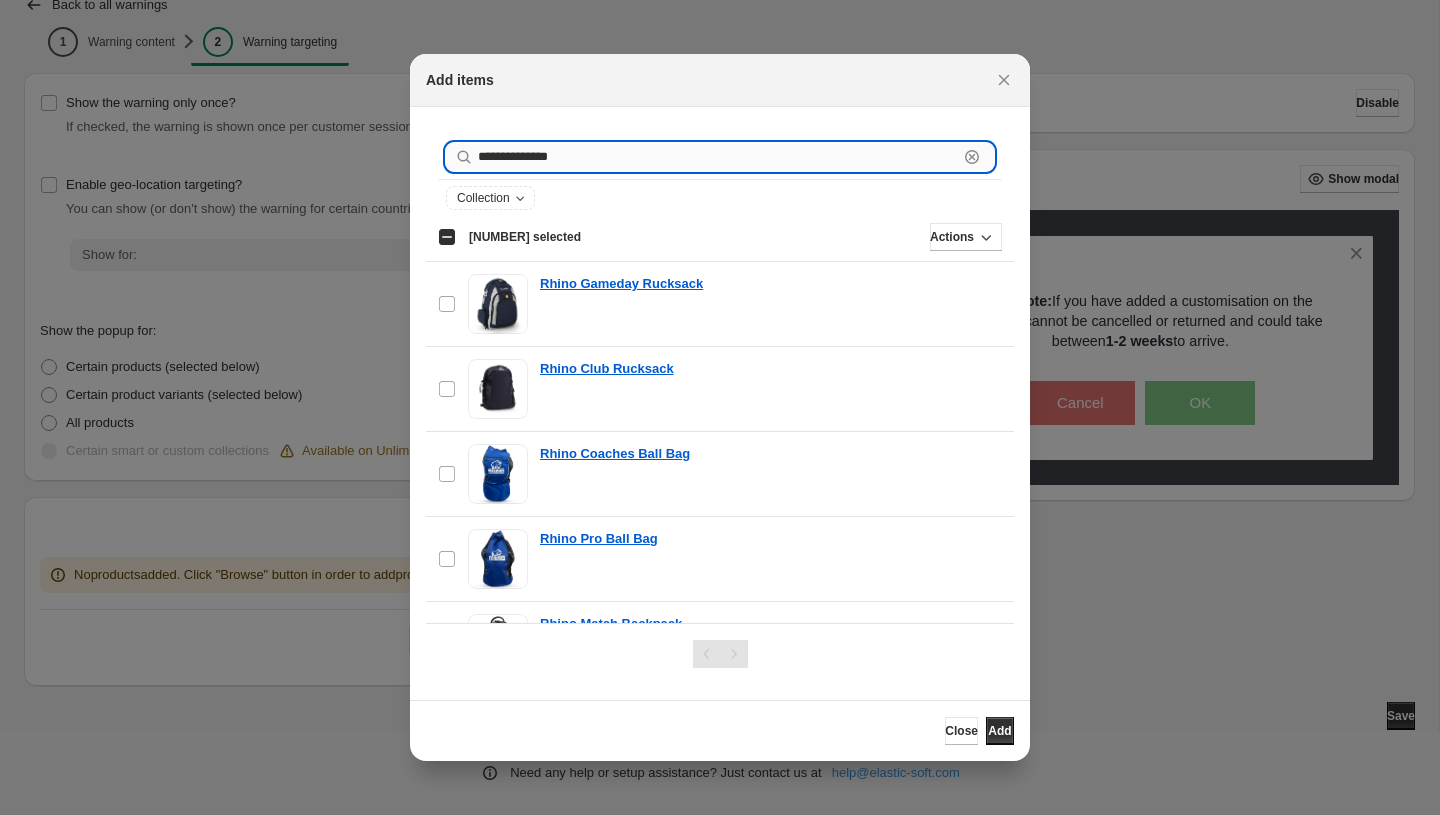 click on "**********" at bounding box center [718, 157] 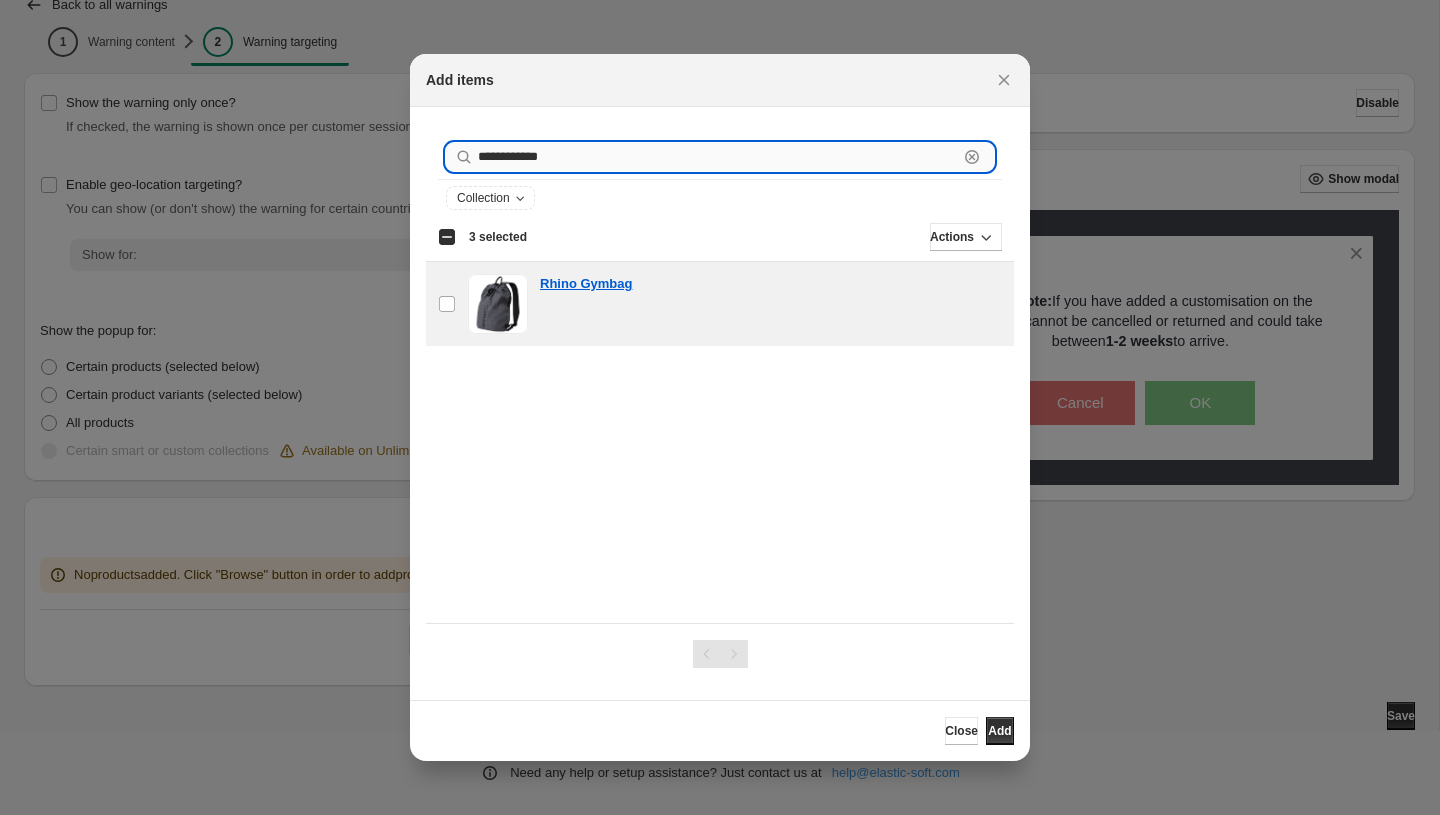 click on "**********" at bounding box center [718, 157] 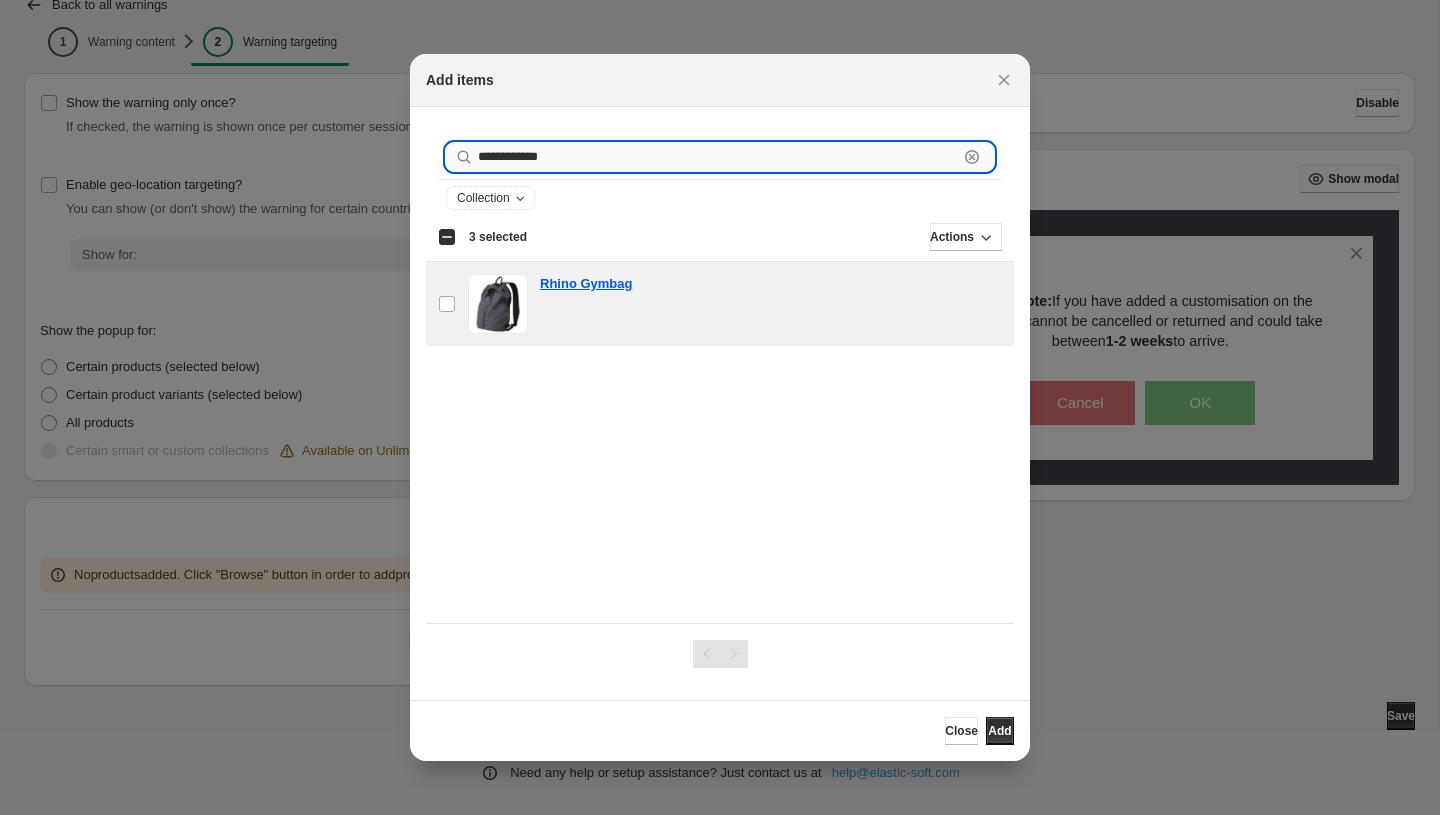 click on "**********" at bounding box center (718, 157) 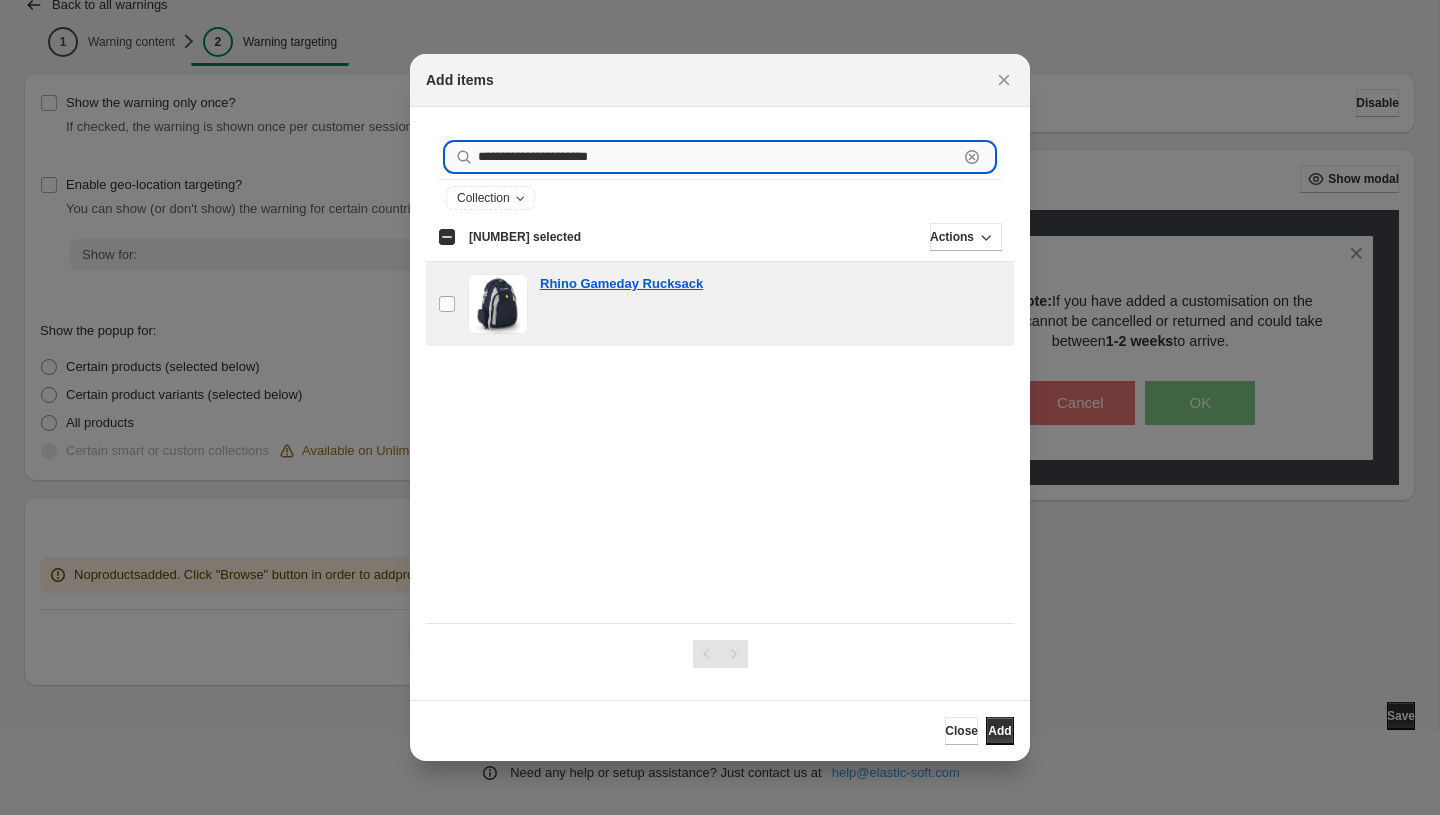click on "**********" at bounding box center (718, 157) 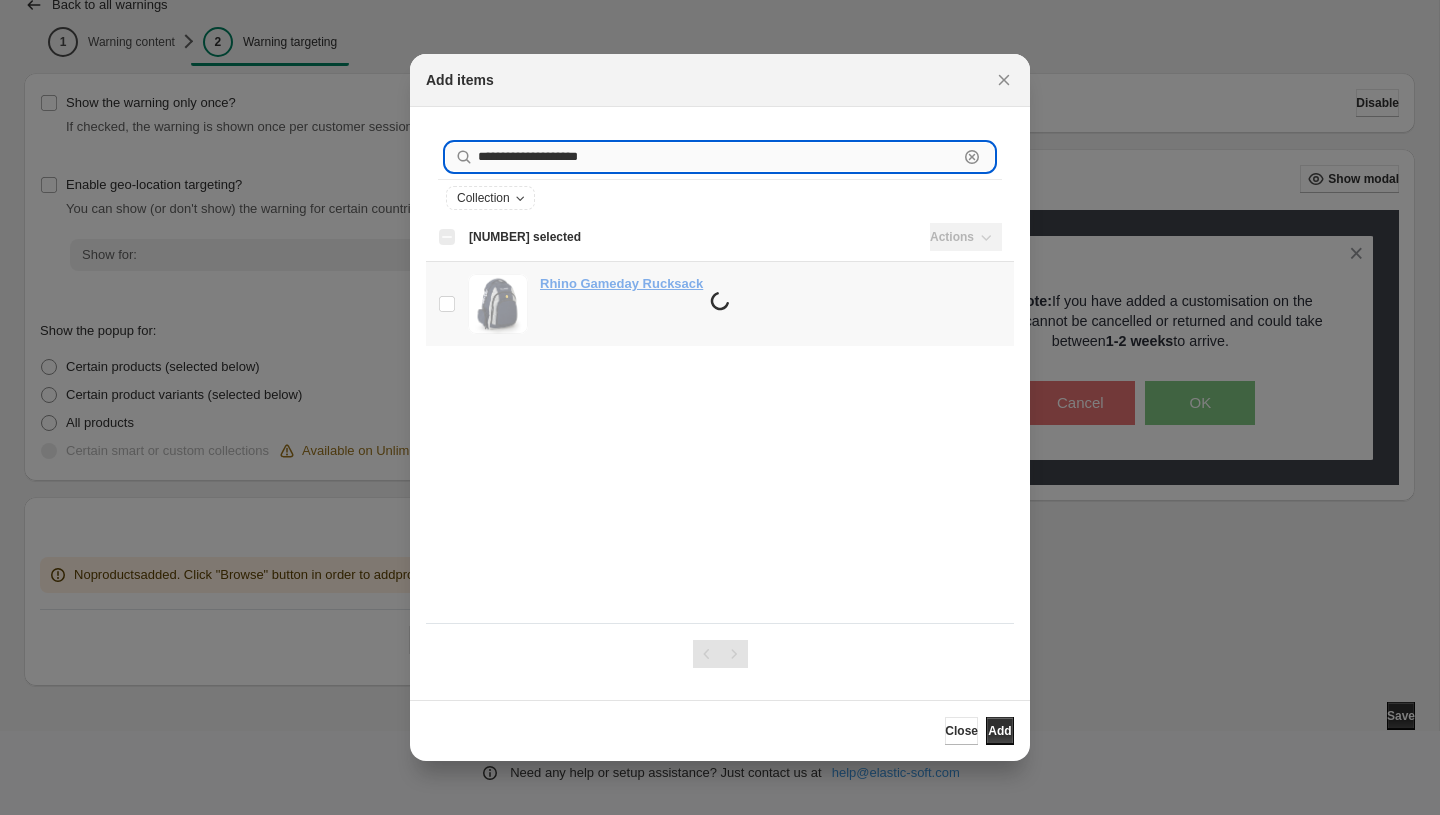 click on "**********" at bounding box center [718, 157] 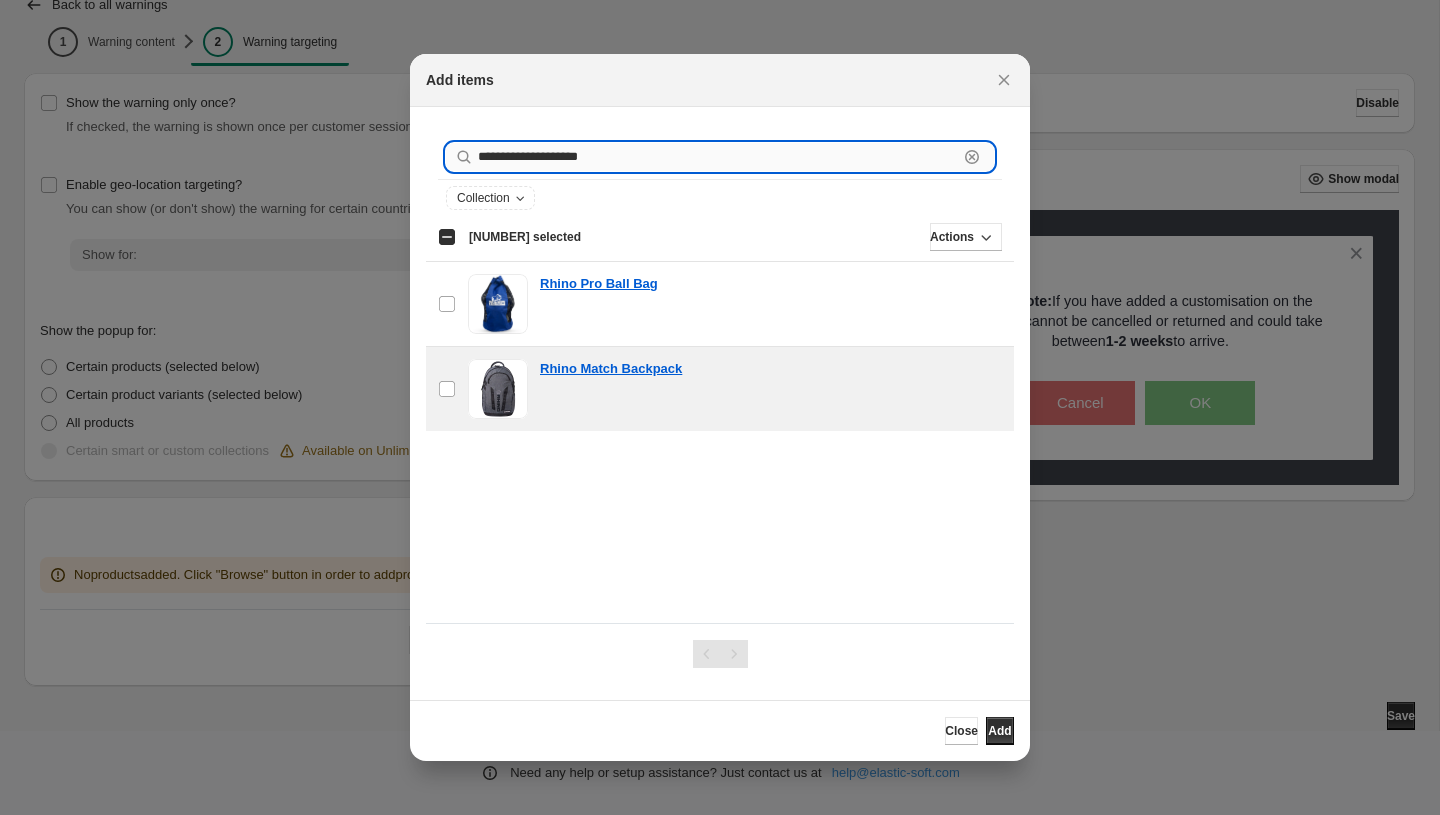 click on "**********" at bounding box center [718, 157] 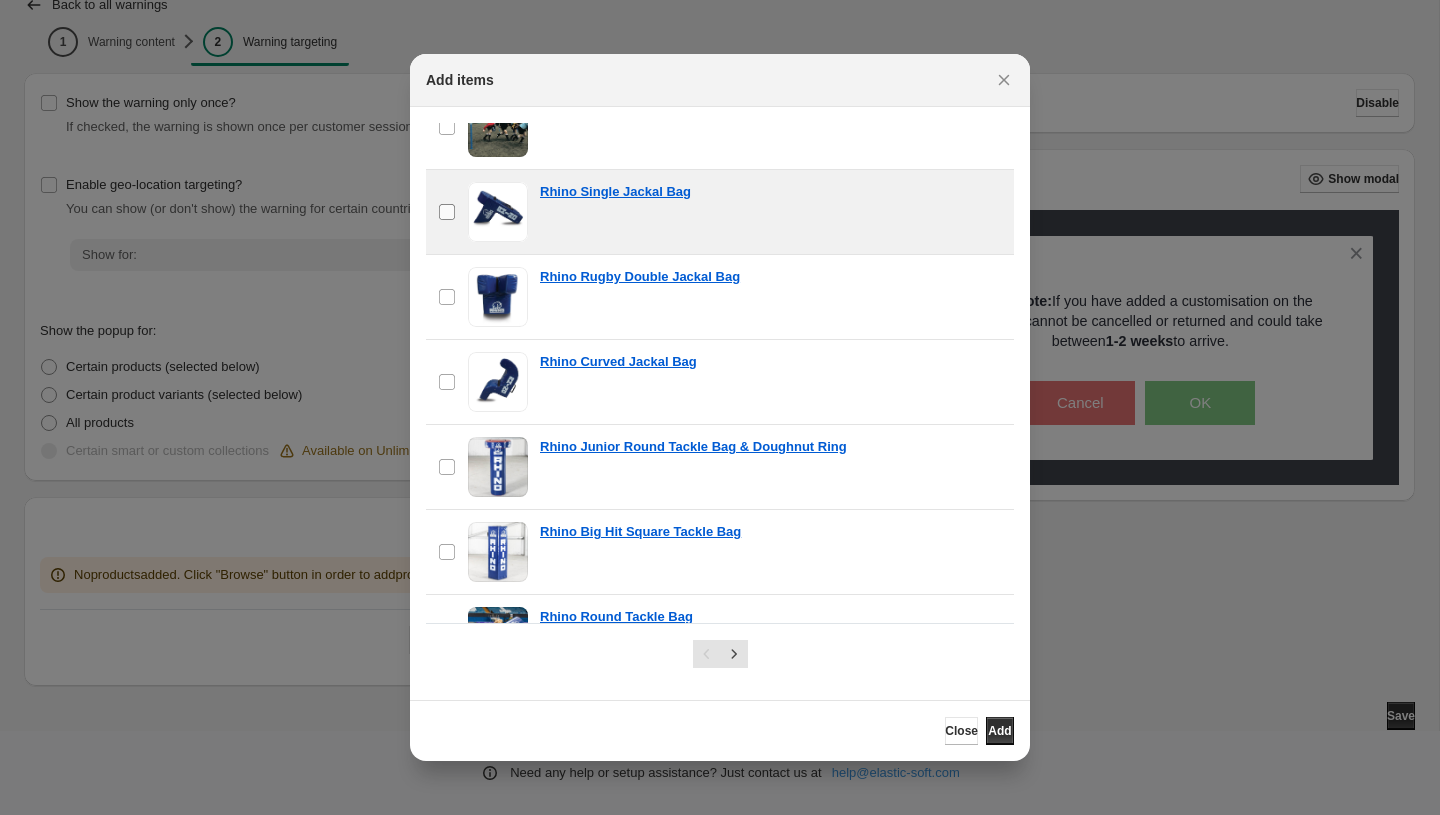 scroll, scrollTop: 0, scrollLeft: 0, axis: both 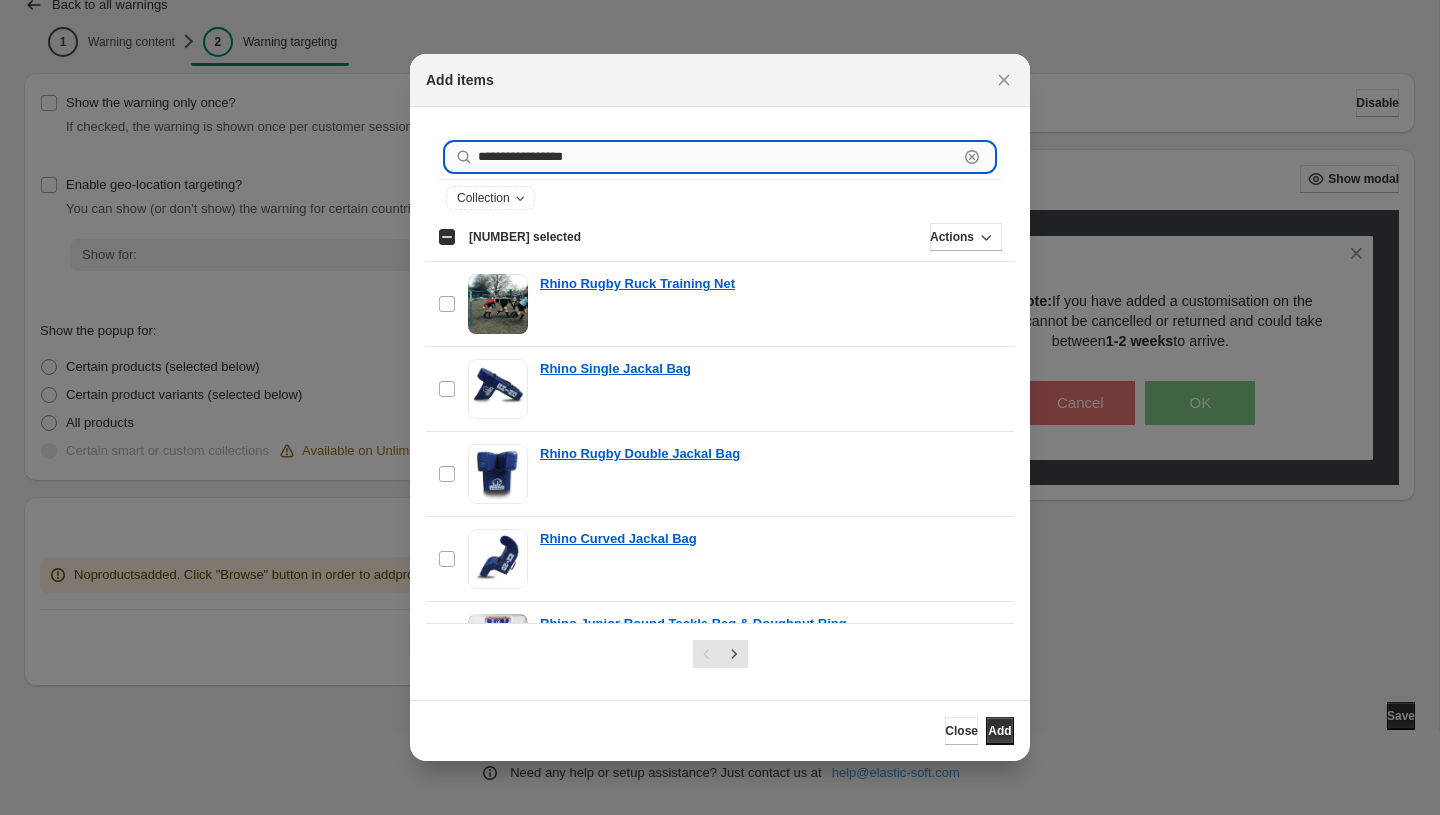 click on "**********" at bounding box center [718, 157] 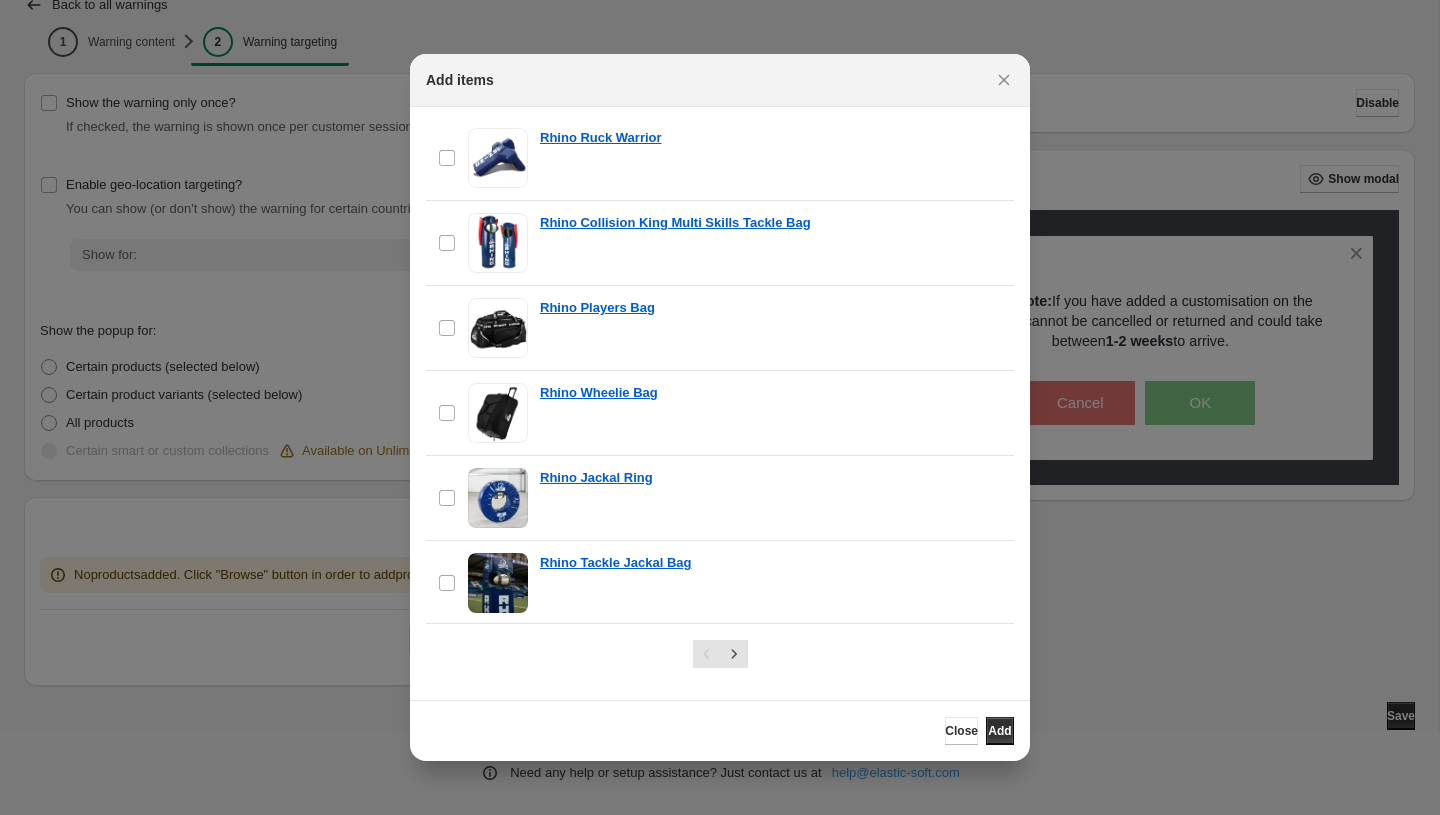scroll, scrollTop: 969, scrollLeft: 0, axis: vertical 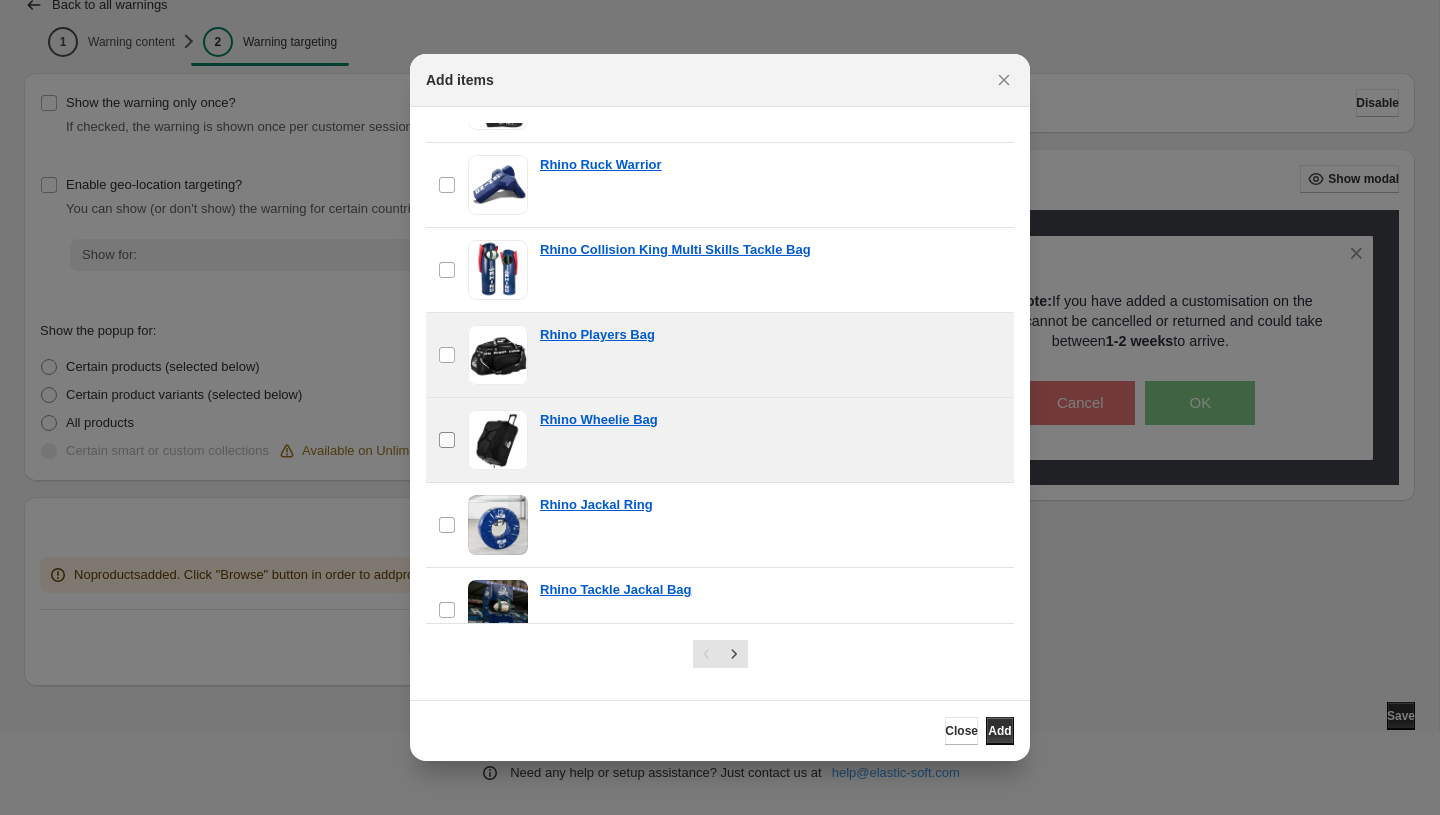 click on "checkbox" at bounding box center (447, 440) 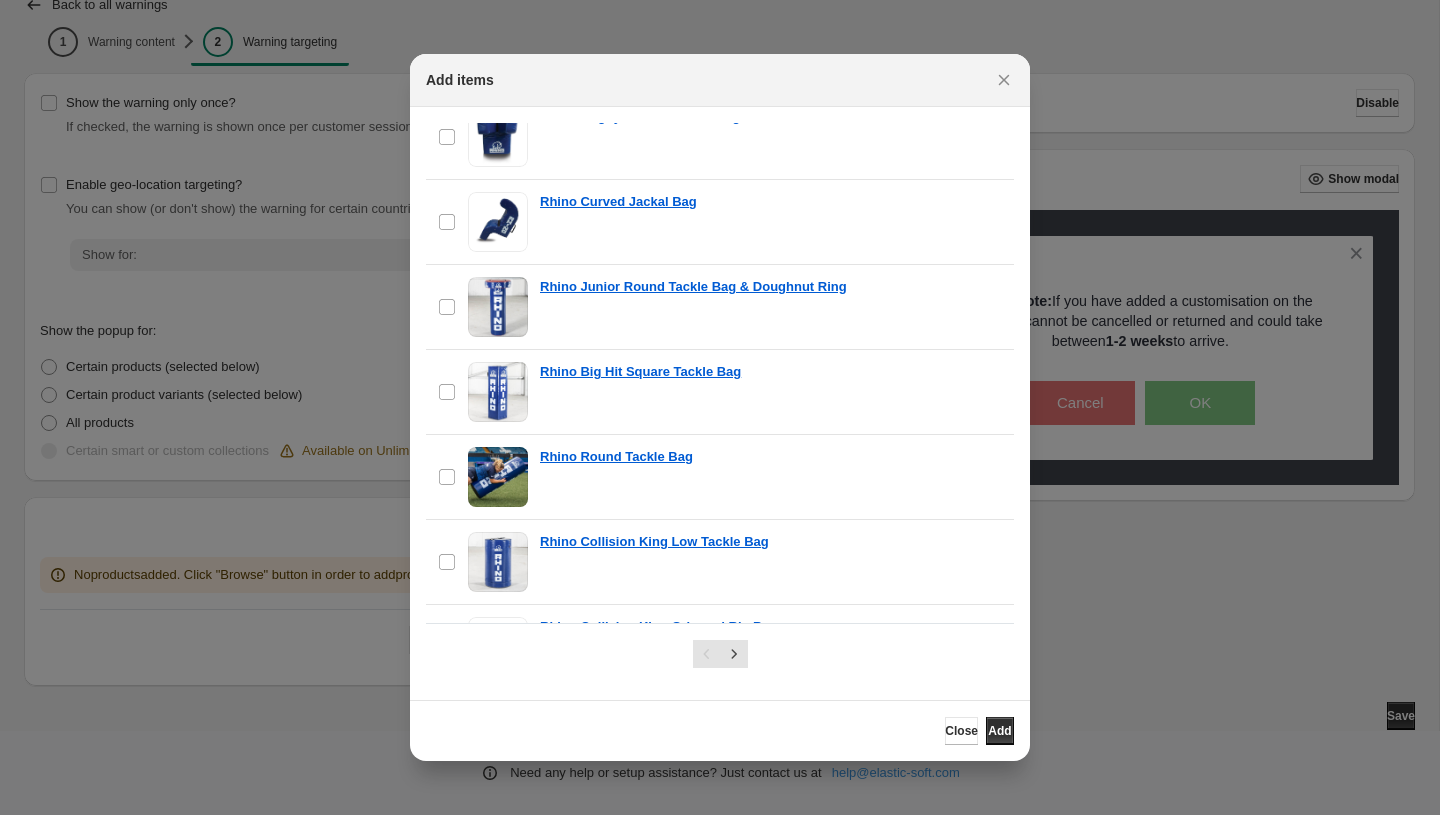 scroll, scrollTop: 0, scrollLeft: 0, axis: both 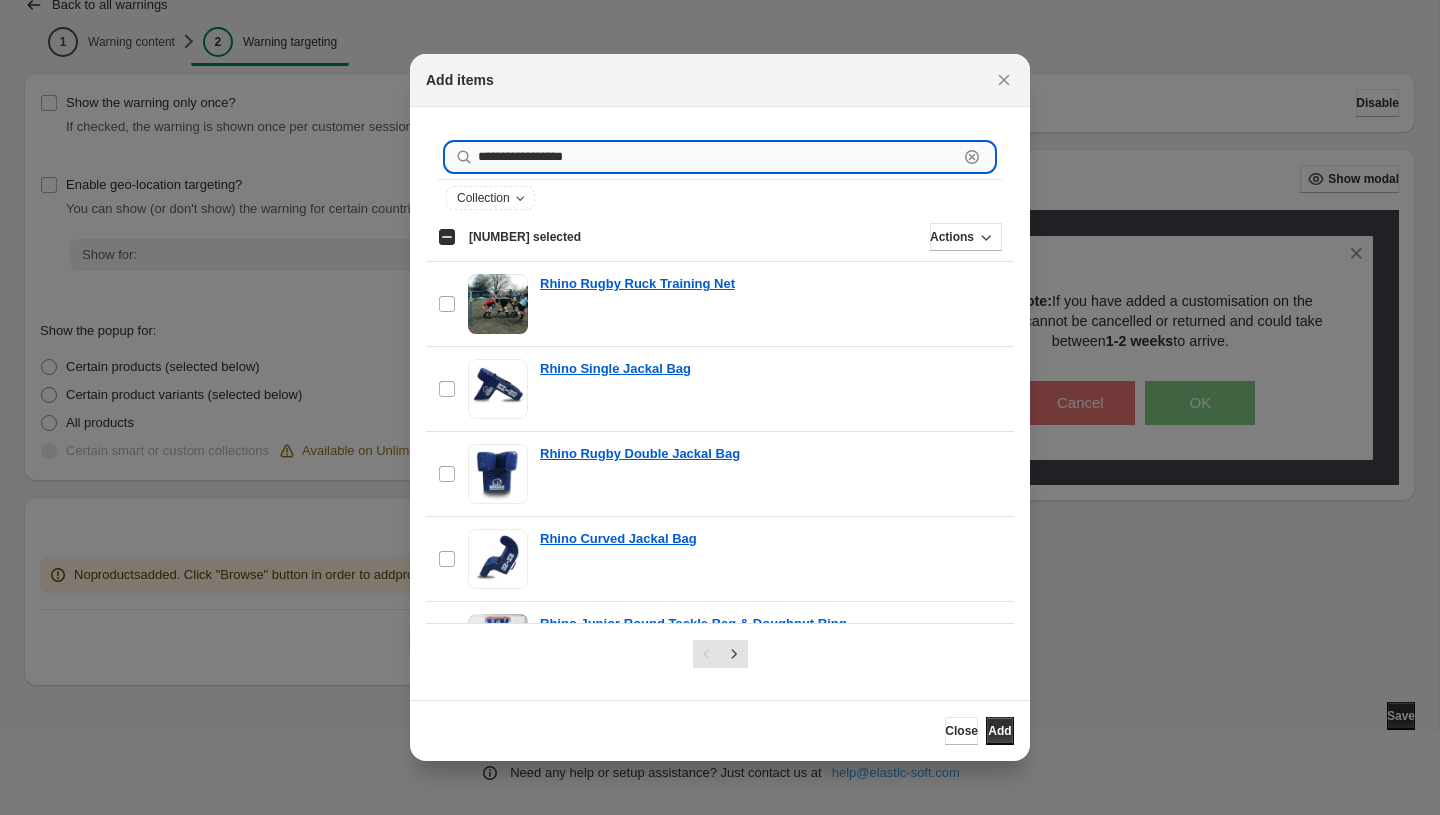 click on "**********" at bounding box center [718, 157] 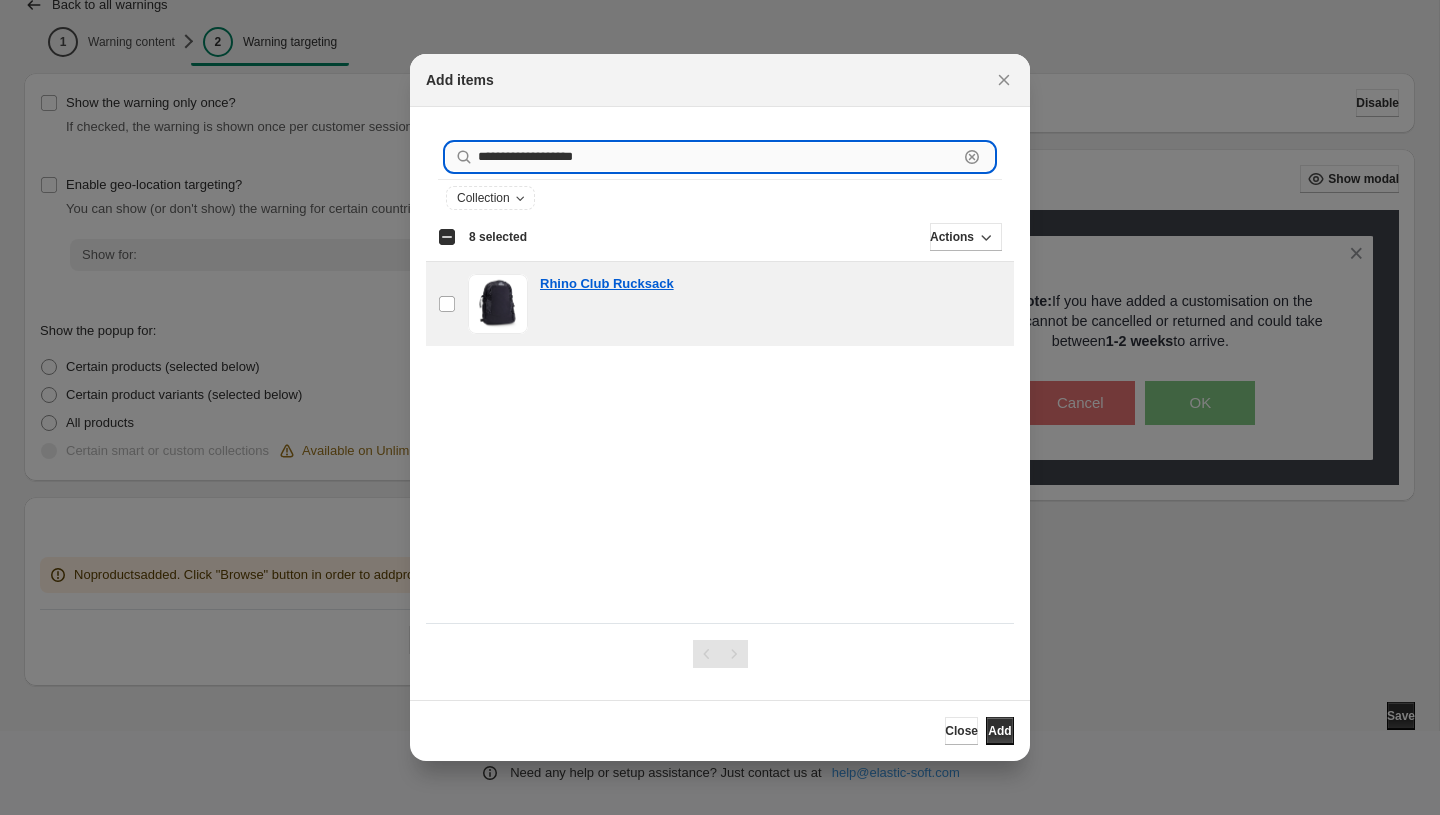 click on "**********" at bounding box center (718, 157) 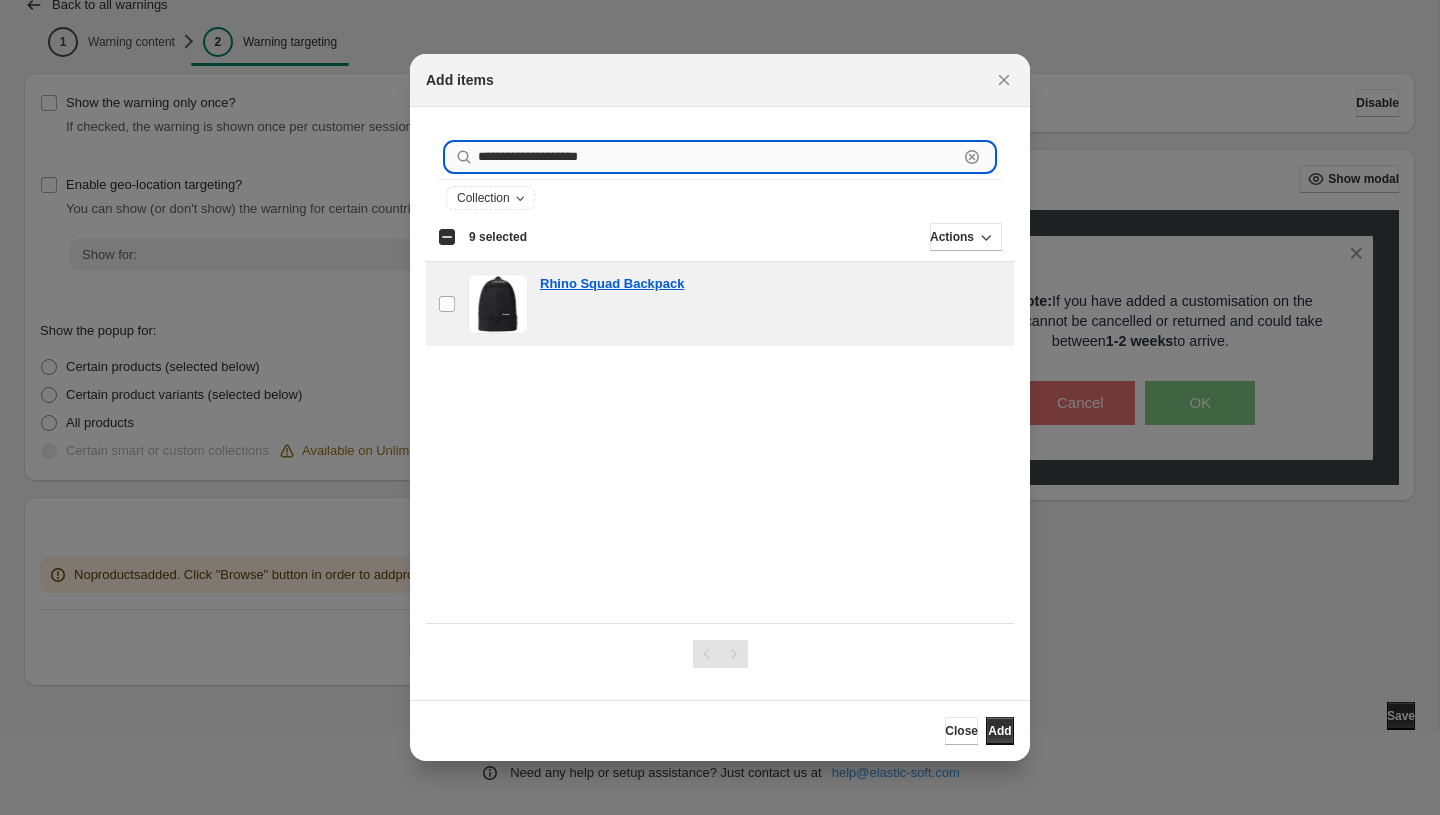 click on "**********" at bounding box center (718, 157) 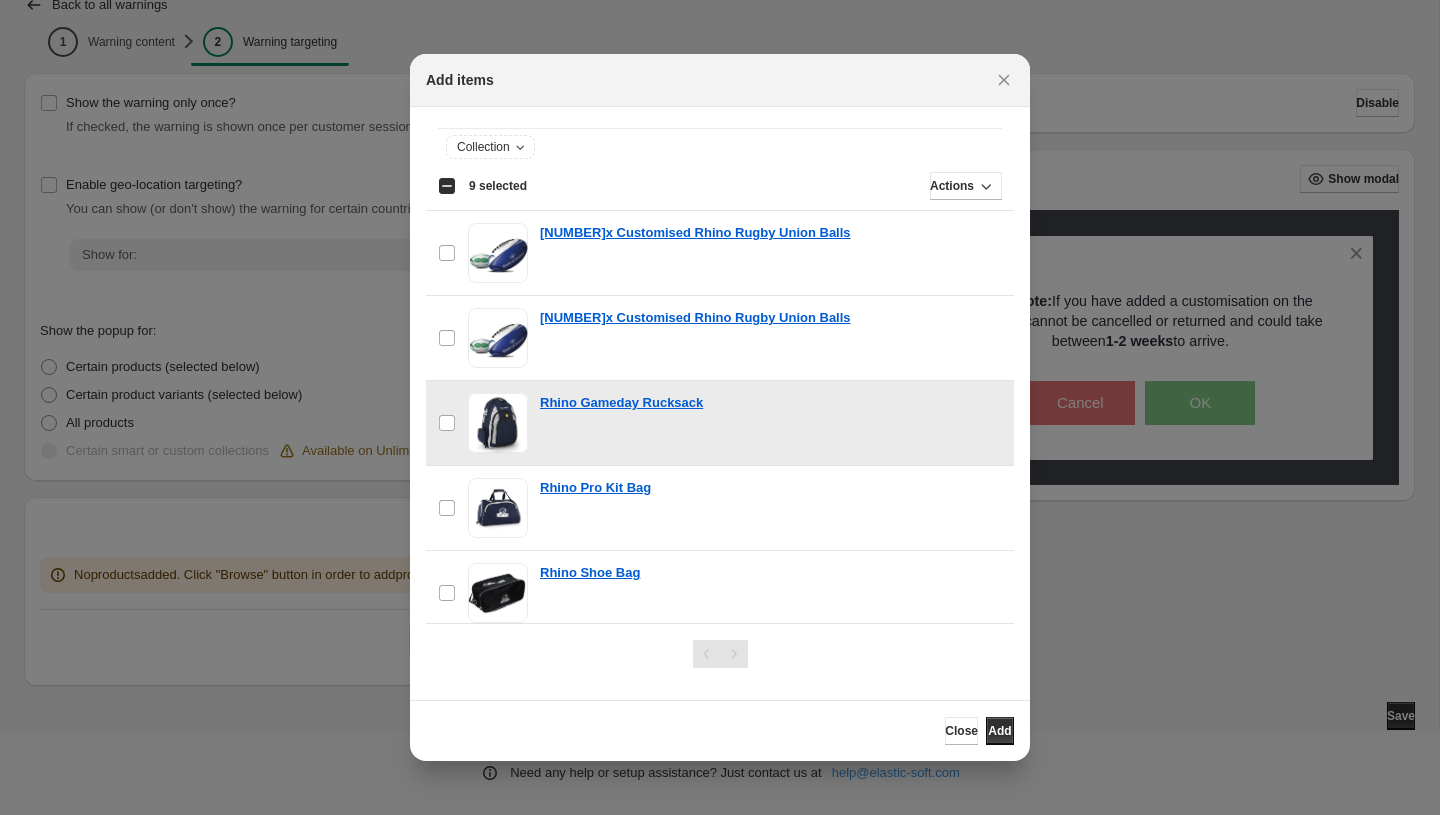 scroll, scrollTop: 57, scrollLeft: 0, axis: vertical 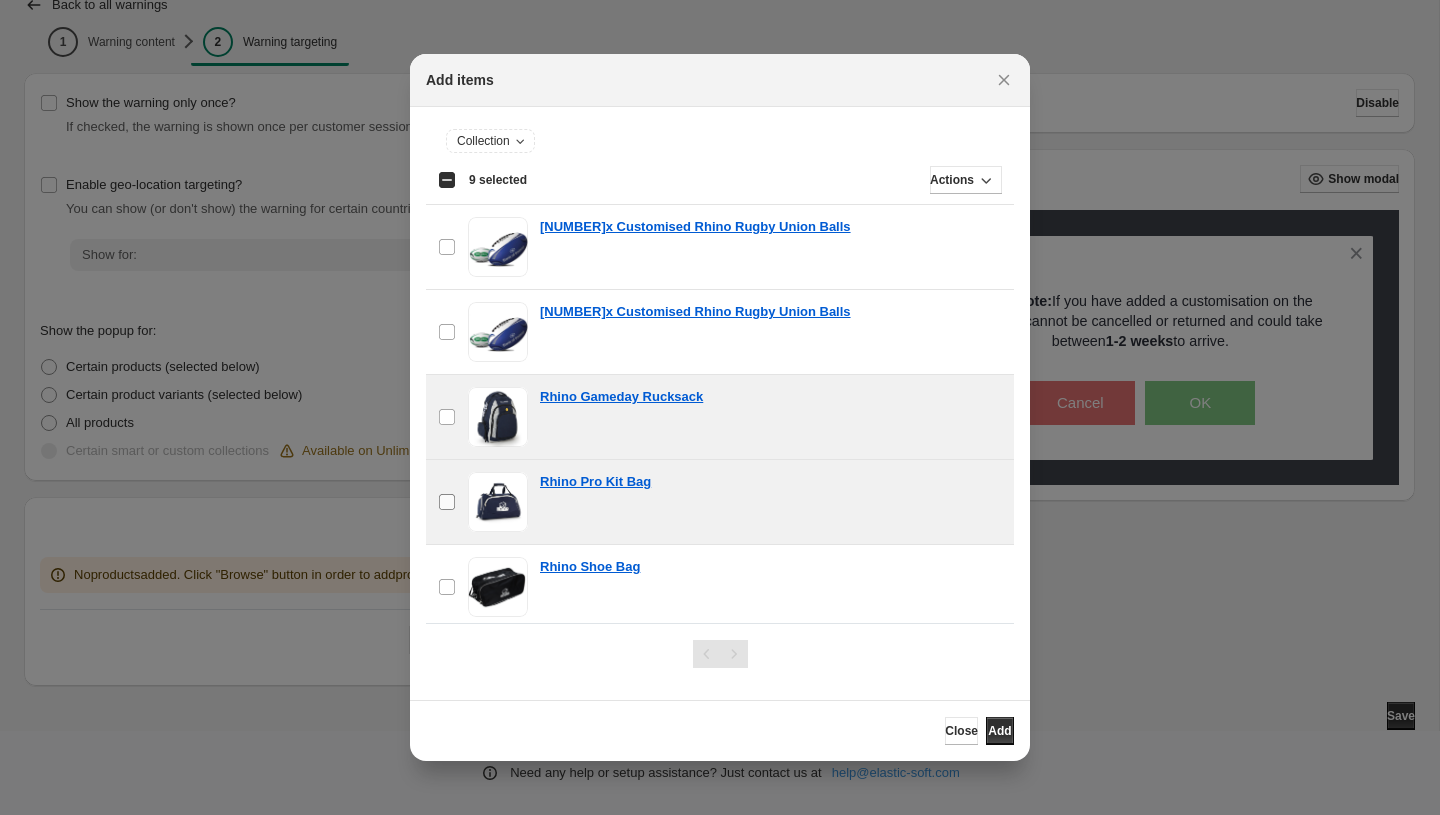 click at bounding box center (447, 502) 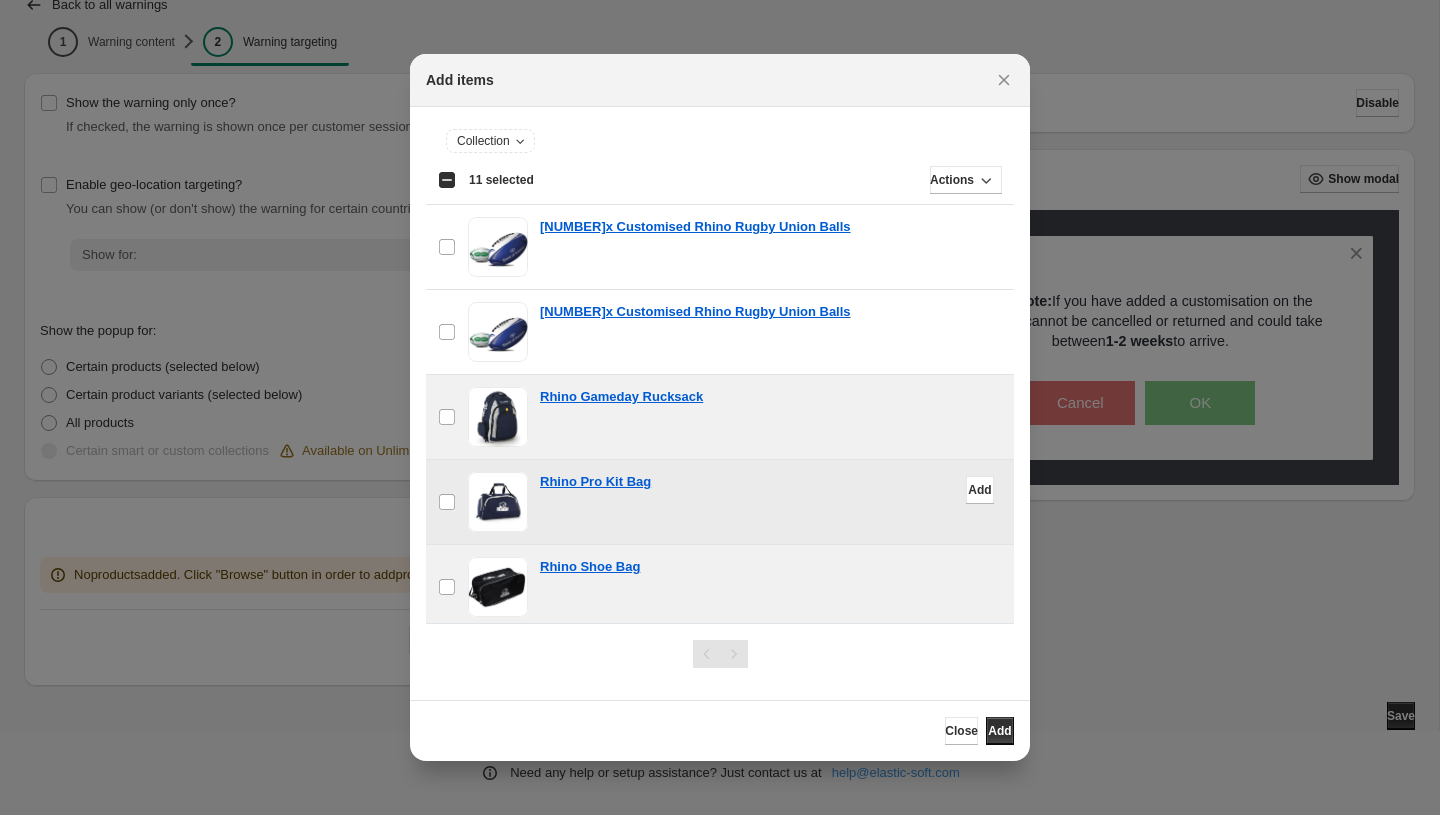 scroll, scrollTop: 148, scrollLeft: 0, axis: vertical 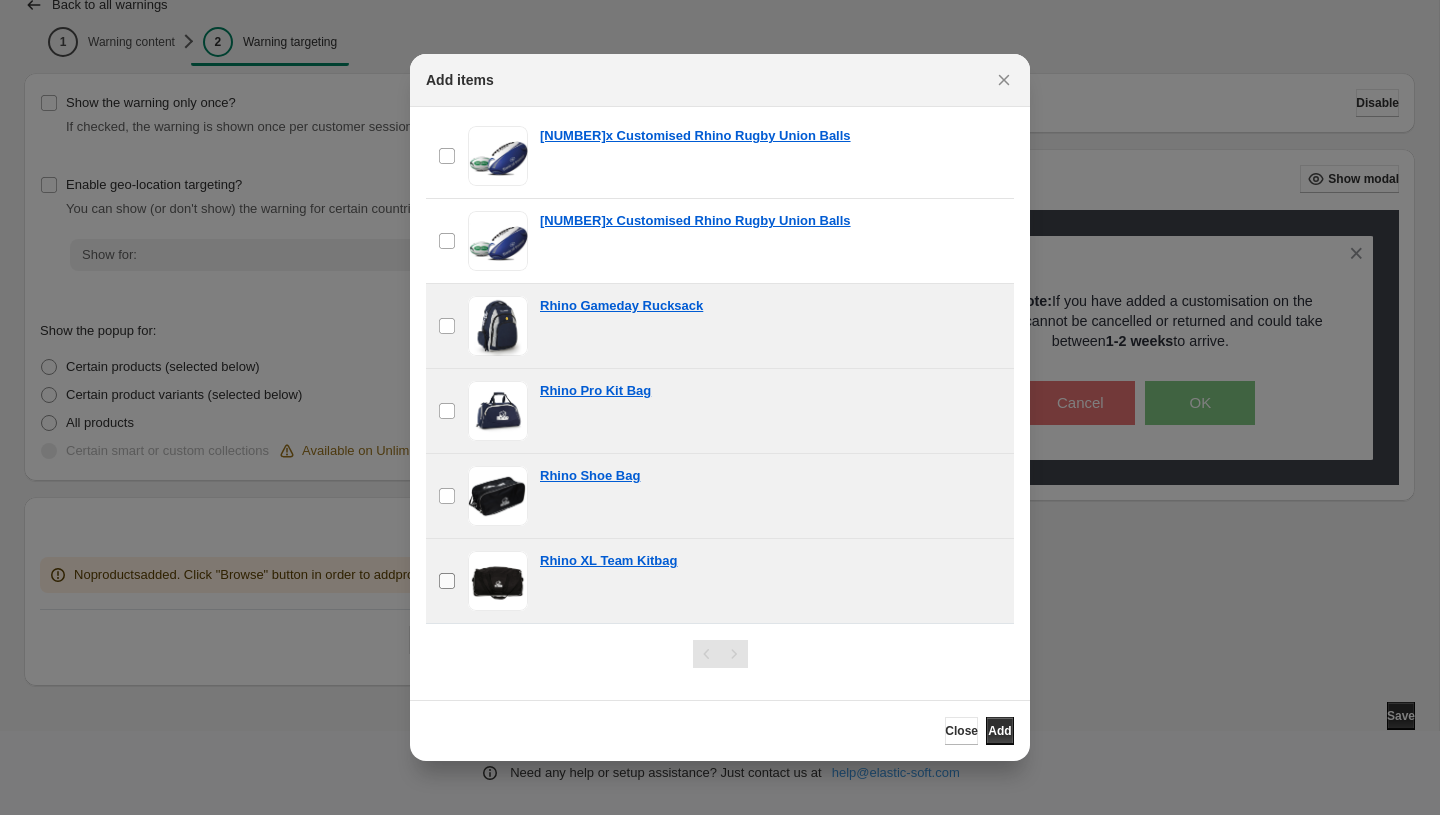 click on "checkbox" at bounding box center (447, 581) 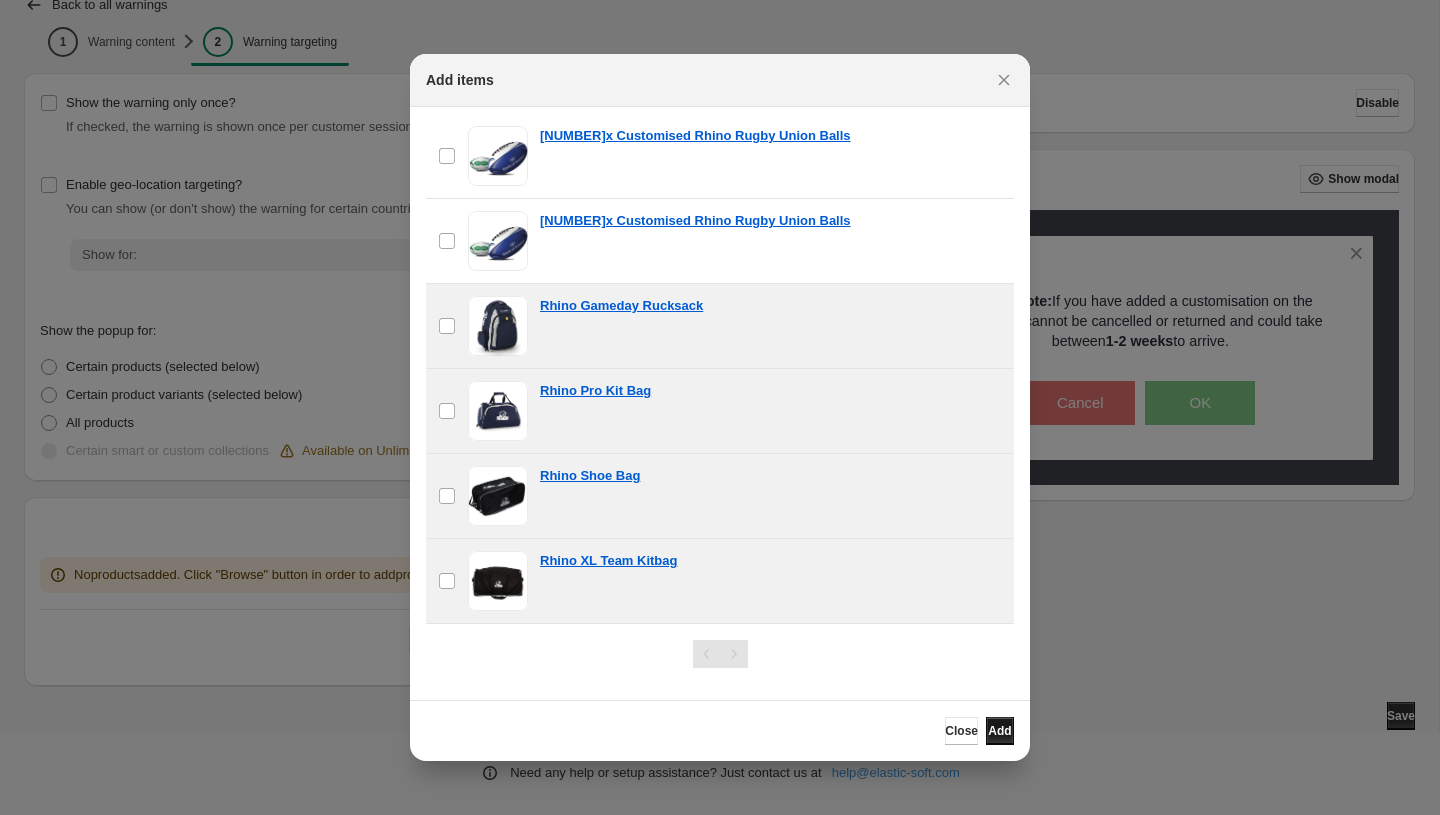 click on "Add" at bounding box center [999, 731] 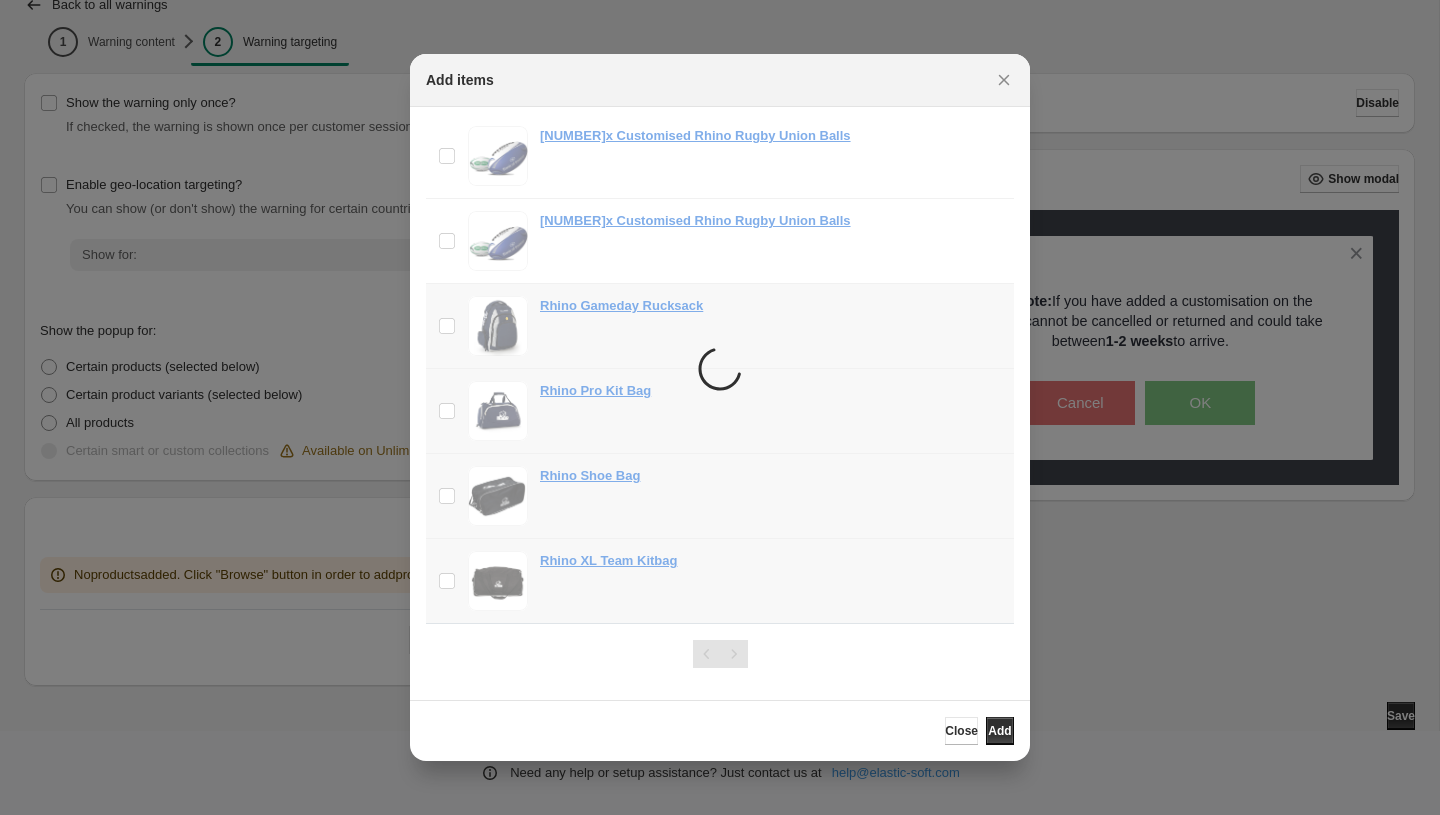 scroll, scrollTop: 0, scrollLeft: 0, axis: both 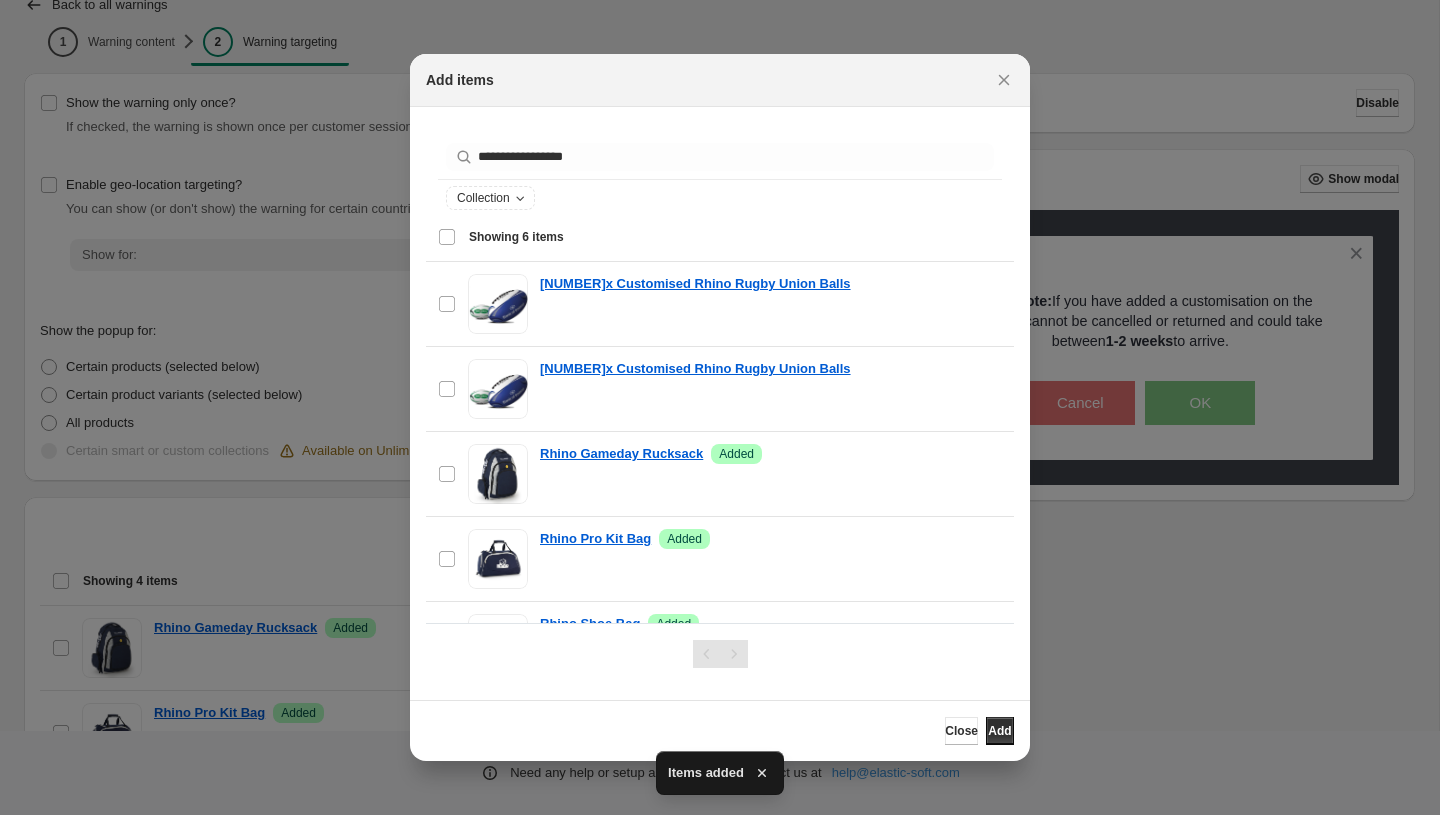 click on "**********" at bounding box center [720, 157] 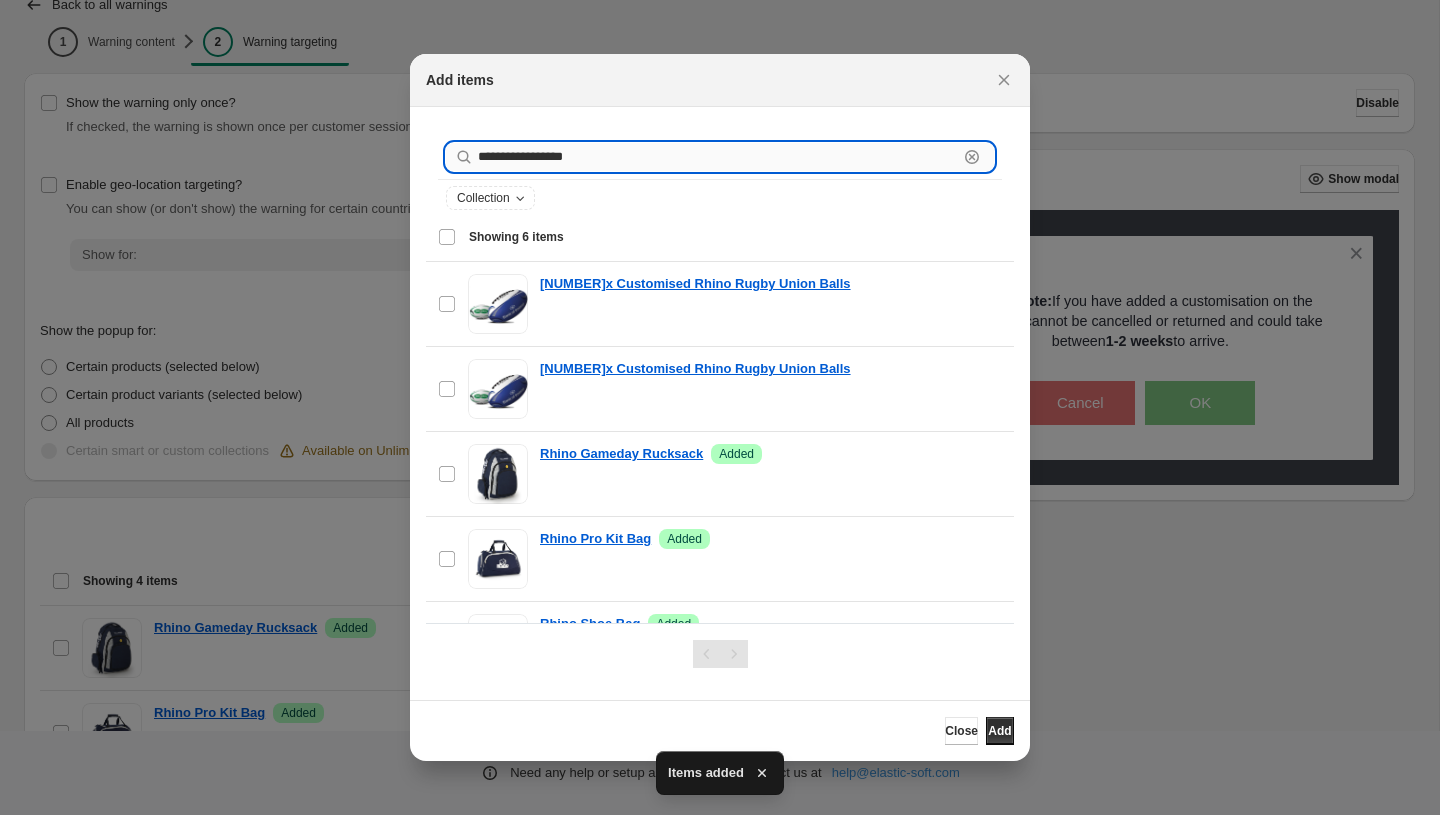 click on "**********" at bounding box center (718, 157) 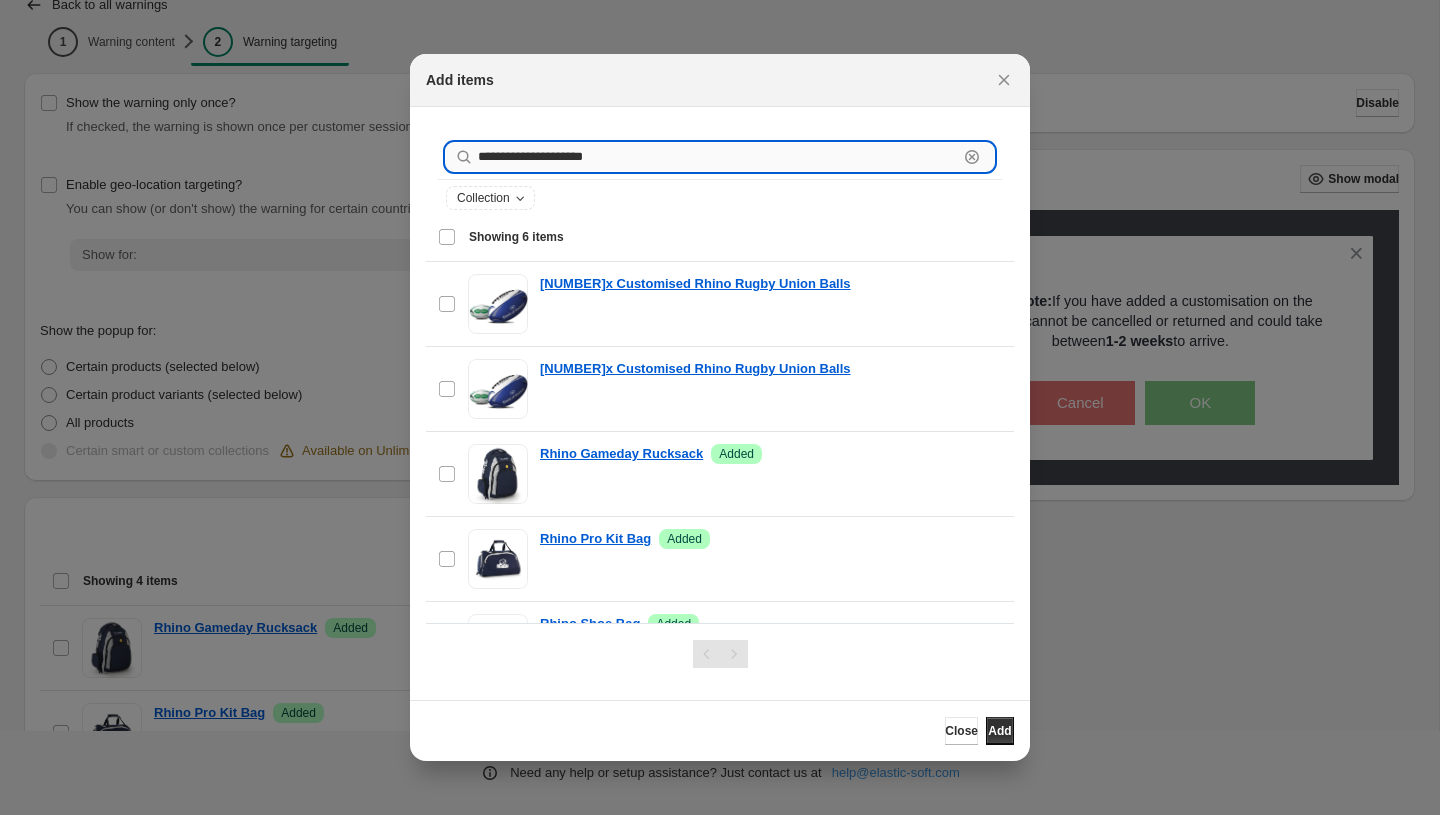 click on "**********" at bounding box center [718, 157] 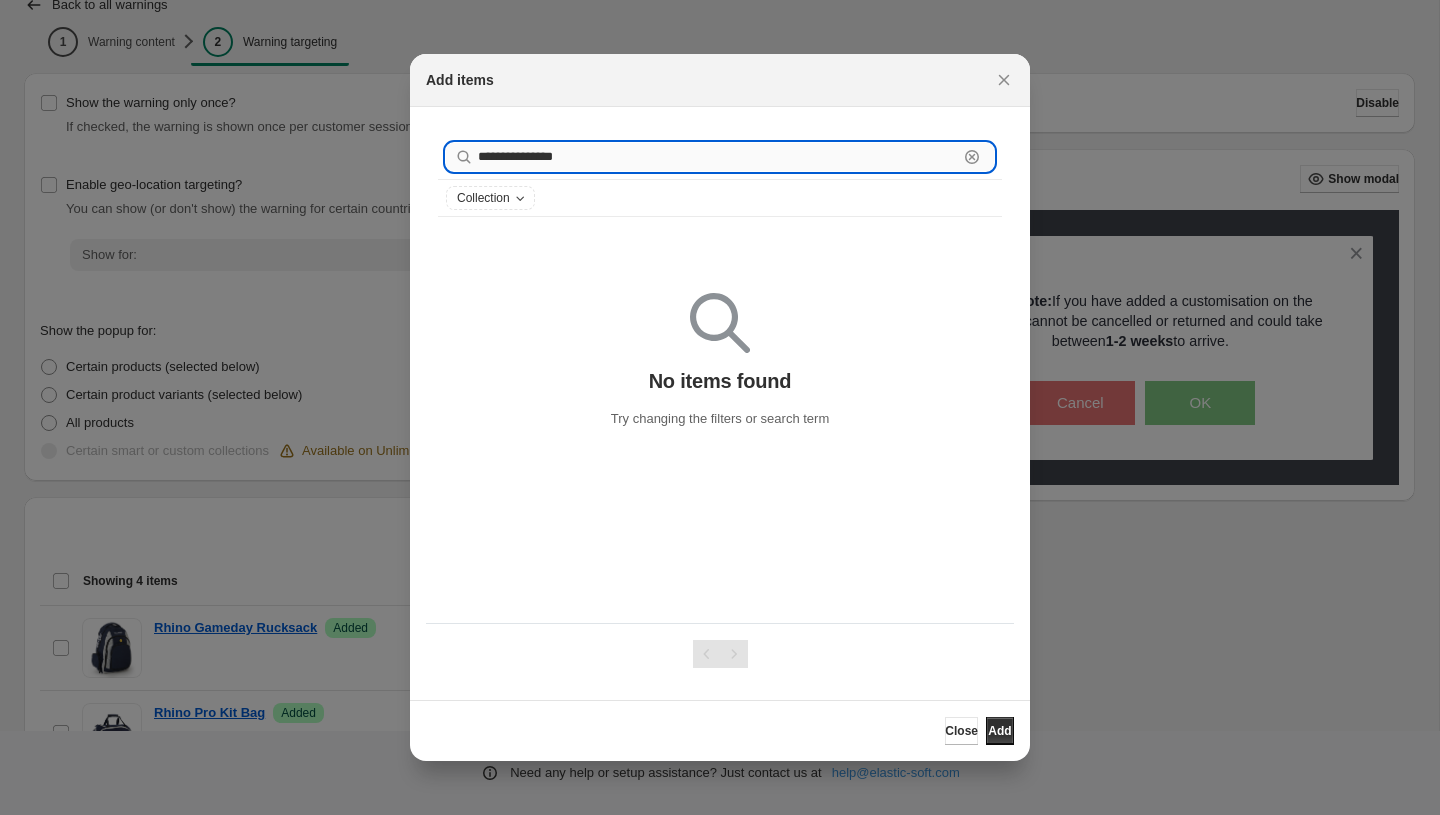click on "**********" at bounding box center (718, 157) 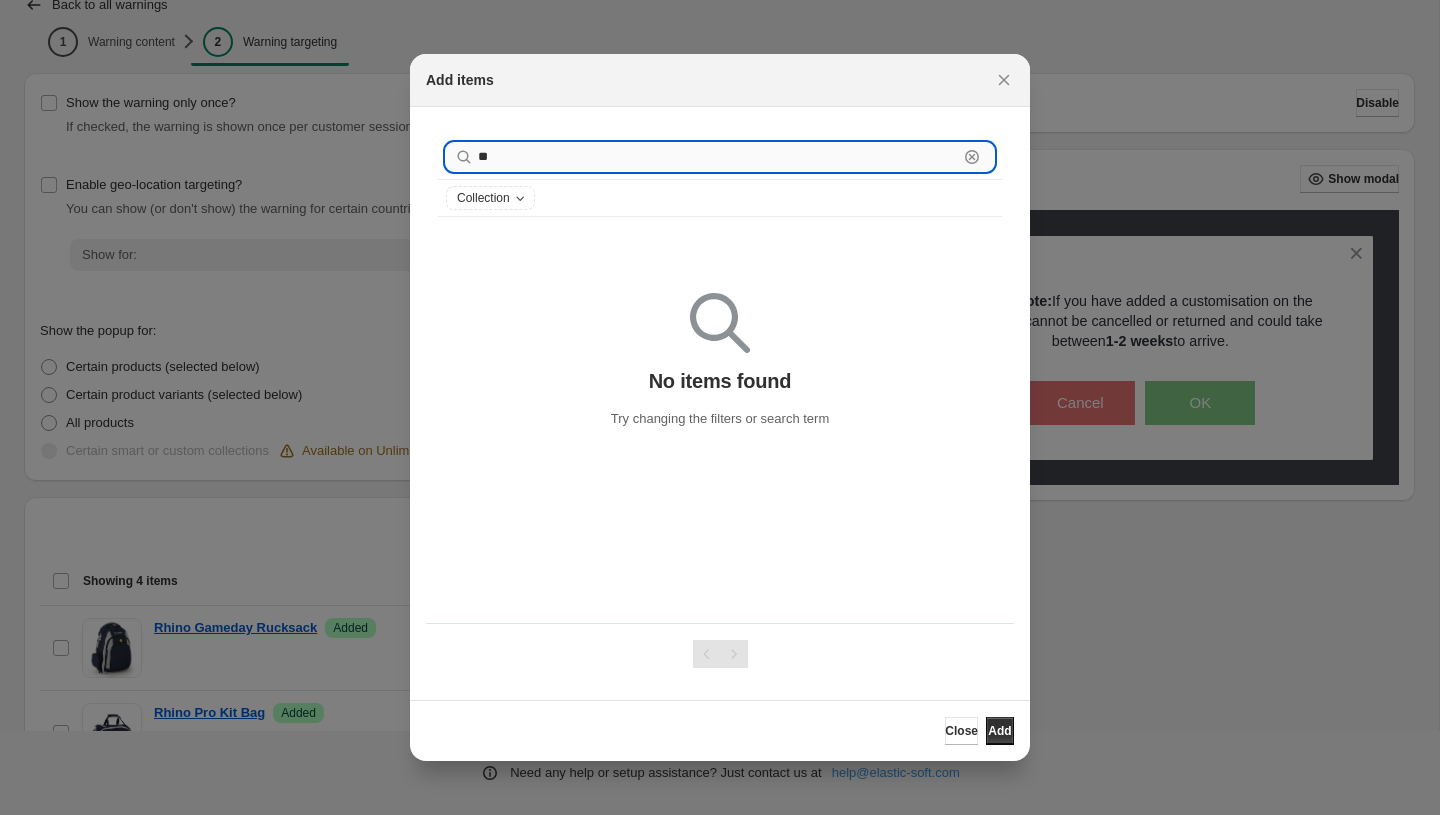 type on "*" 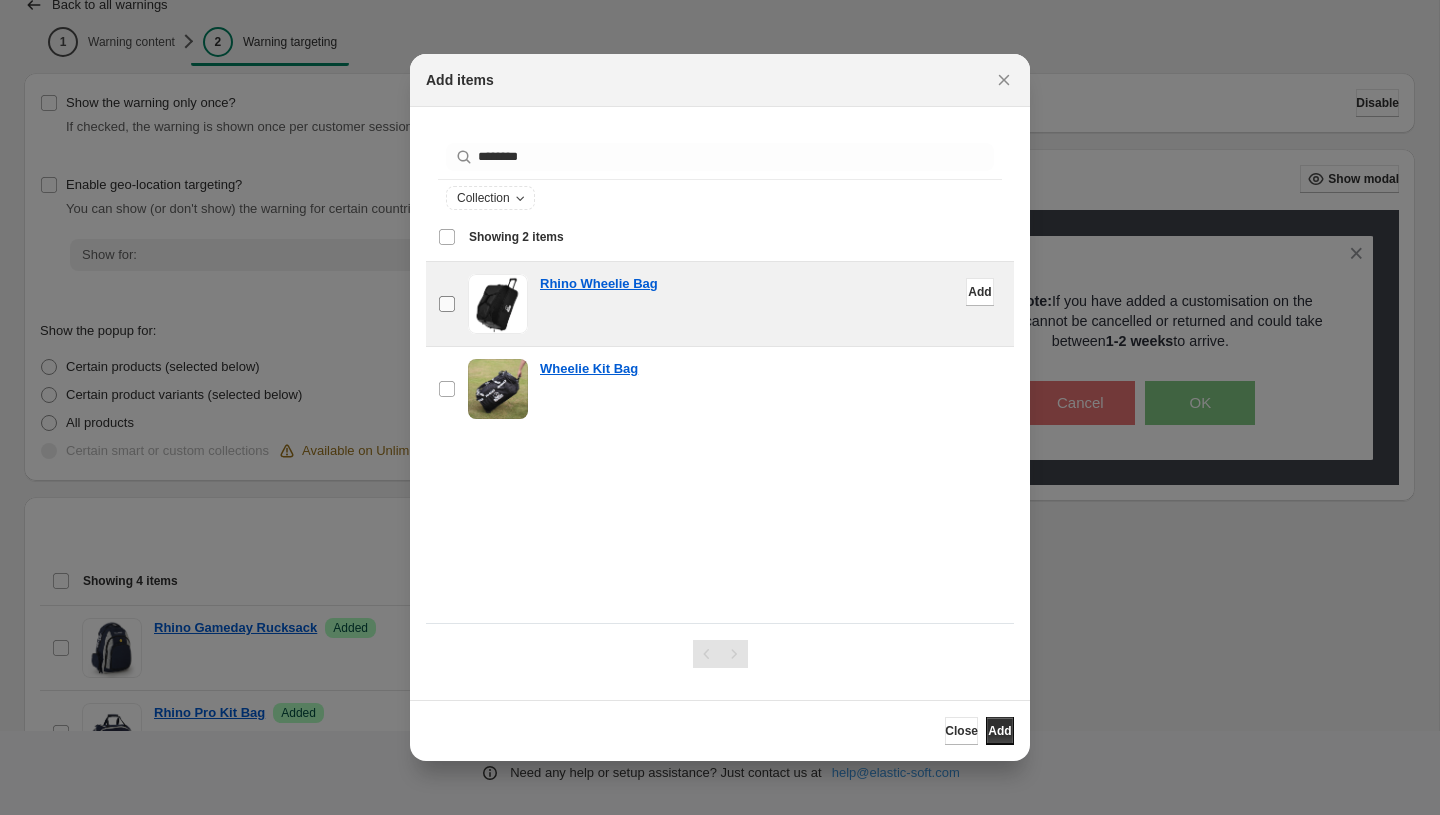click on "checkbox" at bounding box center [447, 304] 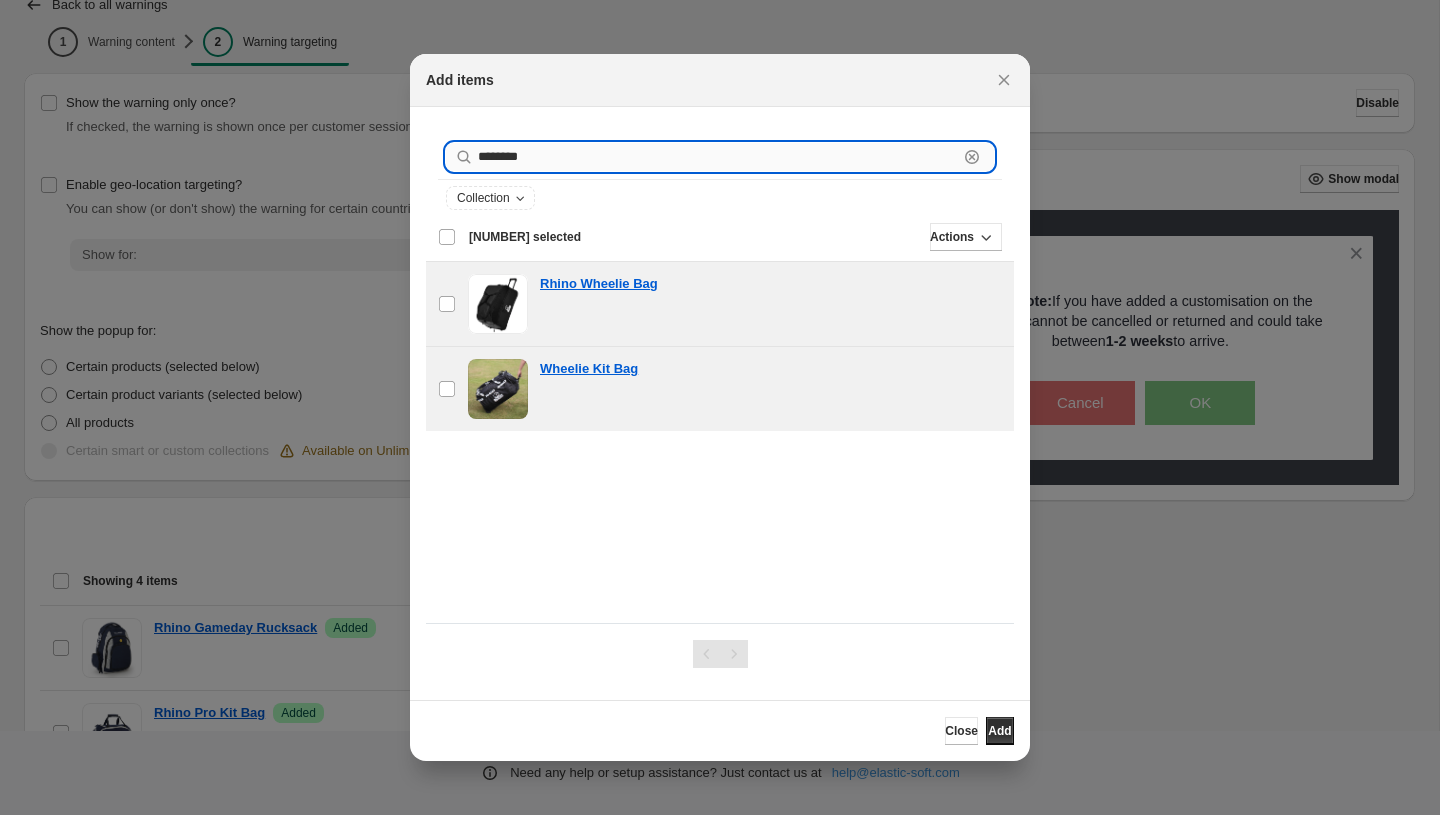 click on "*******" at bounding box center [718, 157] 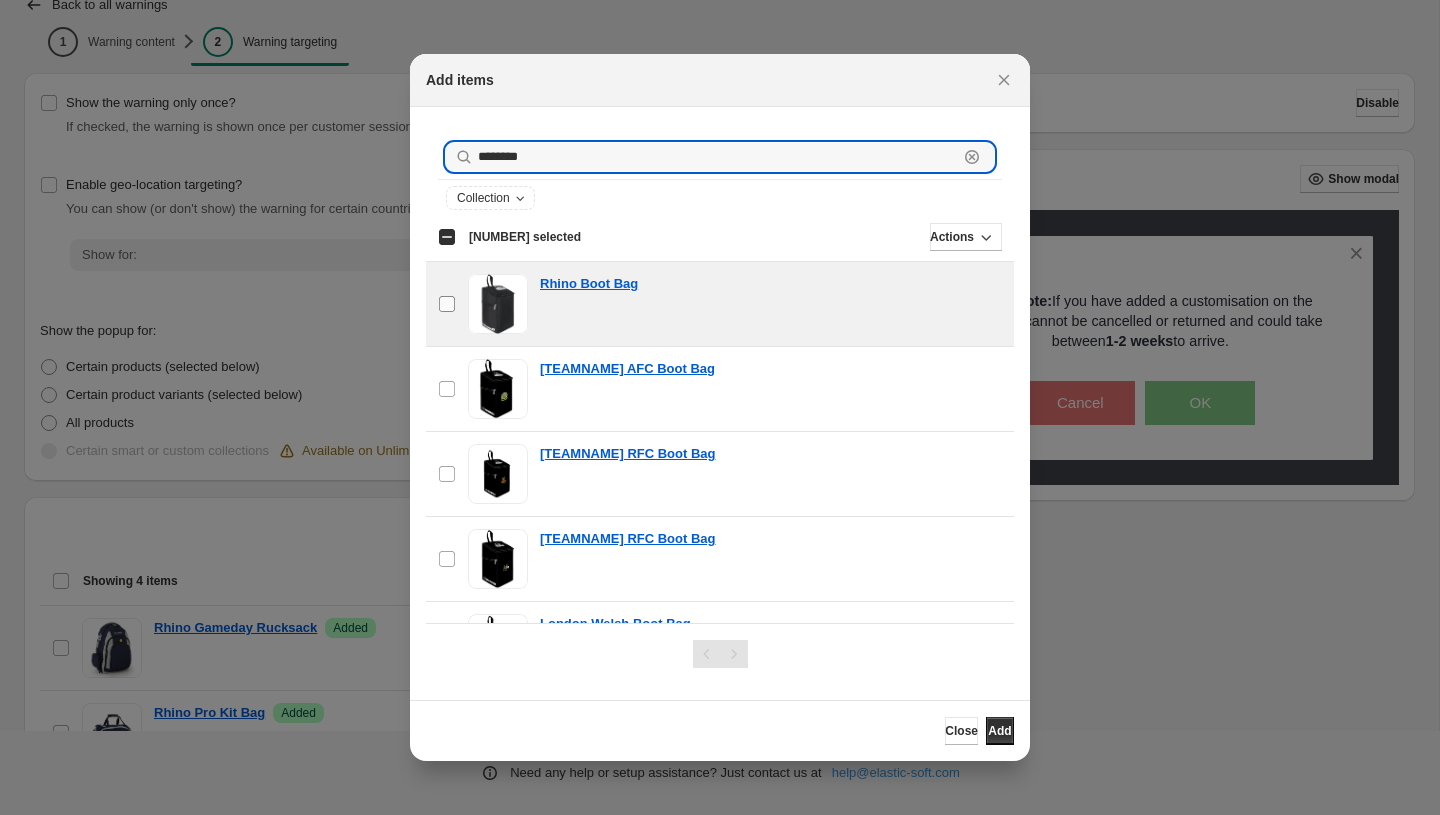 type on "********" 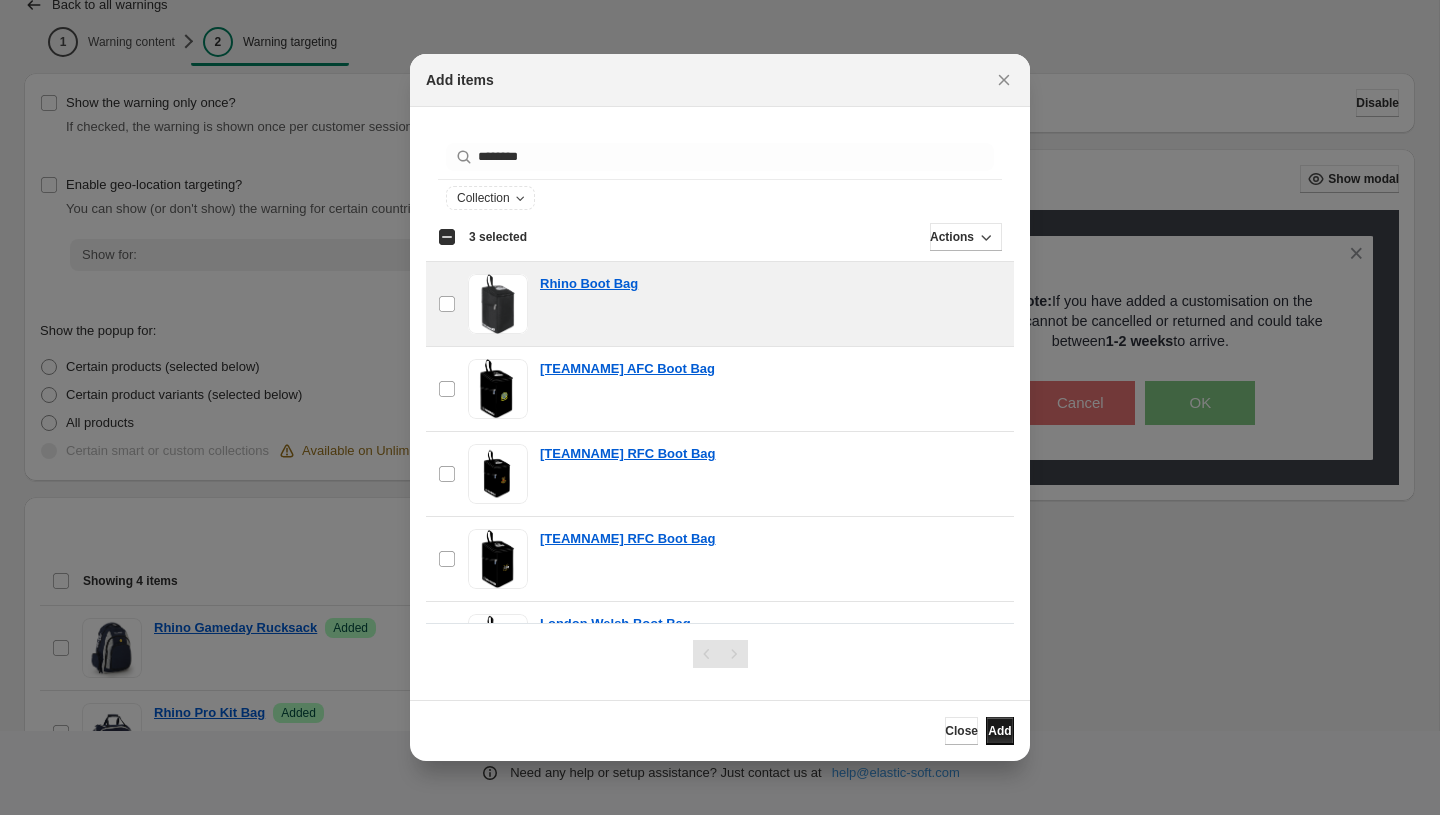 click on "Add" at bounding box center (1000, 731) 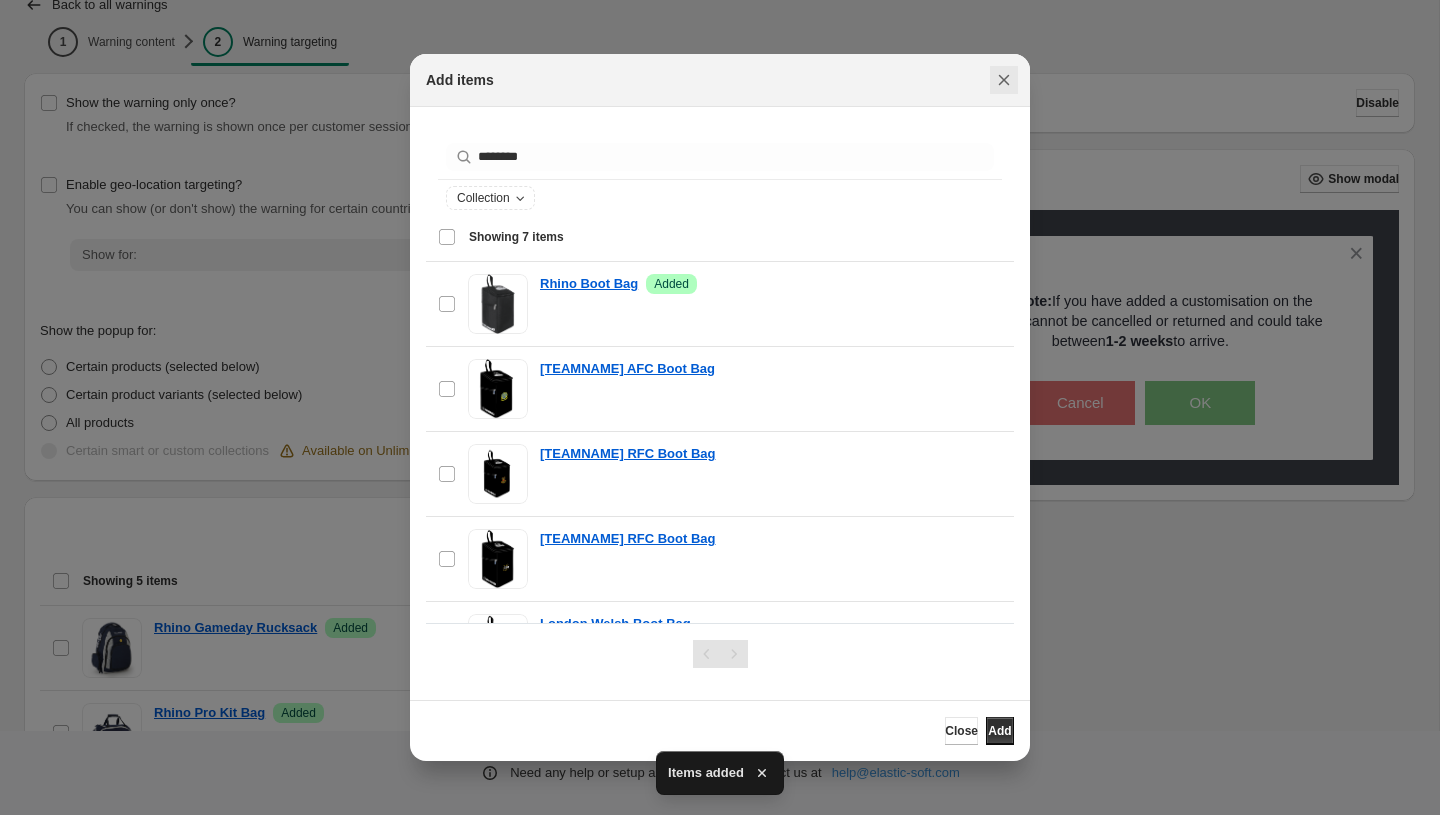 click 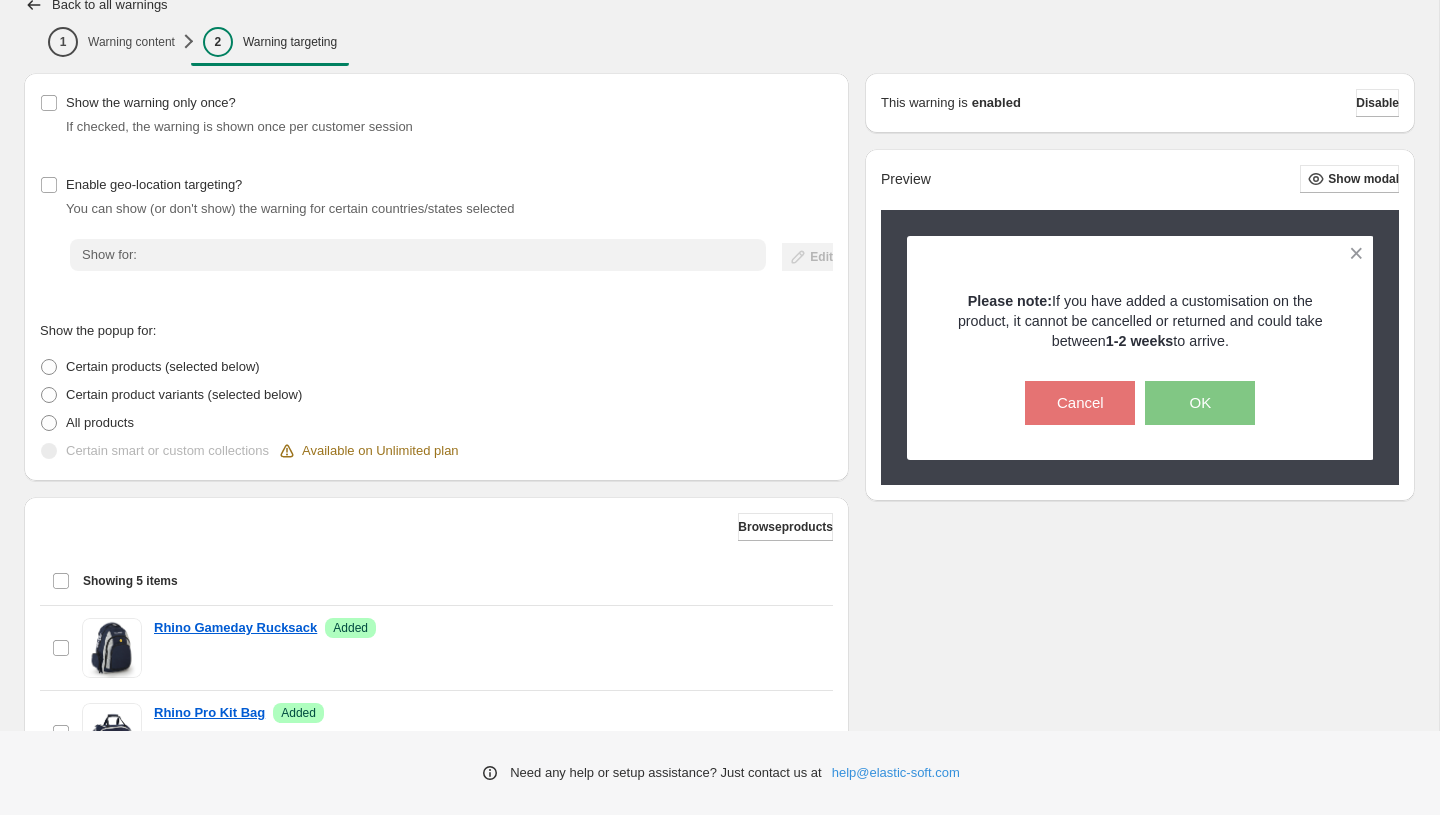 scroll, scrollTop: 17, scrollLeft: 0, axis: vertical 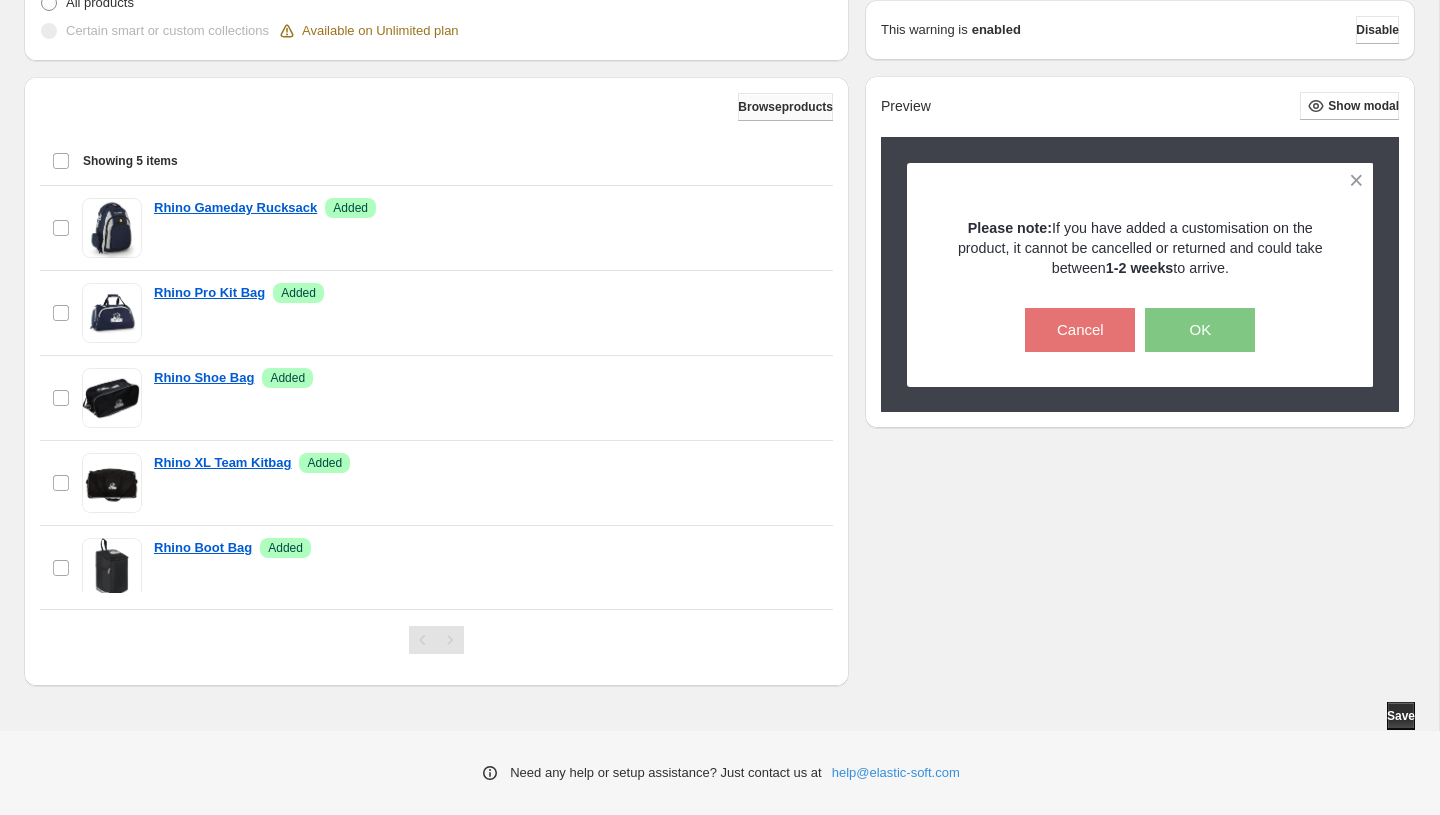click on "Browse  products" at bounding box center [785, 107] 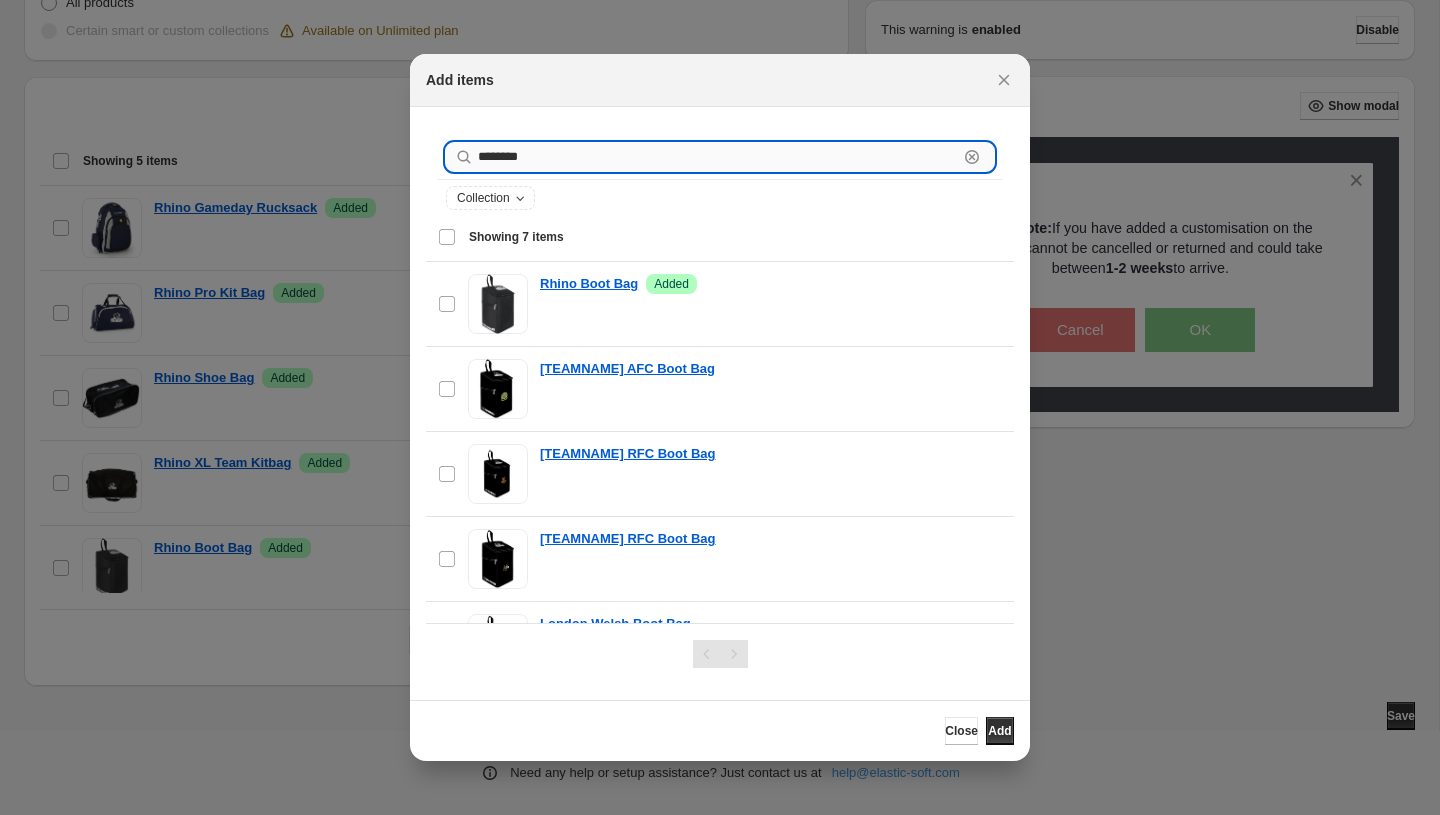click on "********" at bounding box center [718, 157] 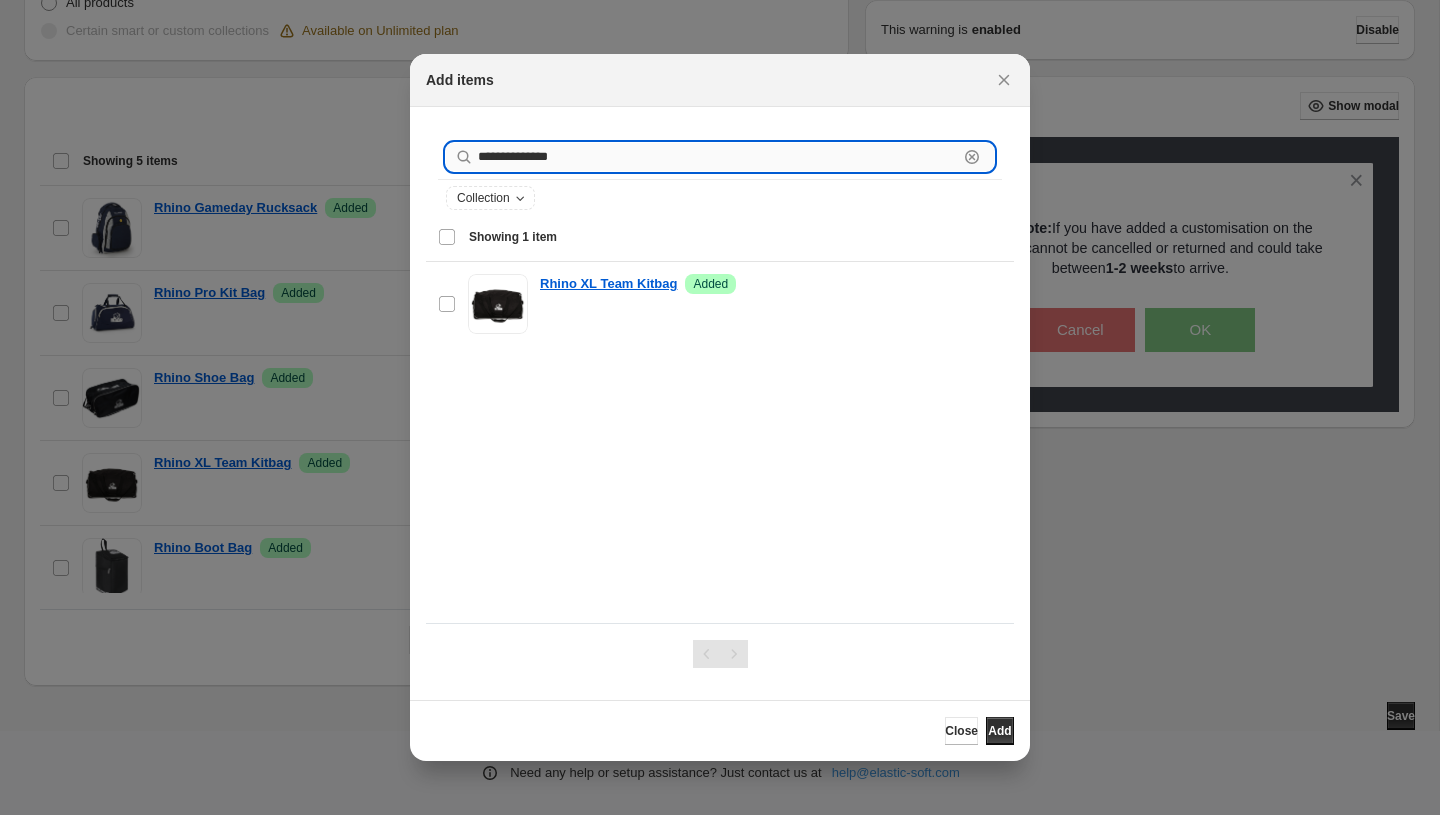 click on "**********" at bounding box center (718, 157) 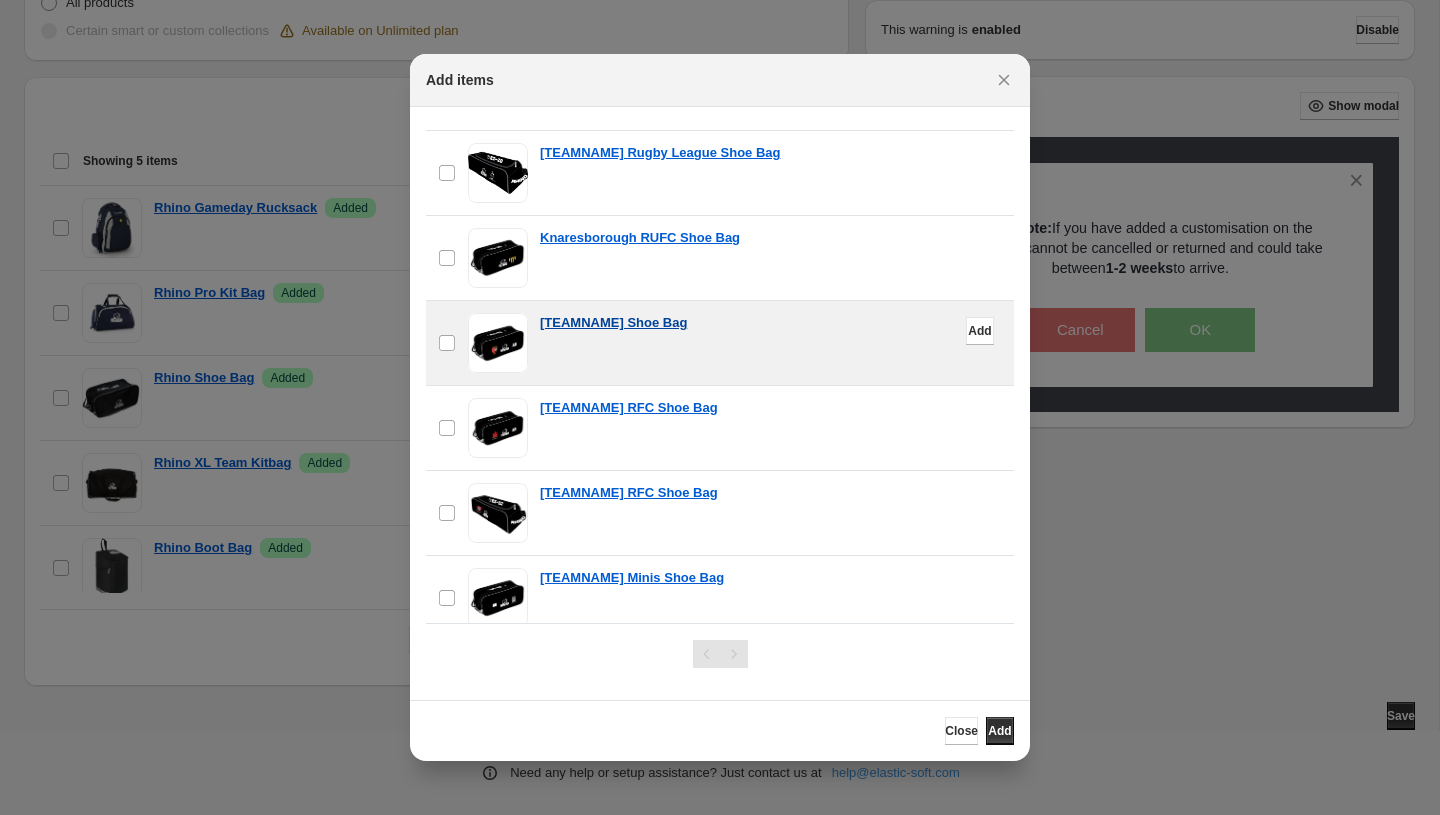 scroll, scrollTop: 0, scrollLeft: 0, axis: both 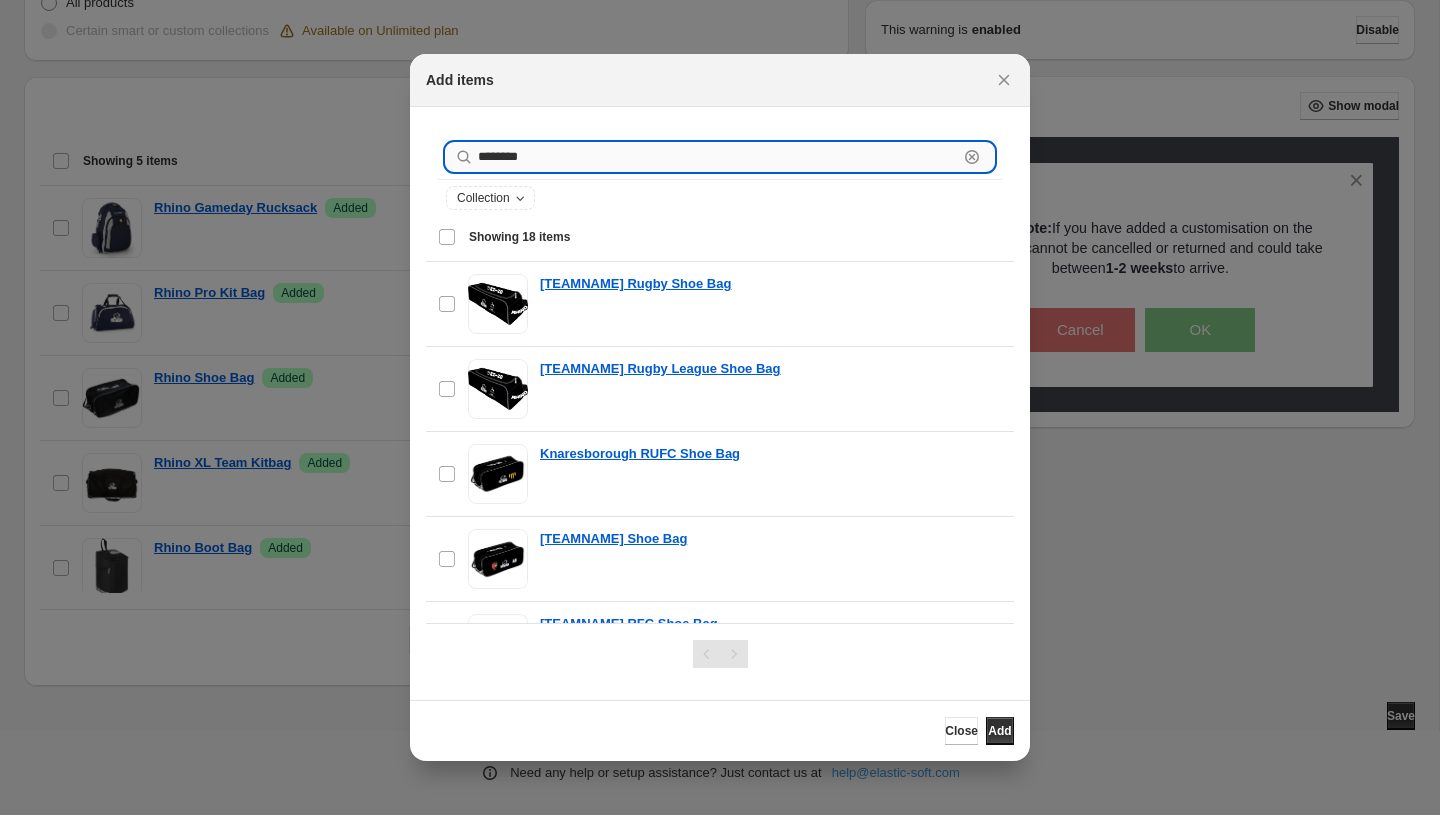 click on "********" at bounding box center (718, 157) 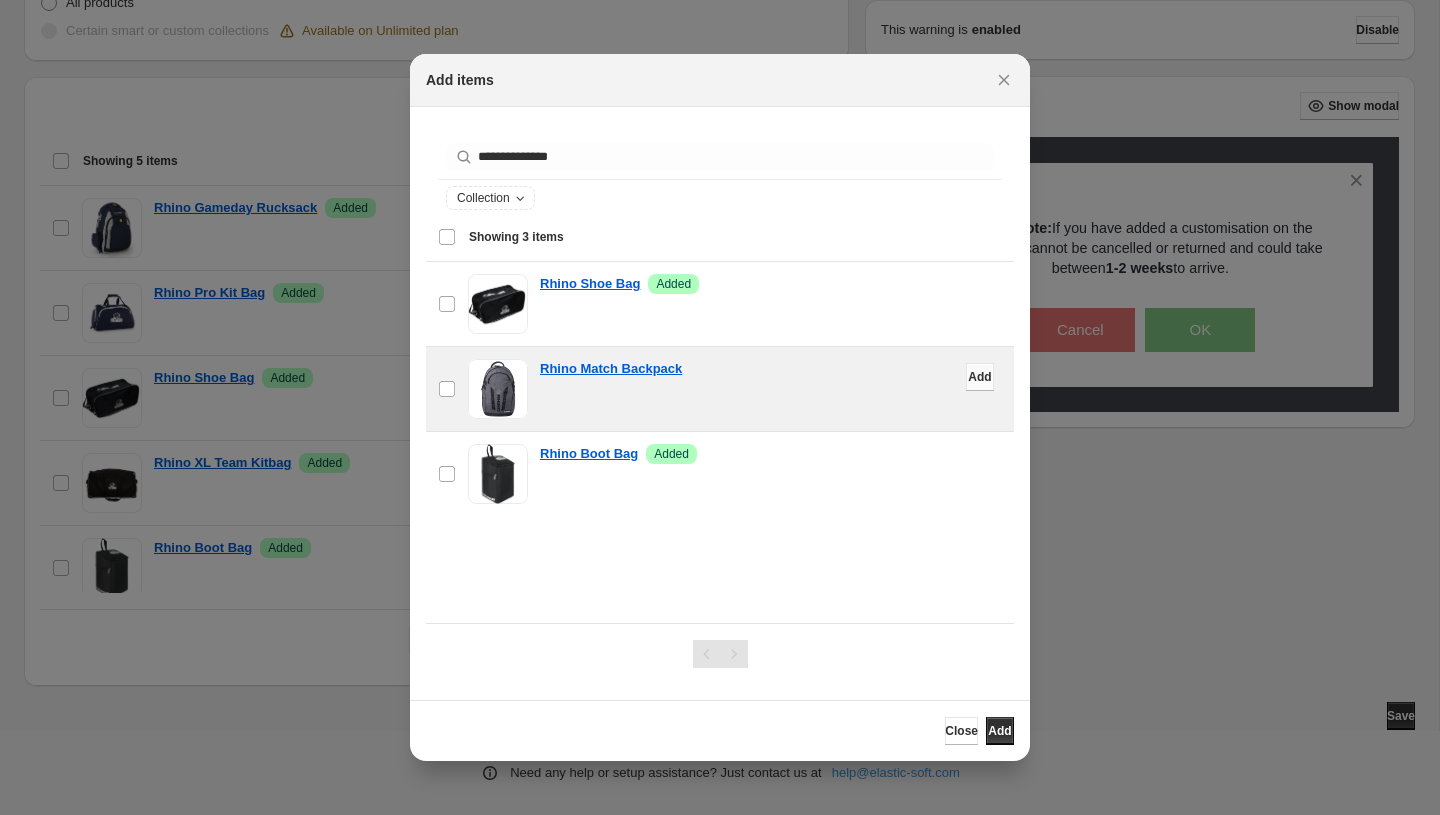 click on "Add" at bounding box center (979, 377) 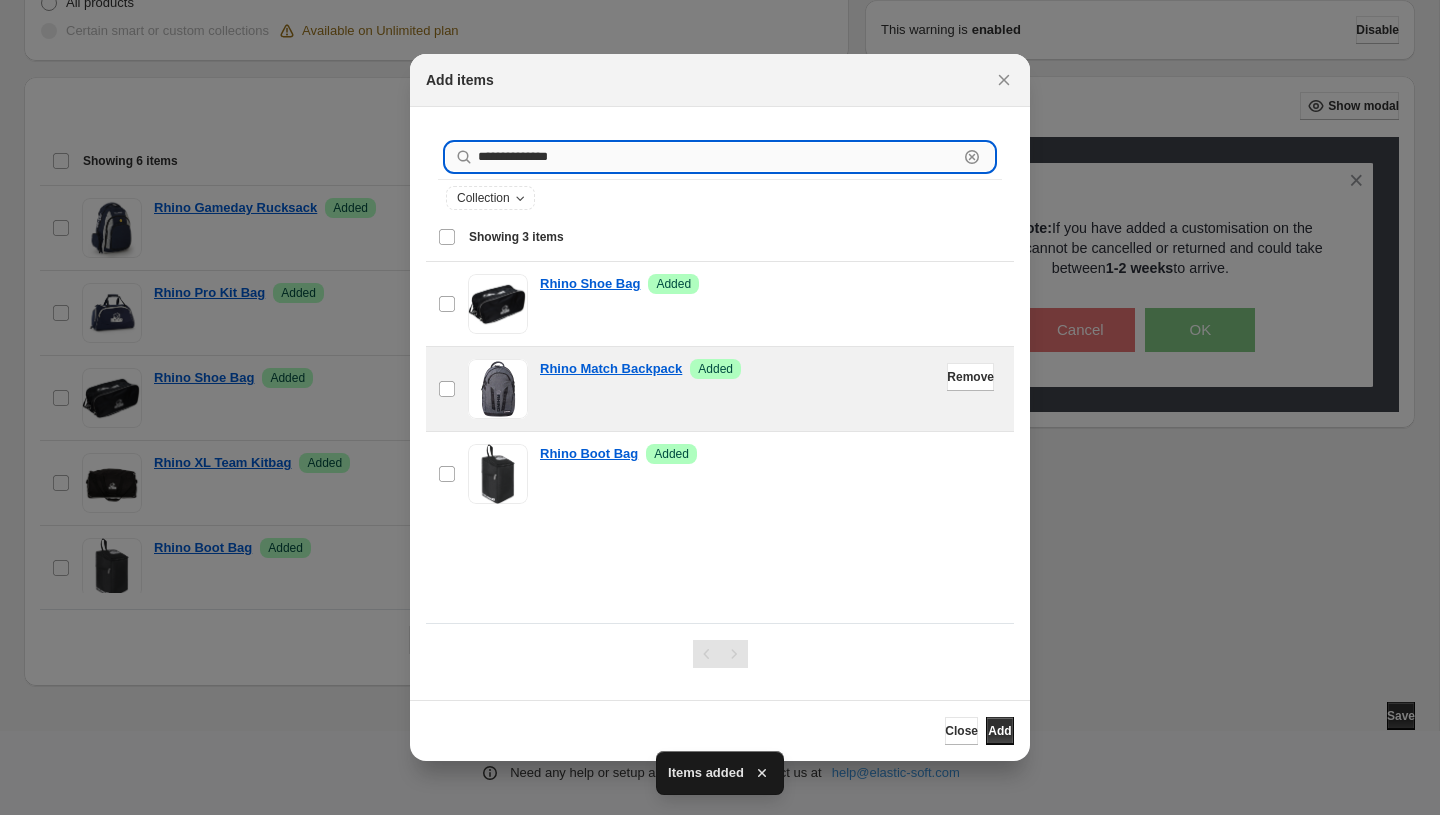 click on "**********" at bounding box center [718, 157] 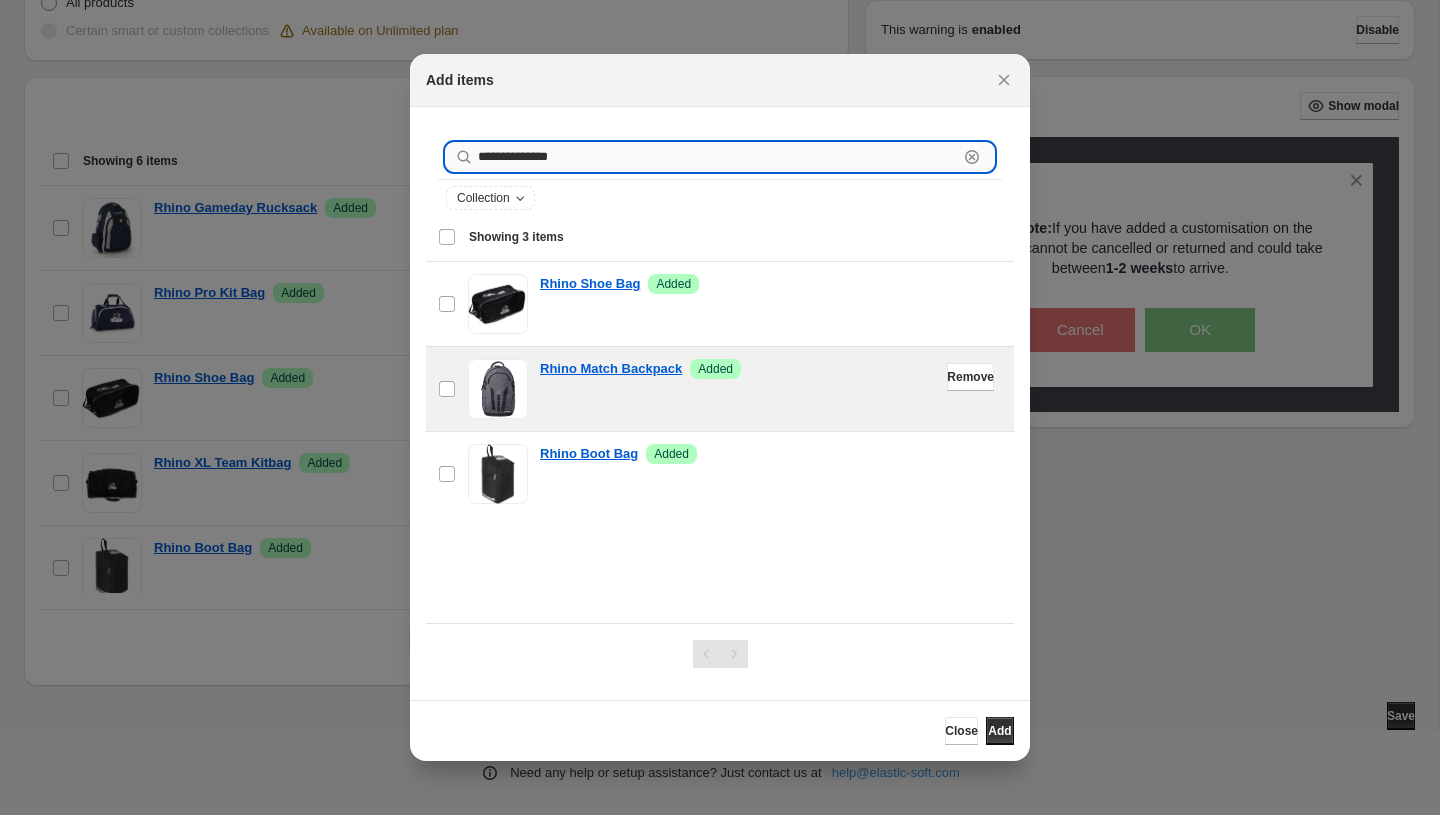 click on "**********" at bounding box center [718, 157] 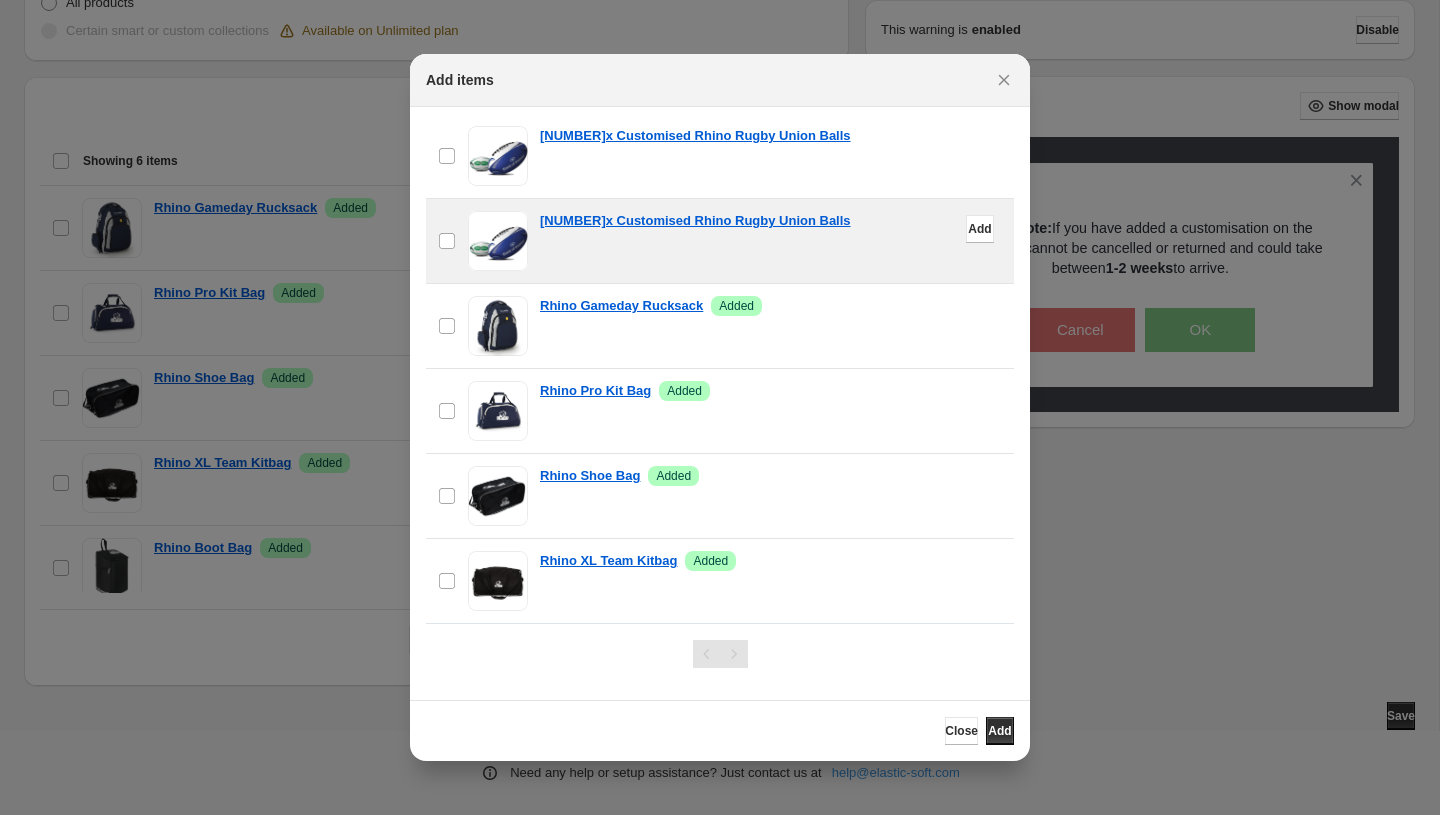 scroll, scrollTop: 0, scrollLeft: 0, axis: both 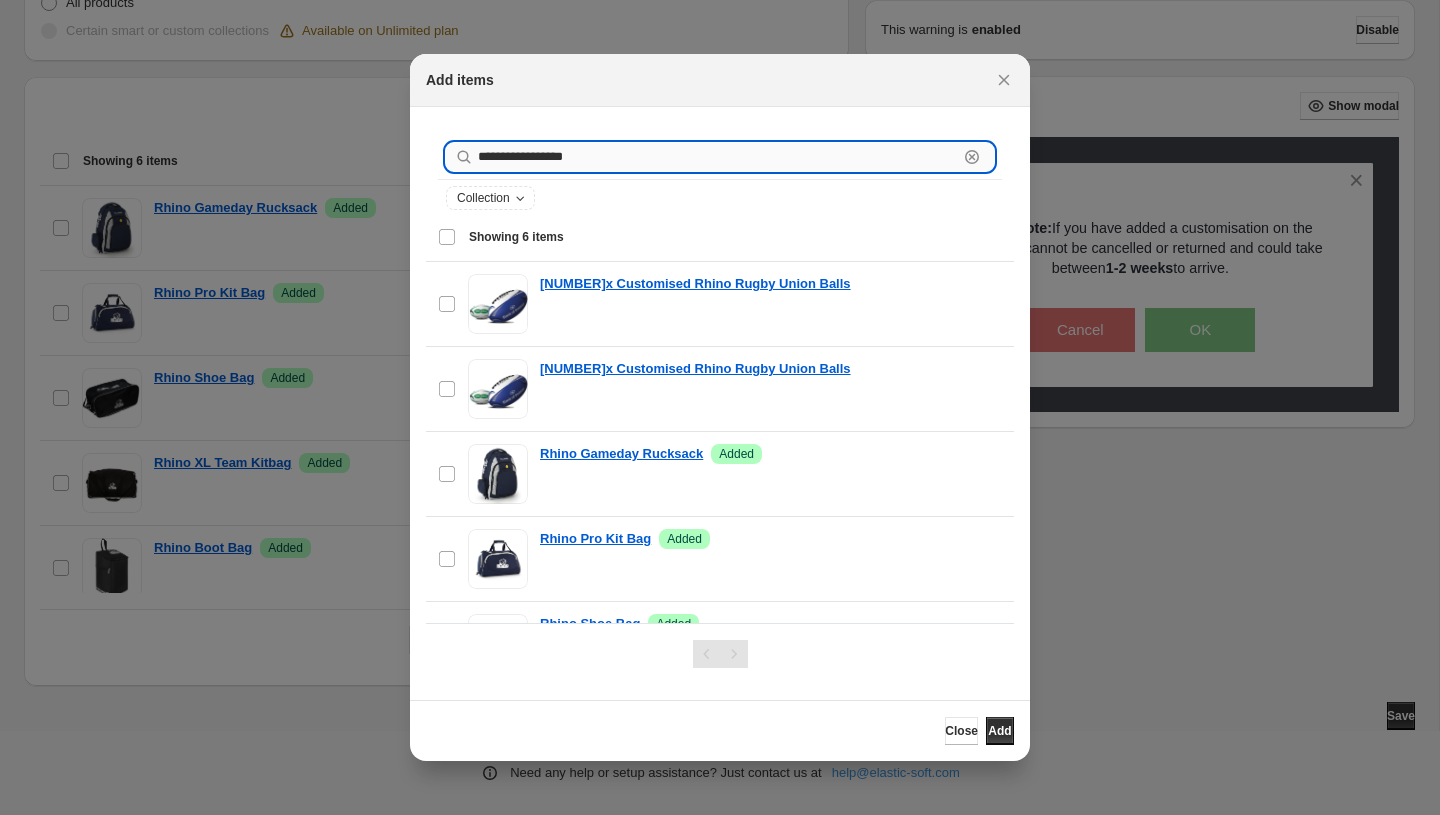 click on "**********" at bounding box center (718, 157) 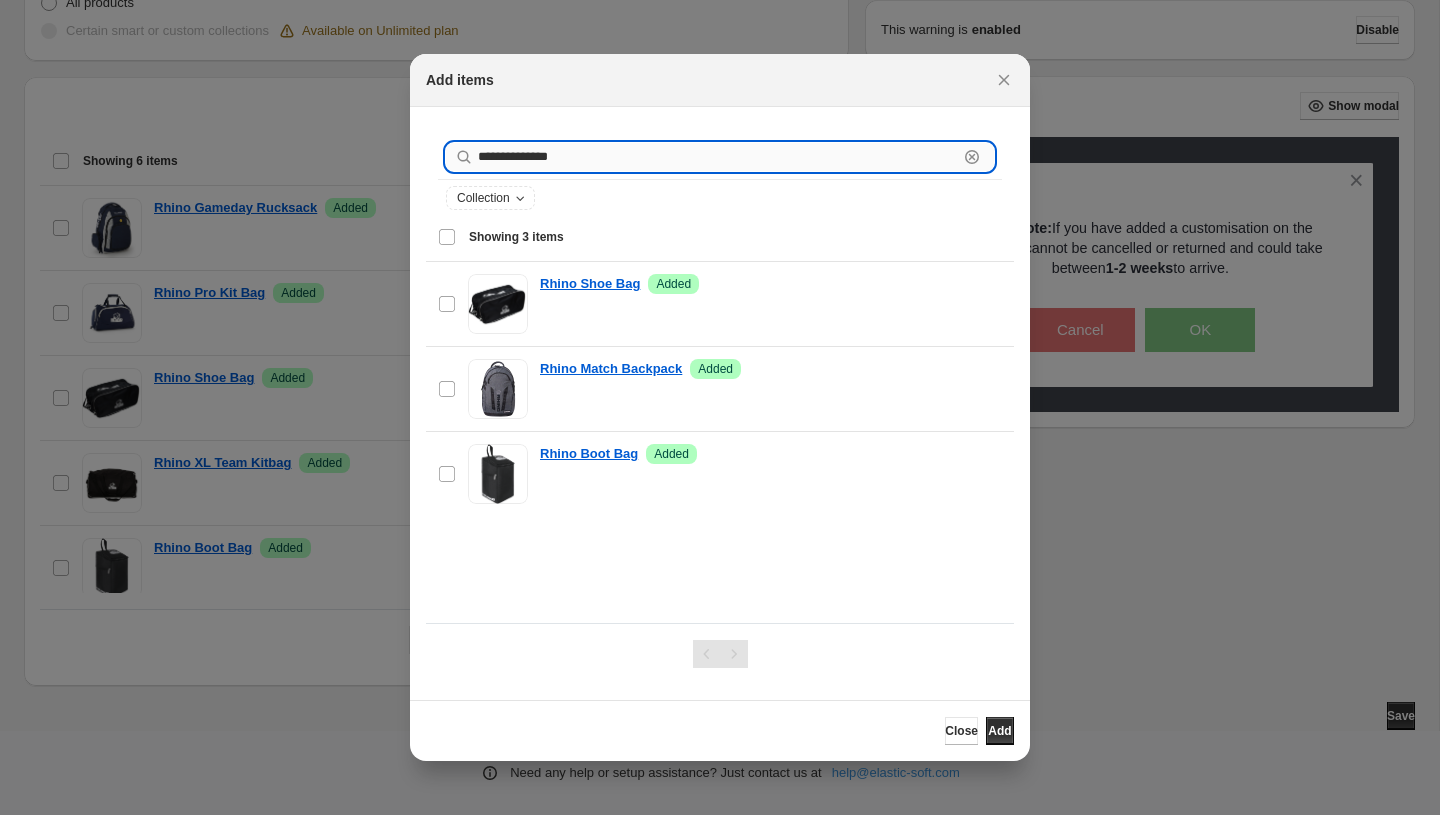 click on "**********" at bounding box center (718, 157) 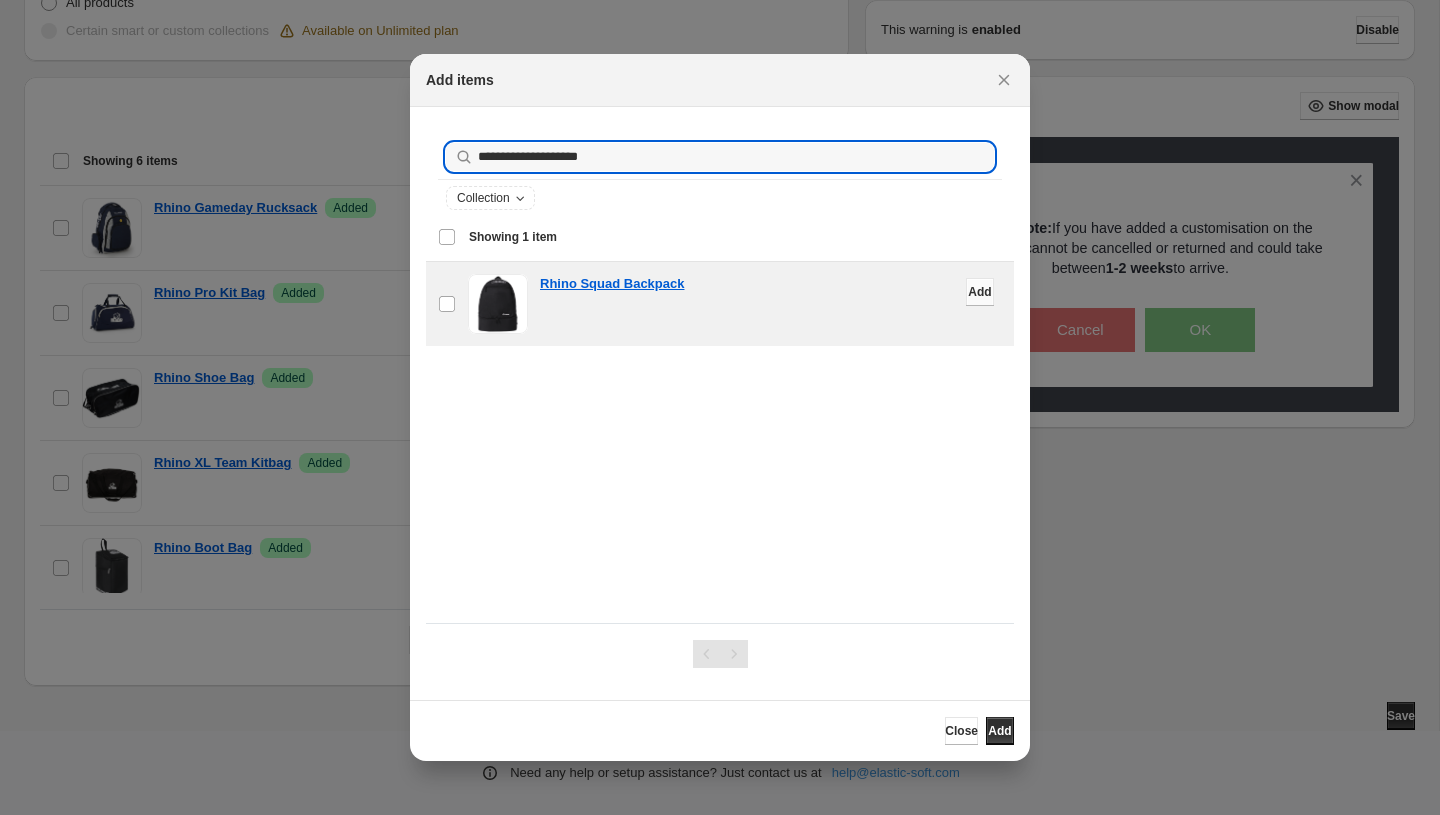click on "Add" at bounding box center (979, 292) 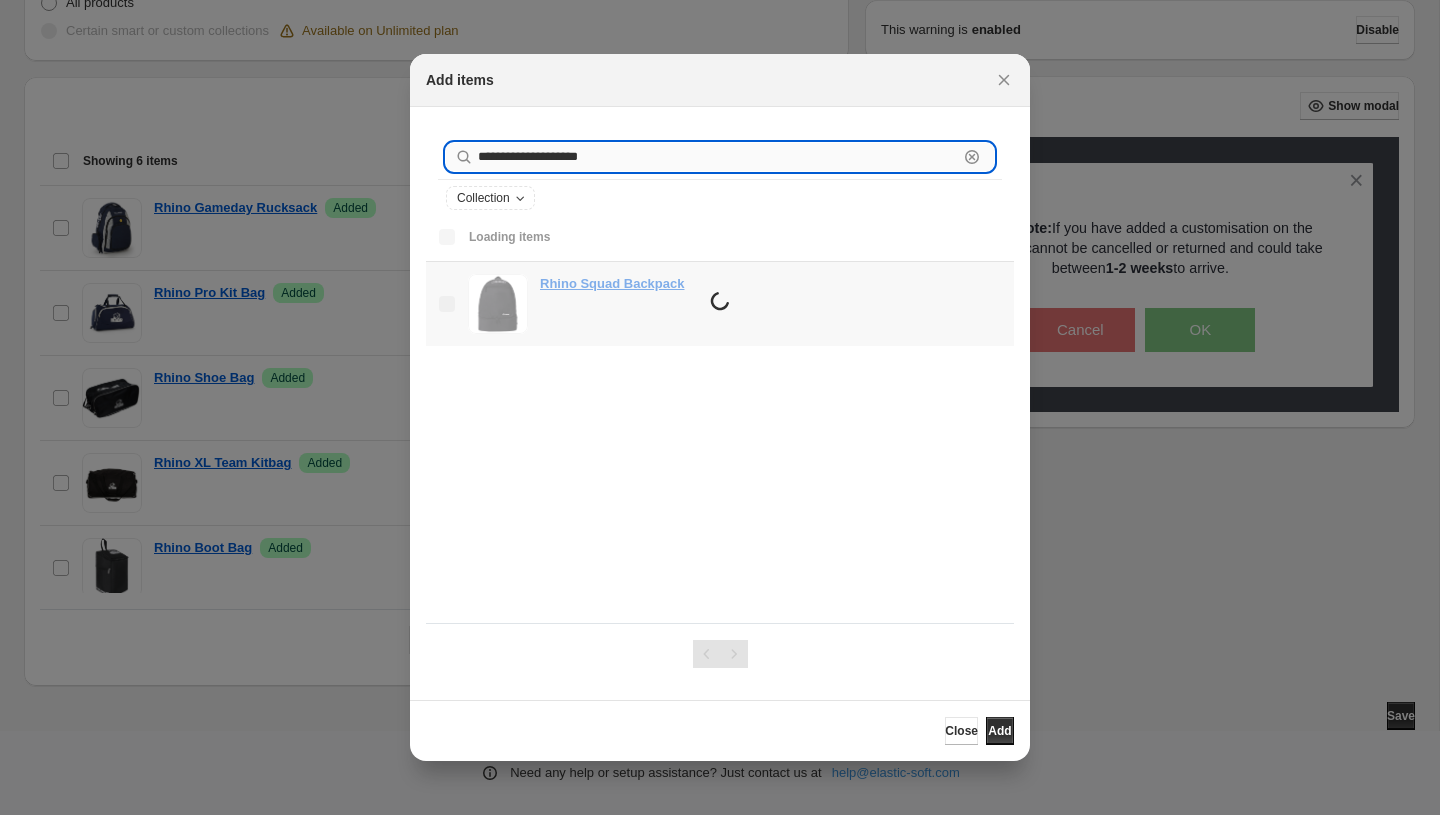 click on "**********" at bounding box center (718, 157) 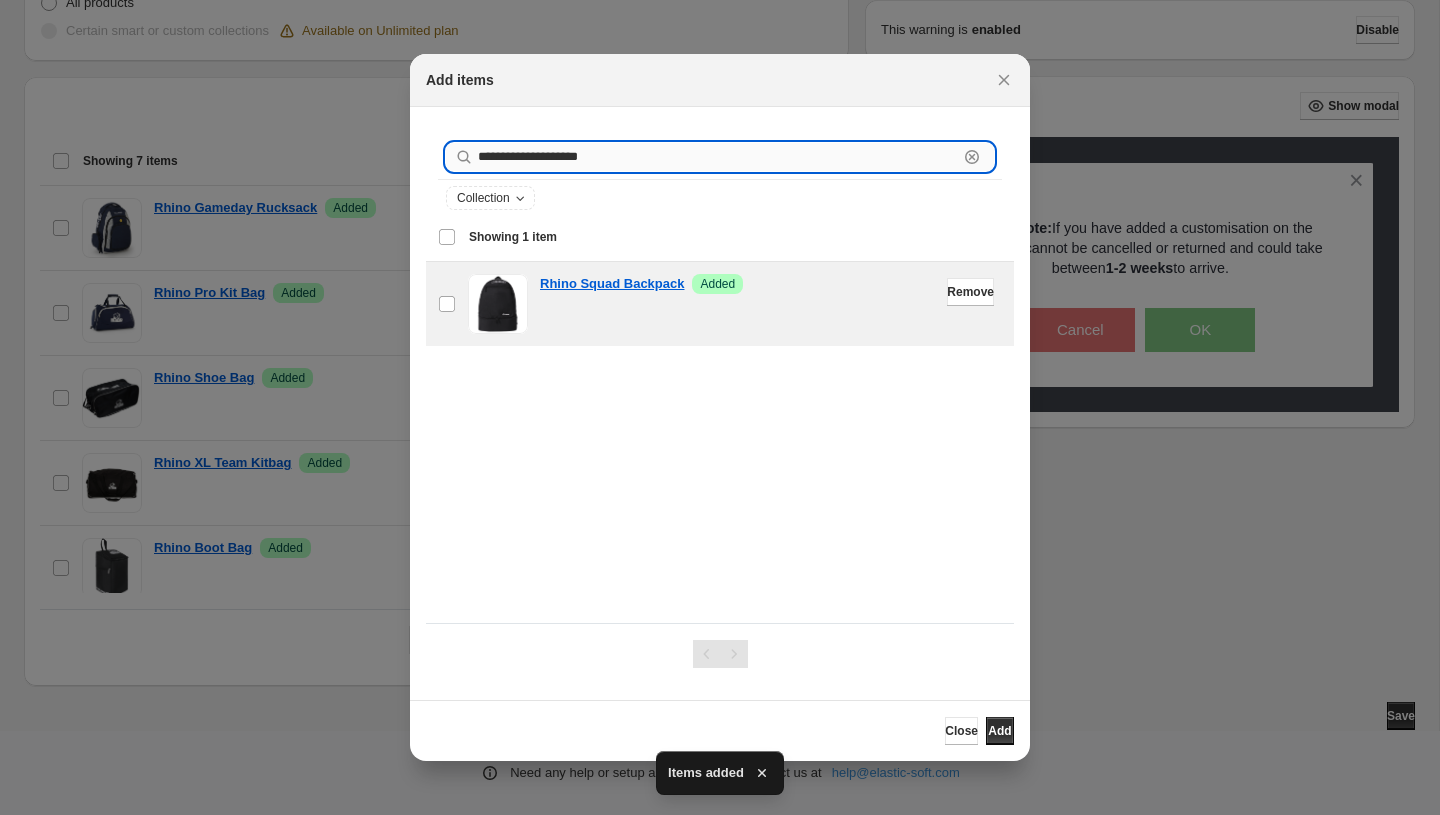 click on "**********" at bounding box center (718, 157) 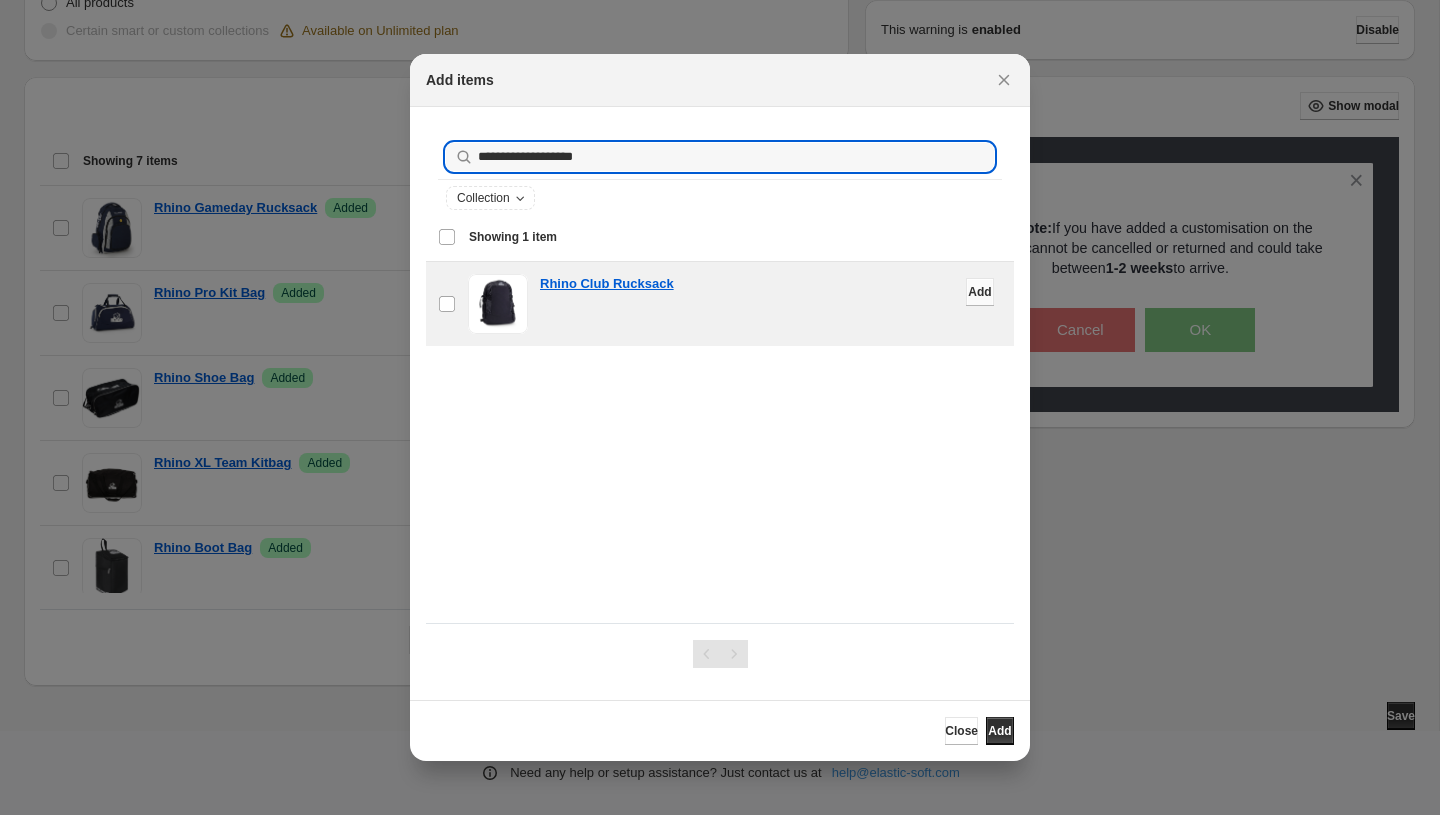 click on "Add" at bounding box center (979, 292) 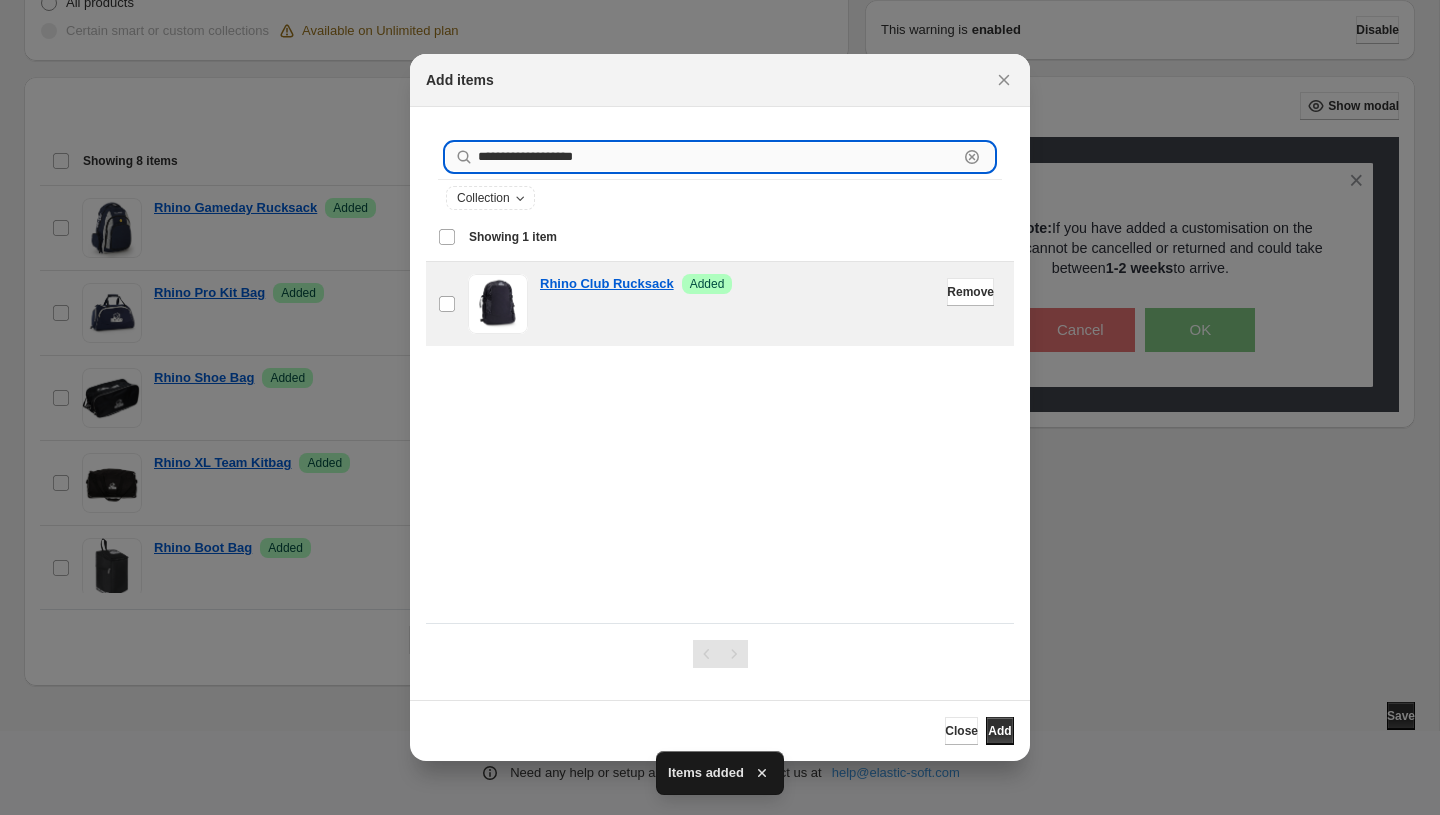 click on "**********" at bounding box center (718, 157) 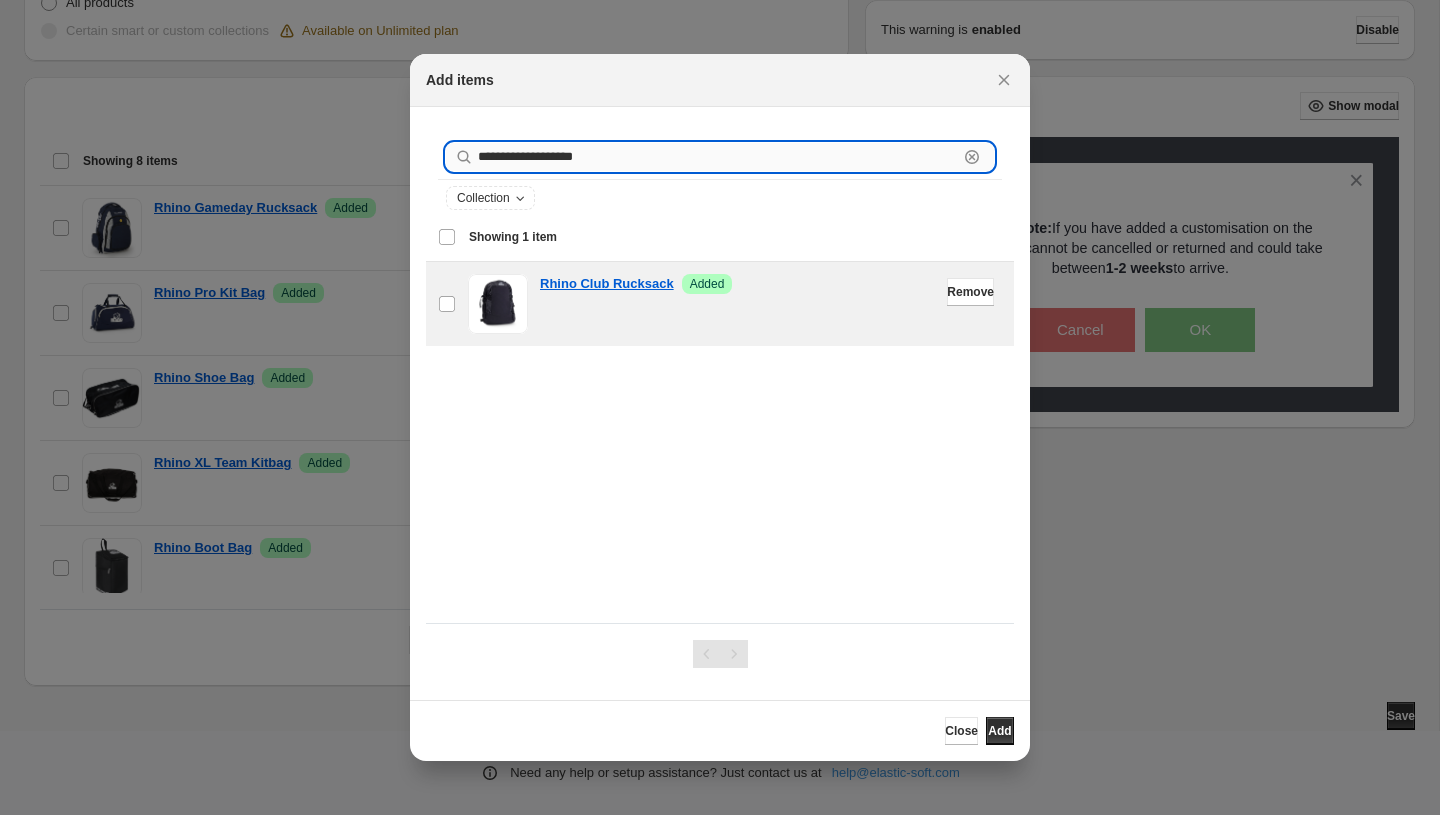 click on "**********" at bounding box center (718, 157) 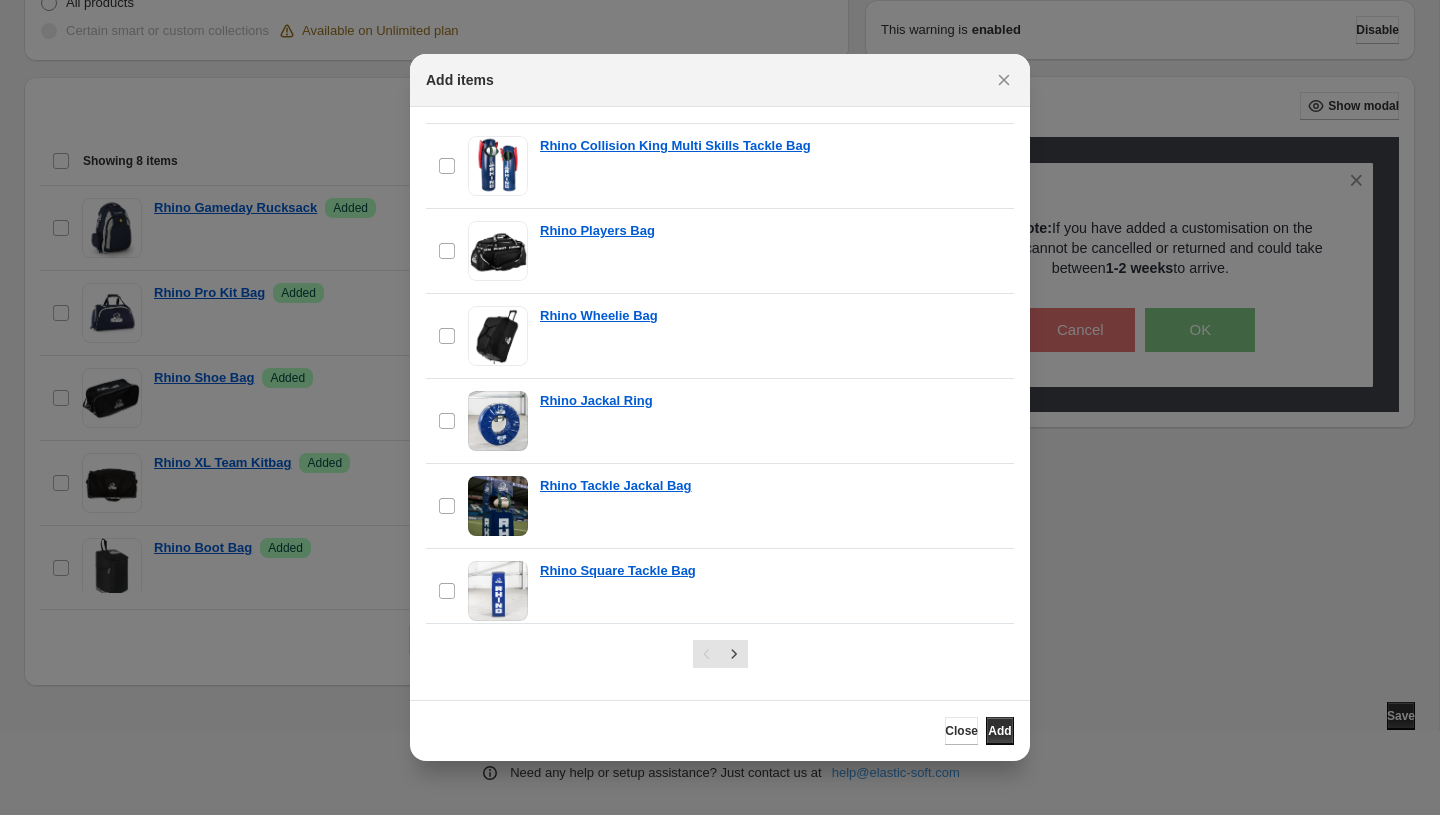 scroll, scrollTop: 1064, scrollLeft: 0, axis: vertical 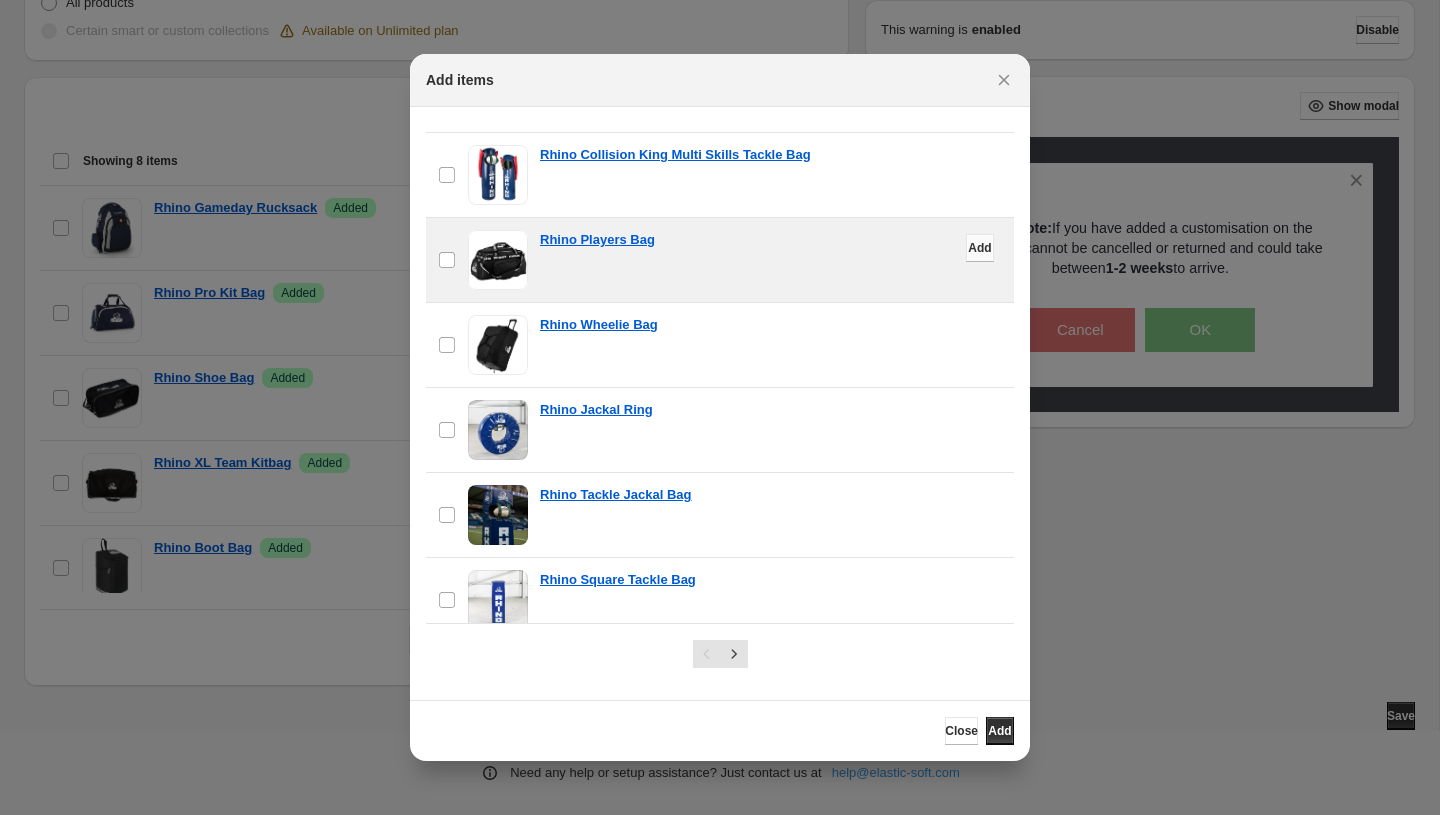 click on "Add" at bounding box center [980, 248] 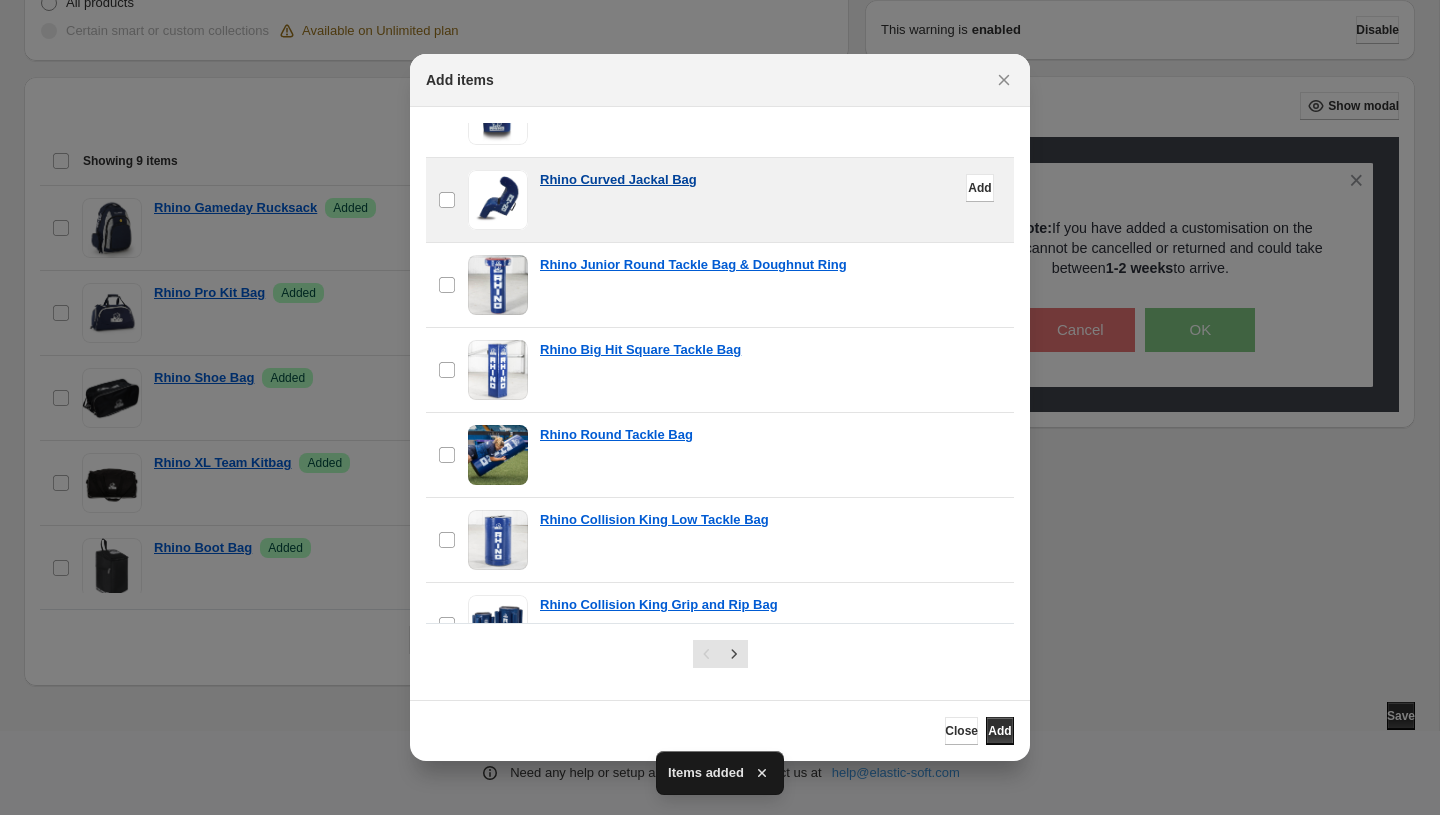 scroll, scrollTop: 0, scrollLeft: 0, axis: both 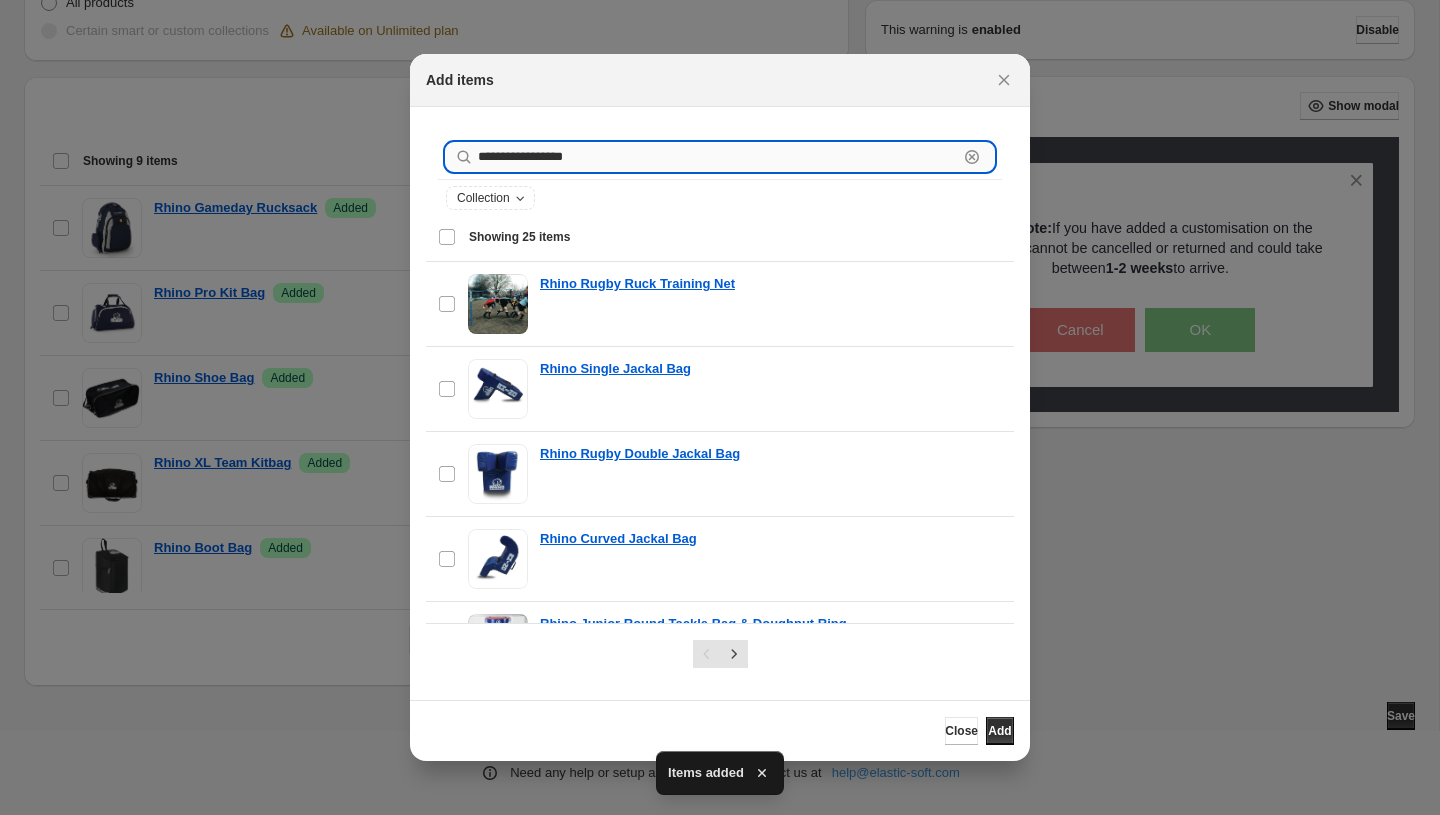 click on "**********" at bounding box center [718, 157] 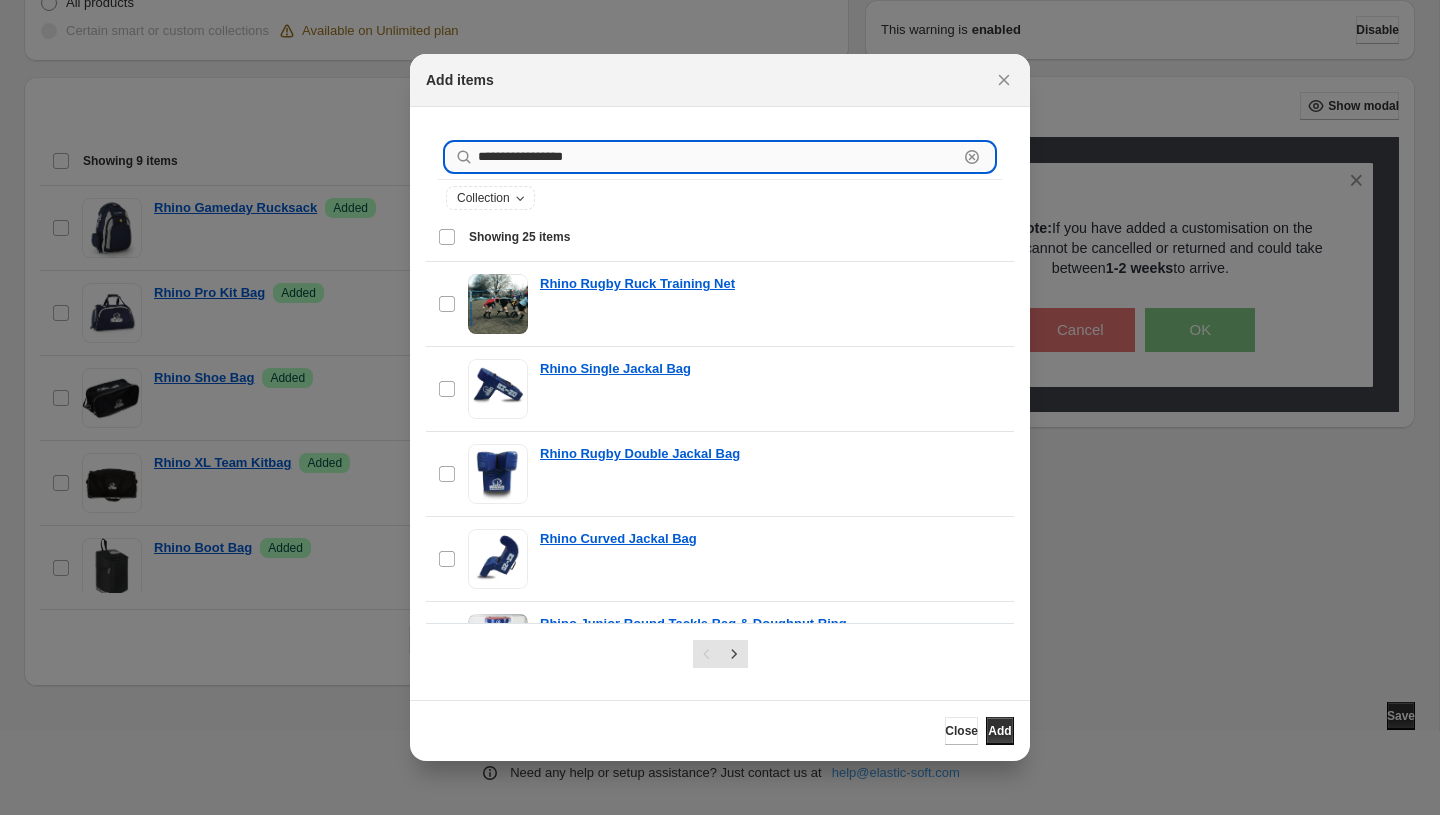click on "**********" at bounding box center (718, 157) 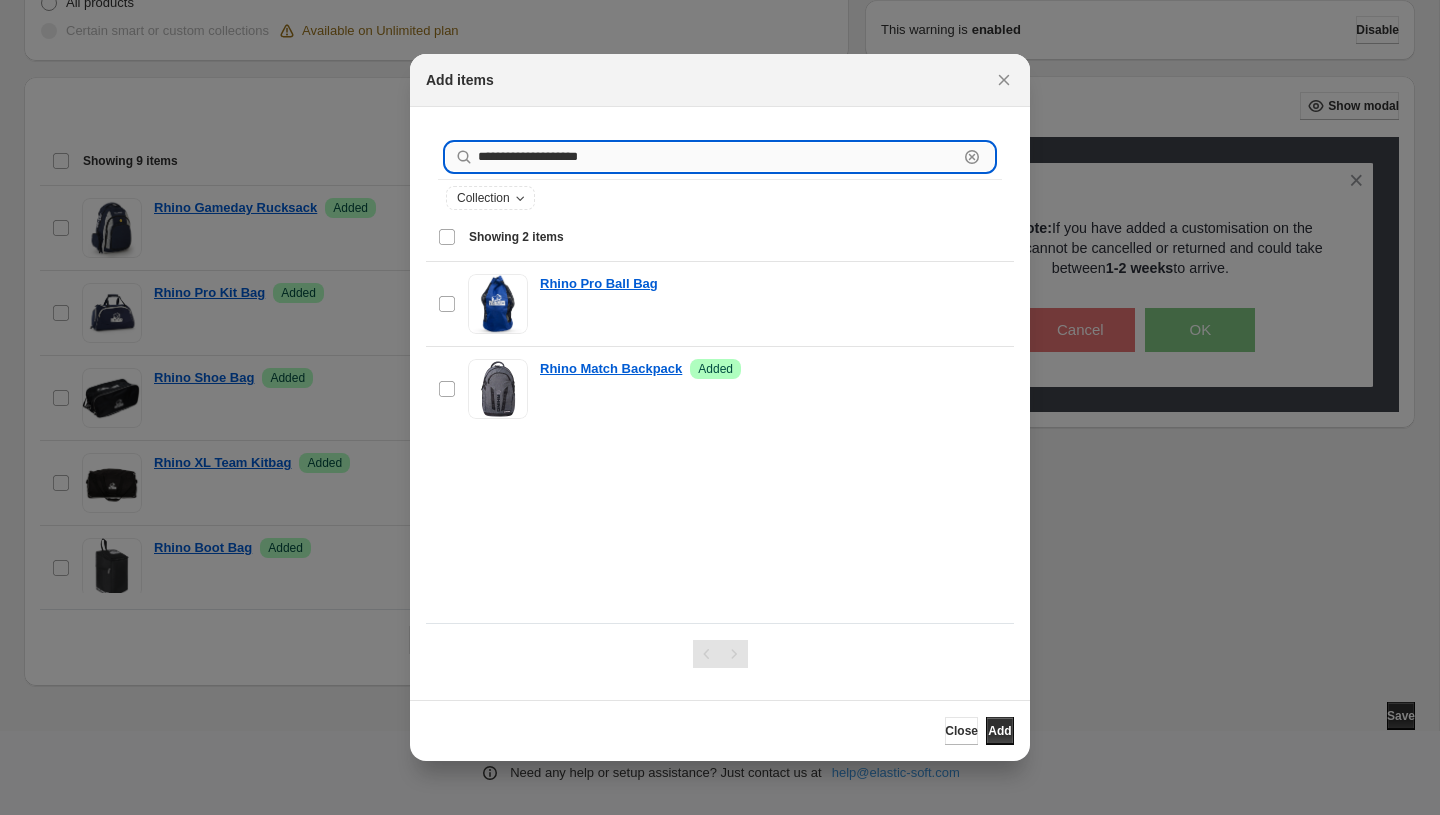 click on "**********" at bounding box center (718, 157) 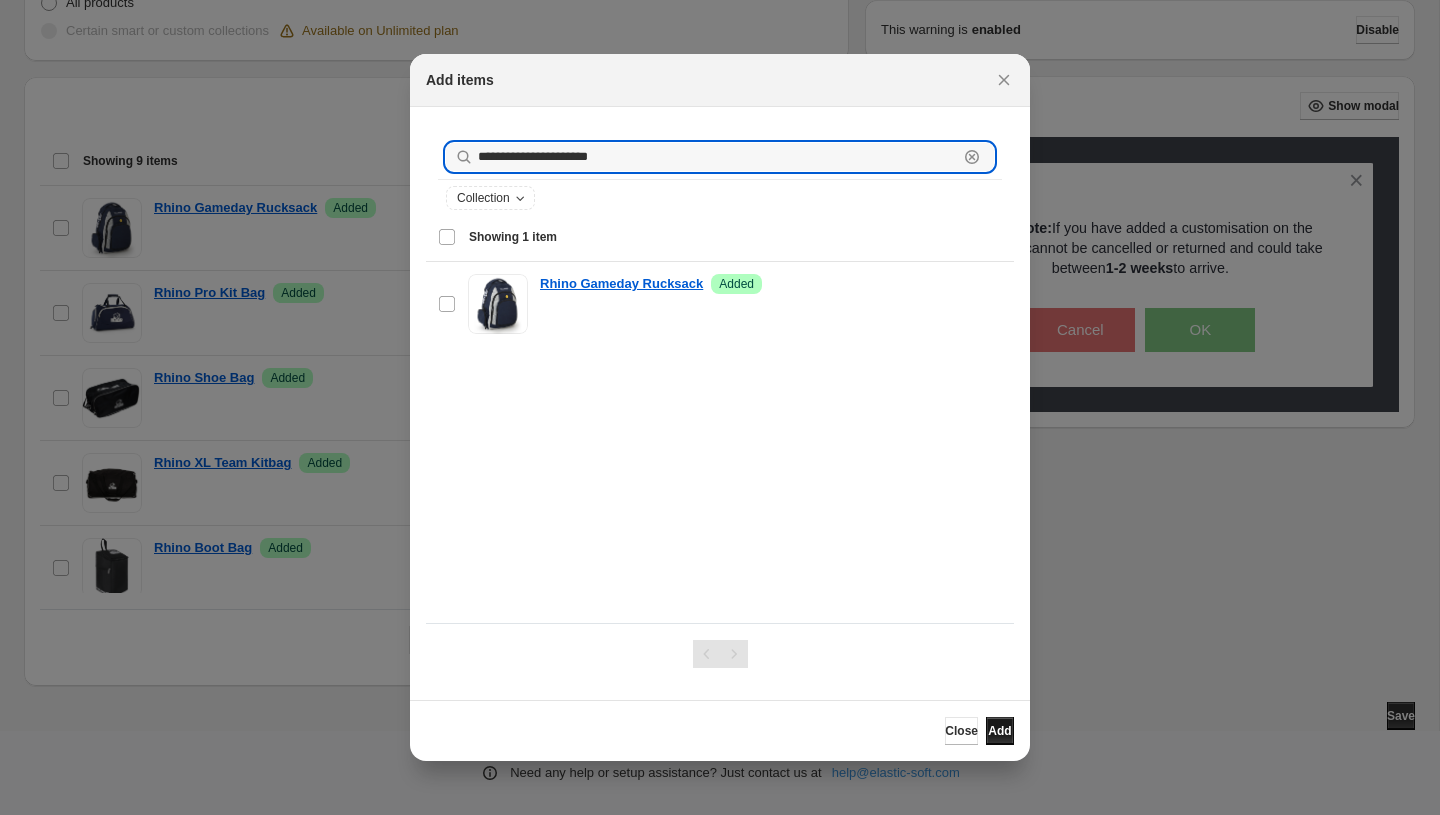 type on "**********" 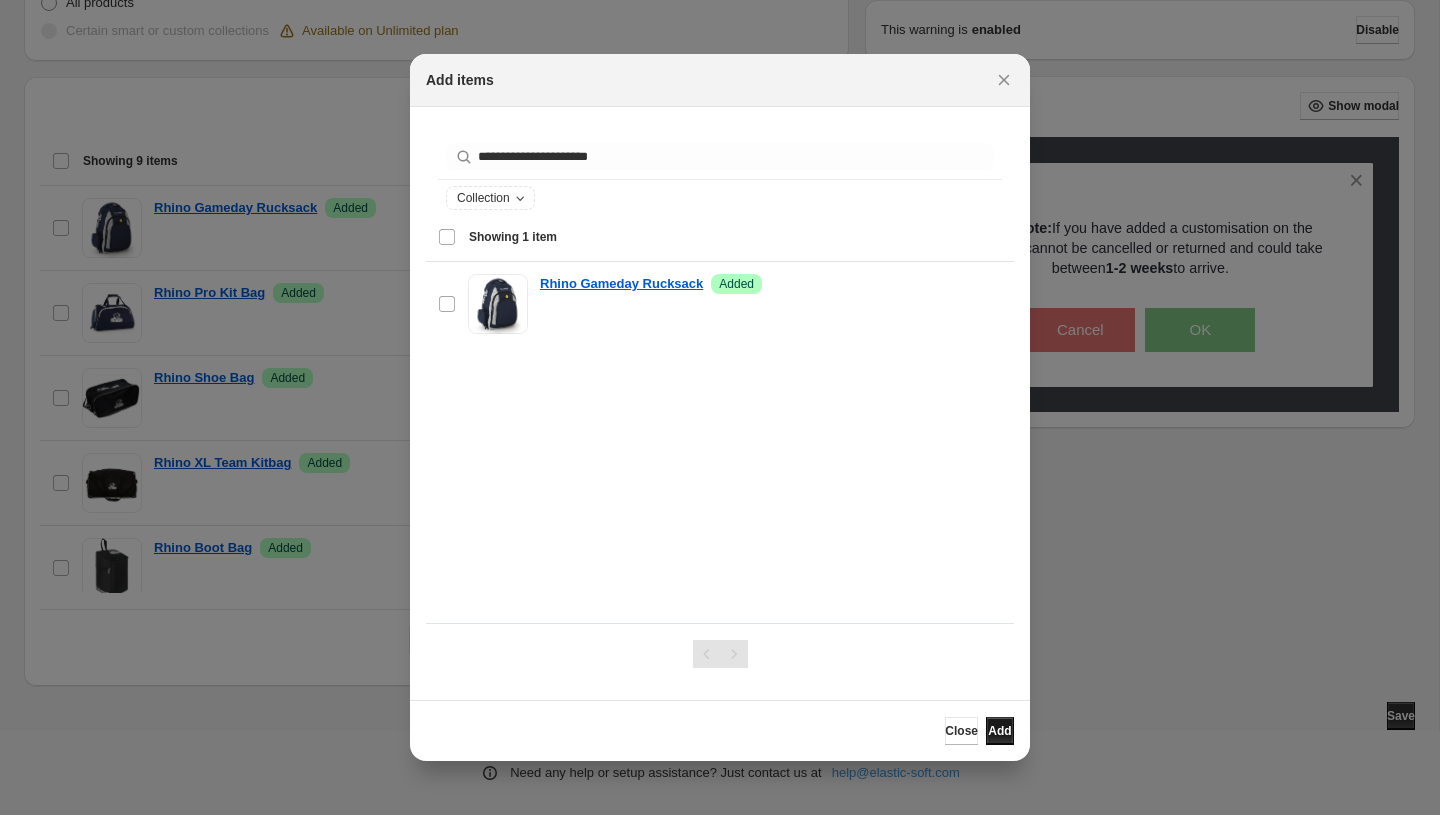 click on "Add" at bounding box center (999, 731) 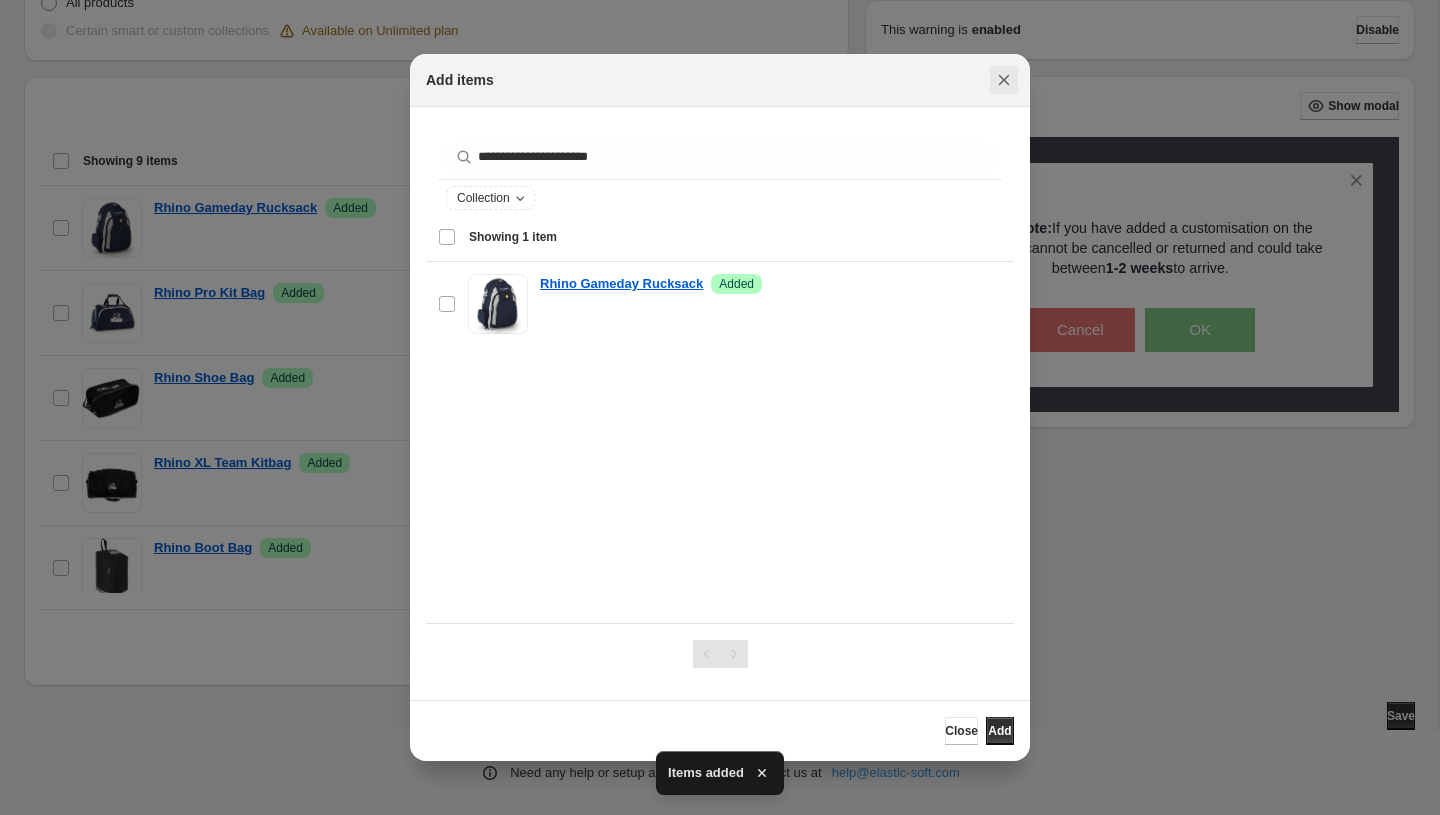 click 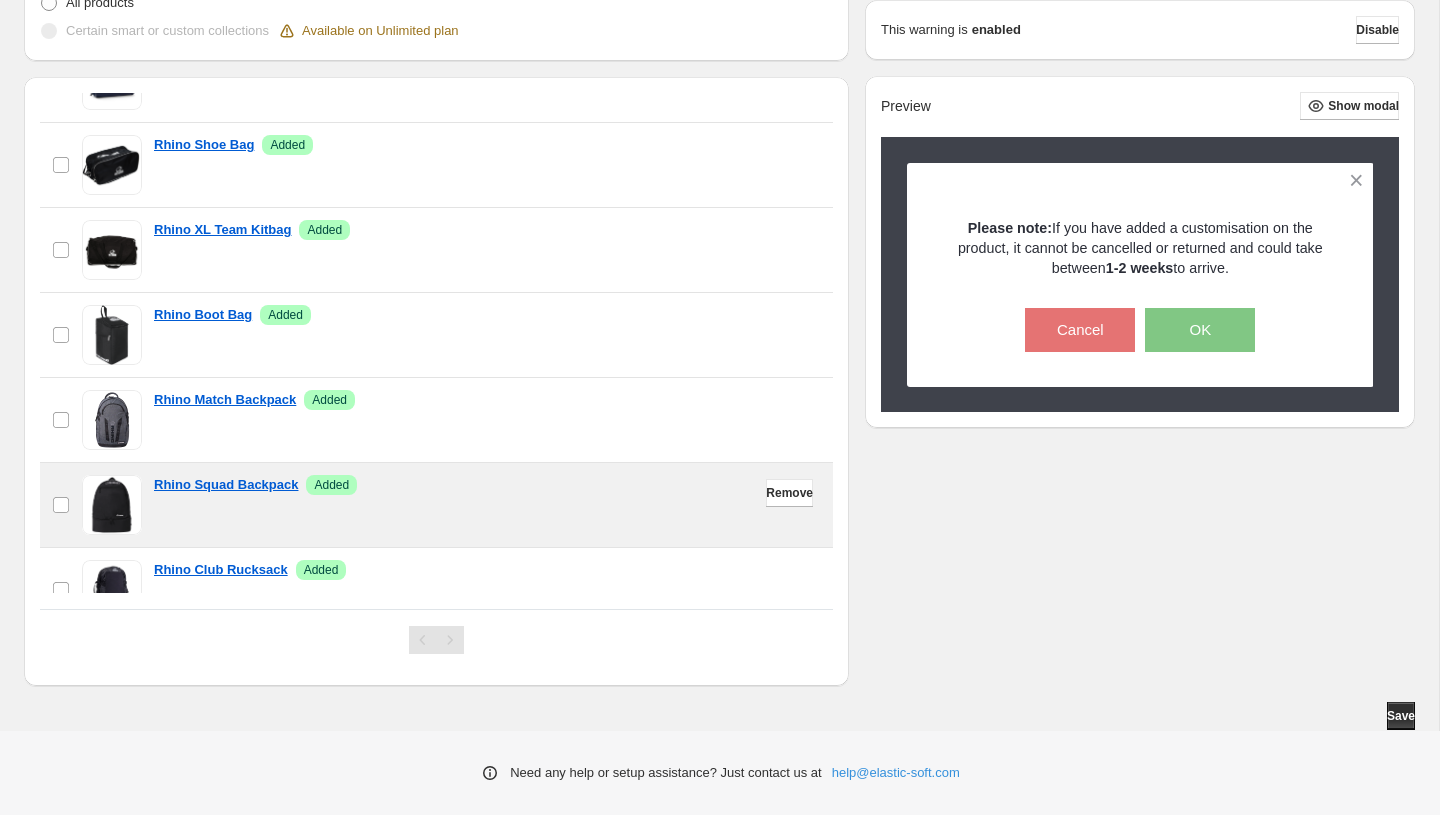 scroll, scrollTop: 0, scrollLeft: 0, axis: both 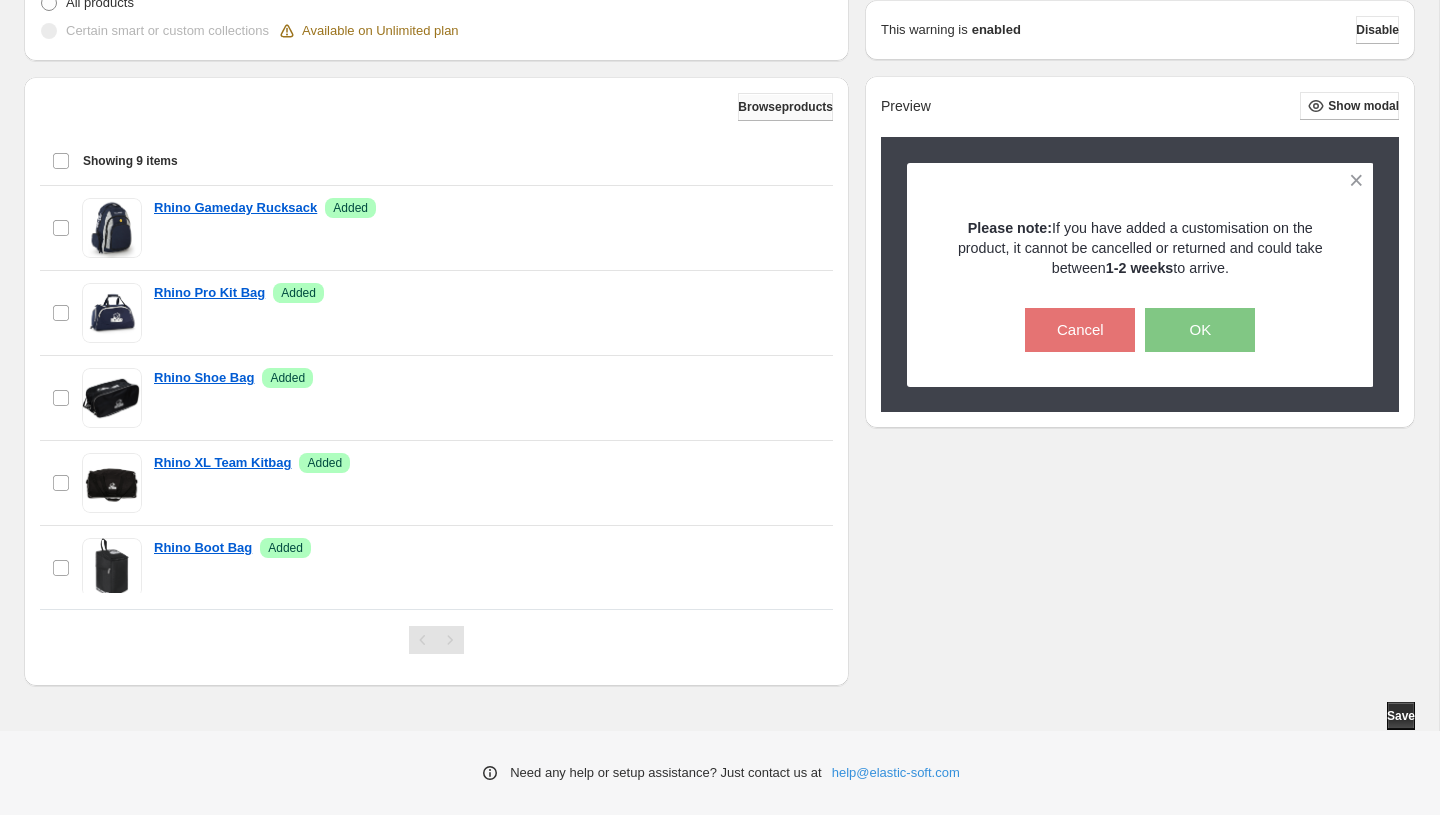 click on "Browse  products" at bounding box center (785, 107) 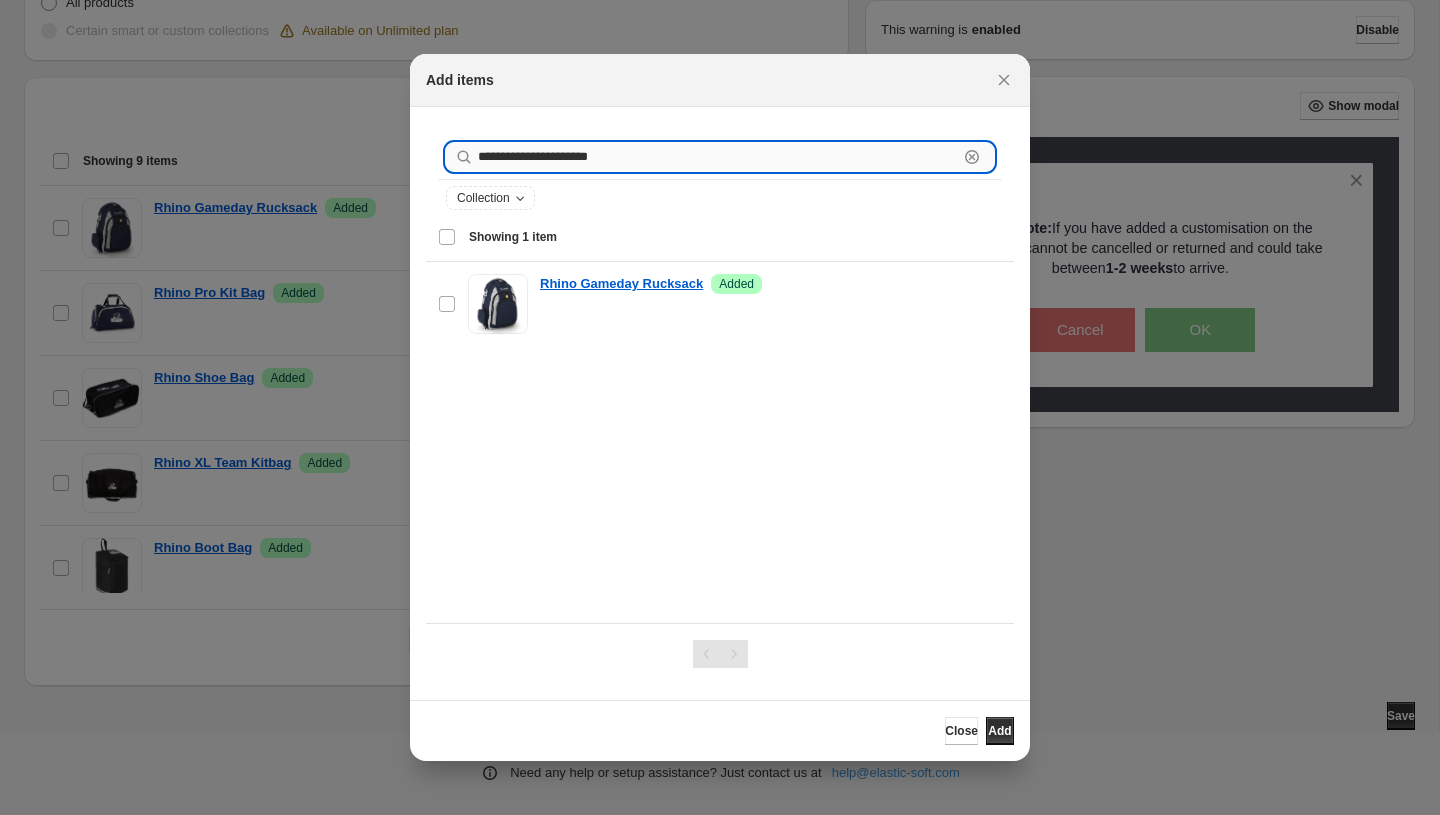 click on "**********" at bounding box center (718, 157) 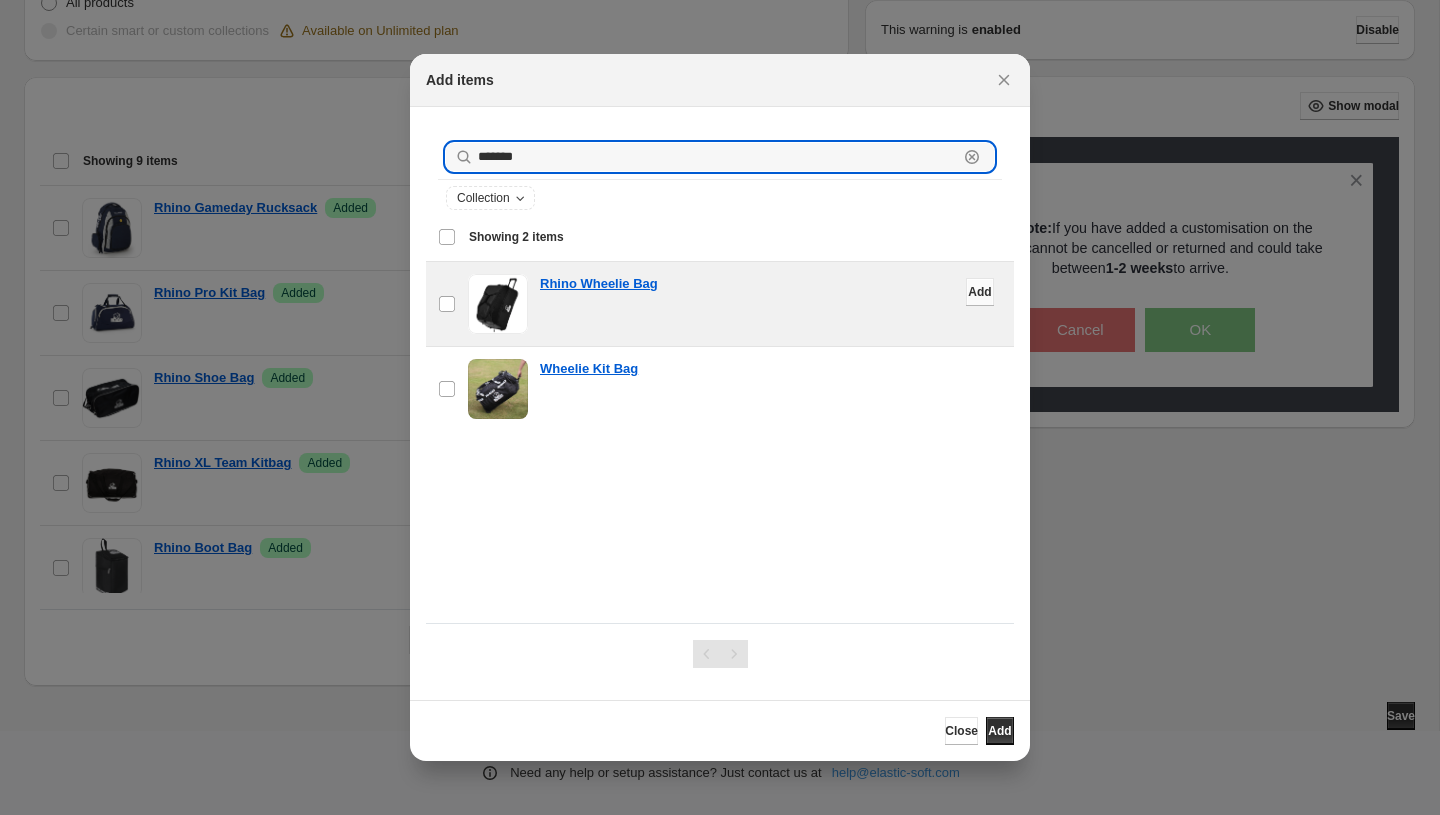 type on "*******" 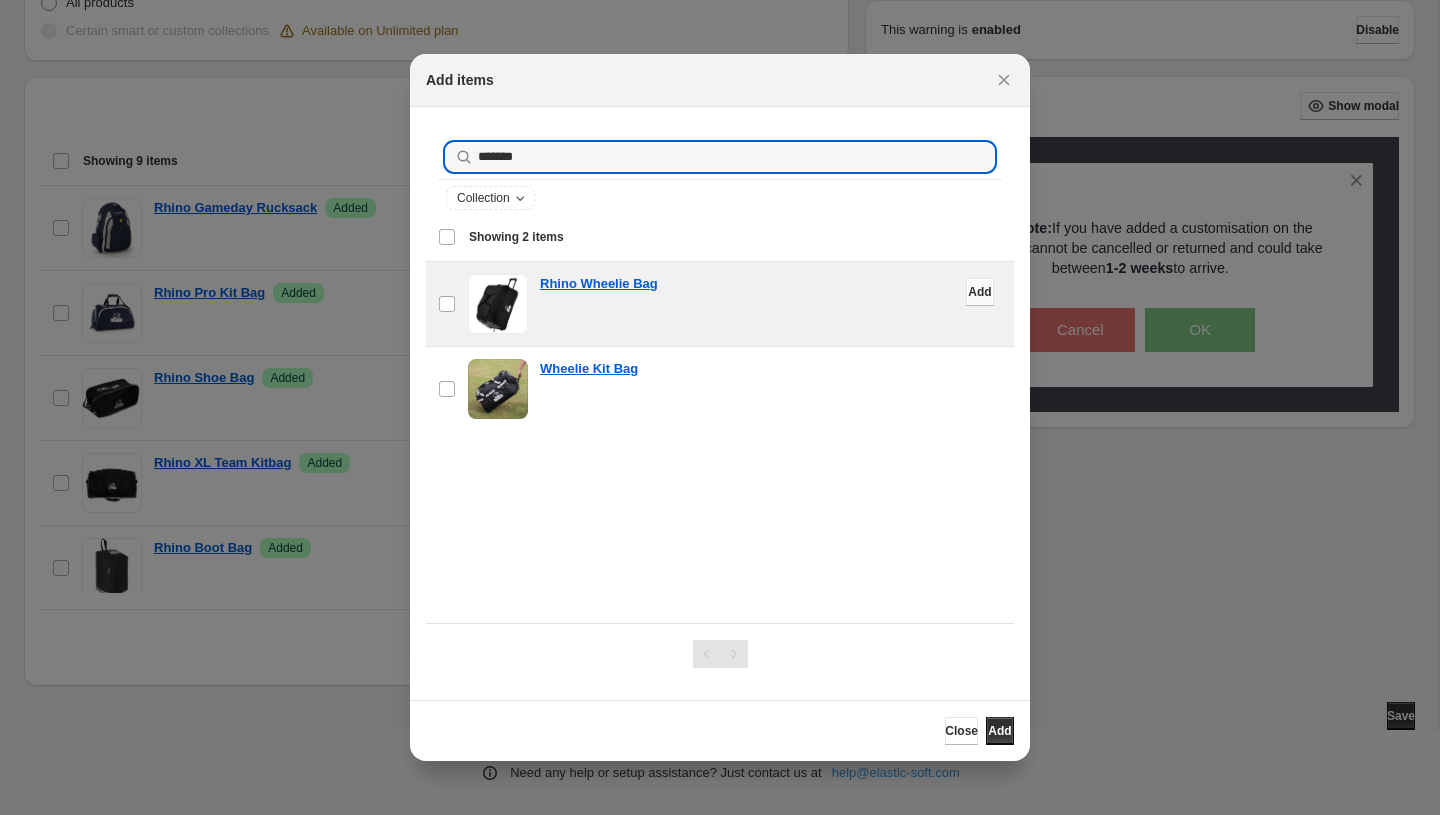 click on "Add" at bounding box center [979, 292] 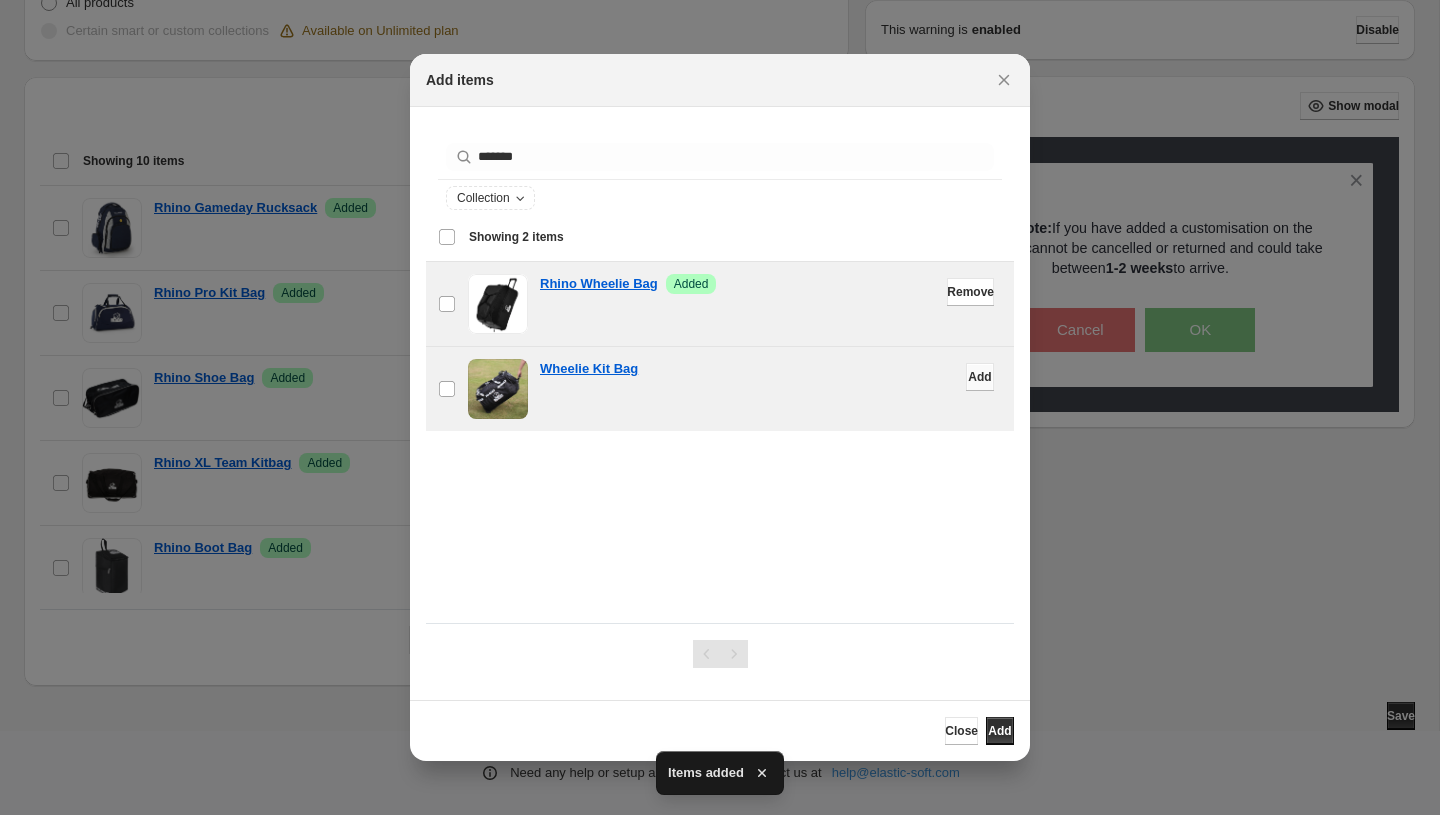 click on "Add" at bounding box center (979, 377) 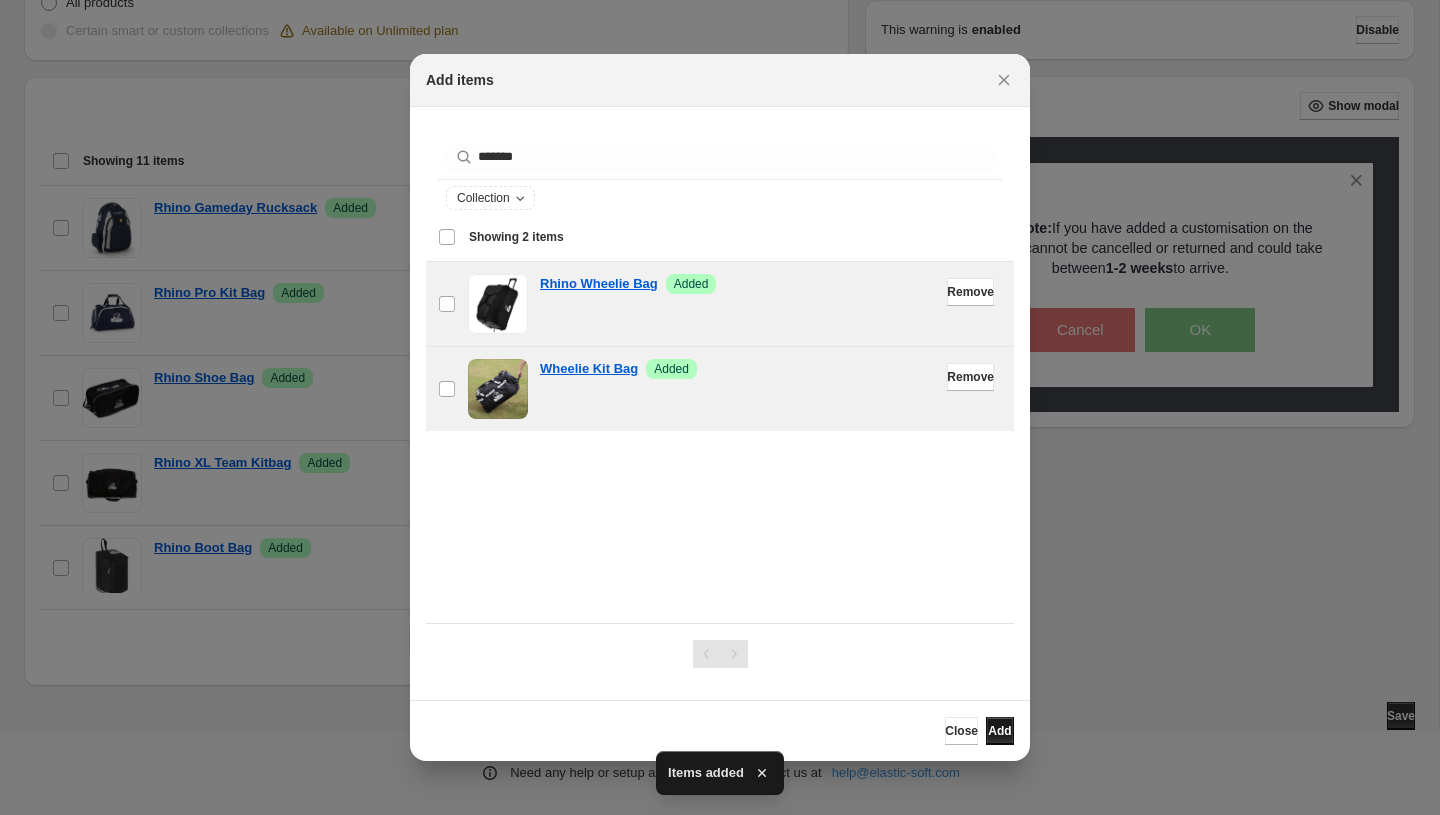 click on "Add" at bounding box center [999, 731] 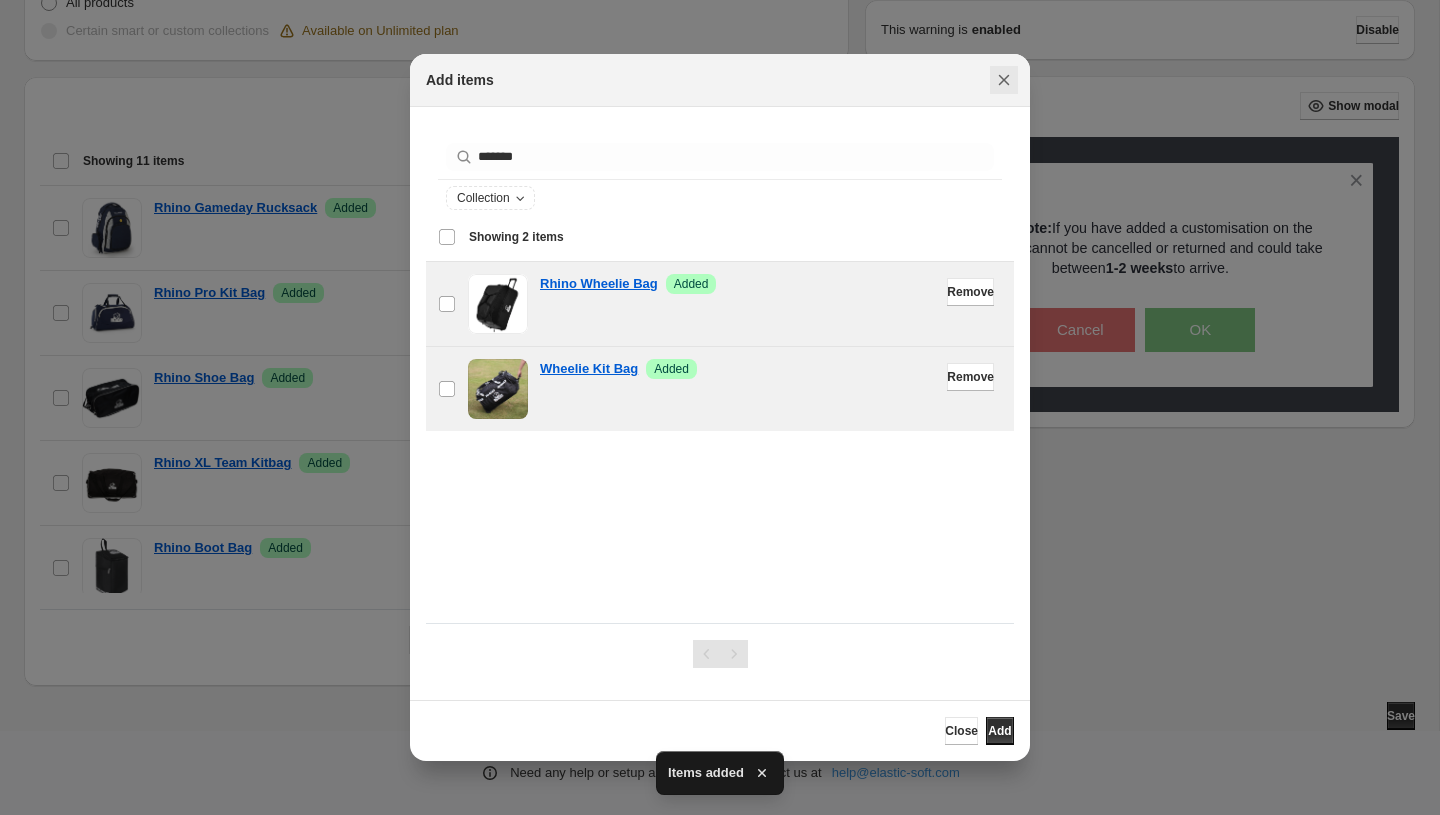 click 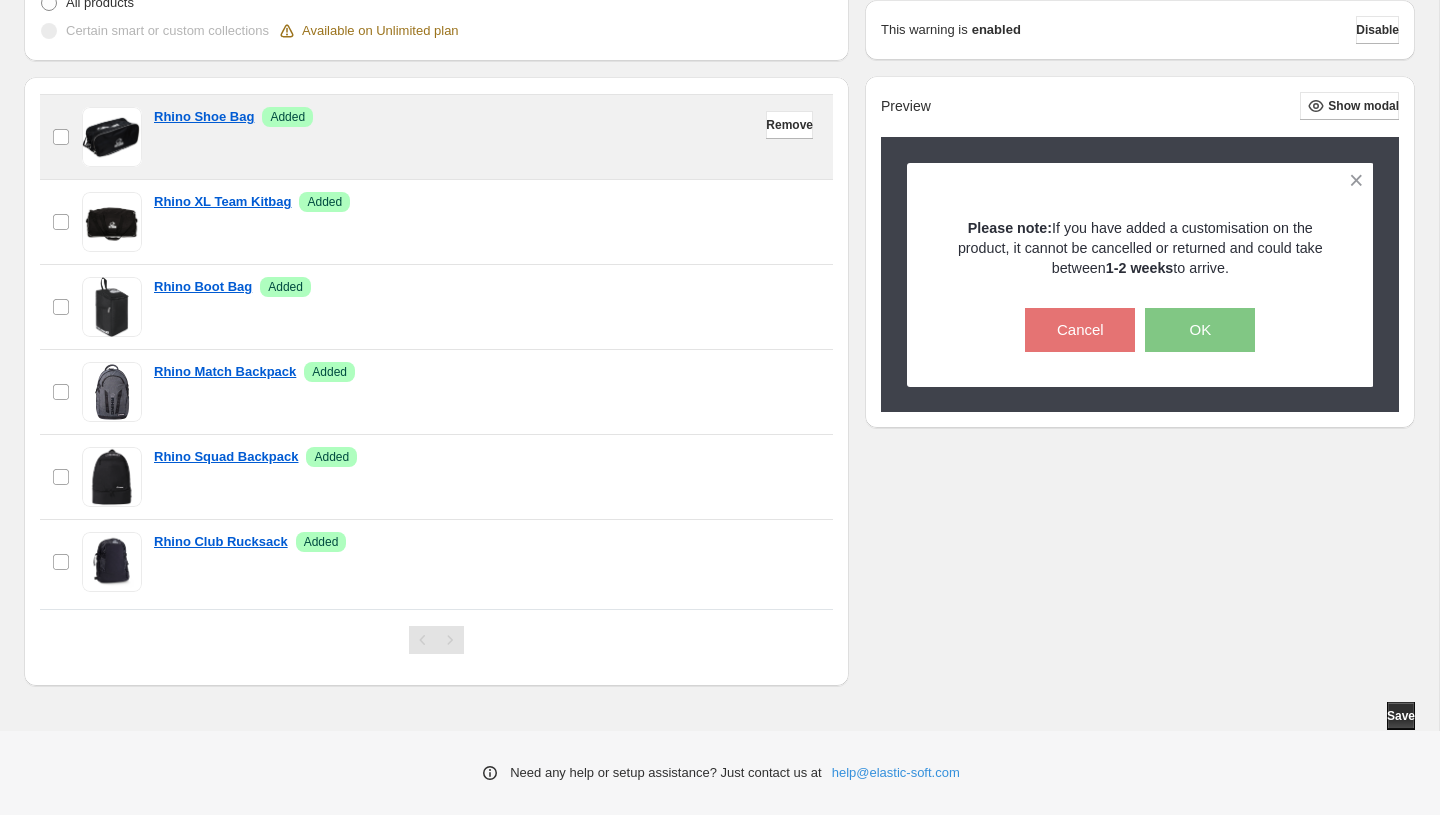 scroll, scrollTop: 527, scrollLeft: 0, axis: vertical 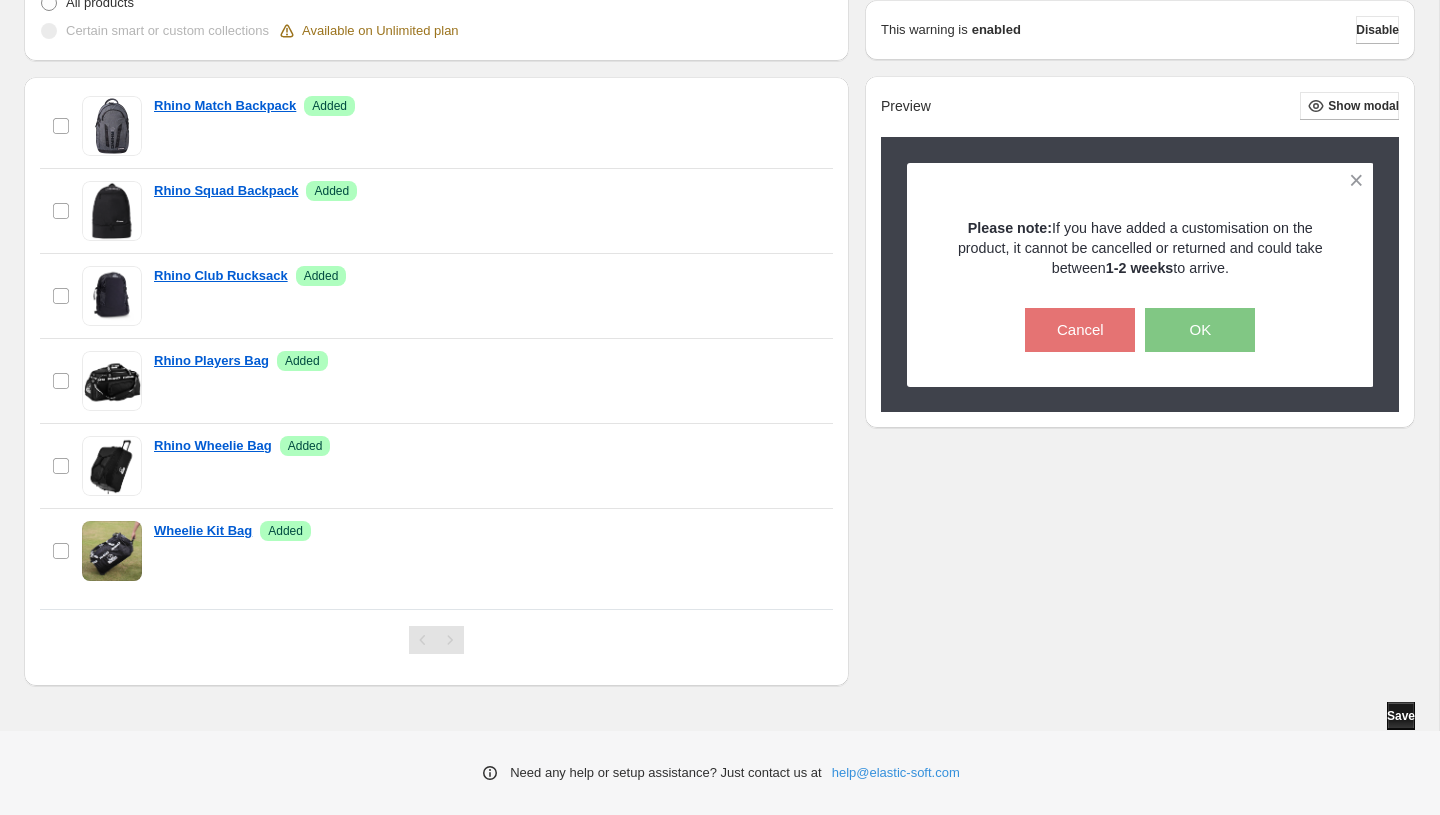 click on "Save" at bounding box center (1401, 716) 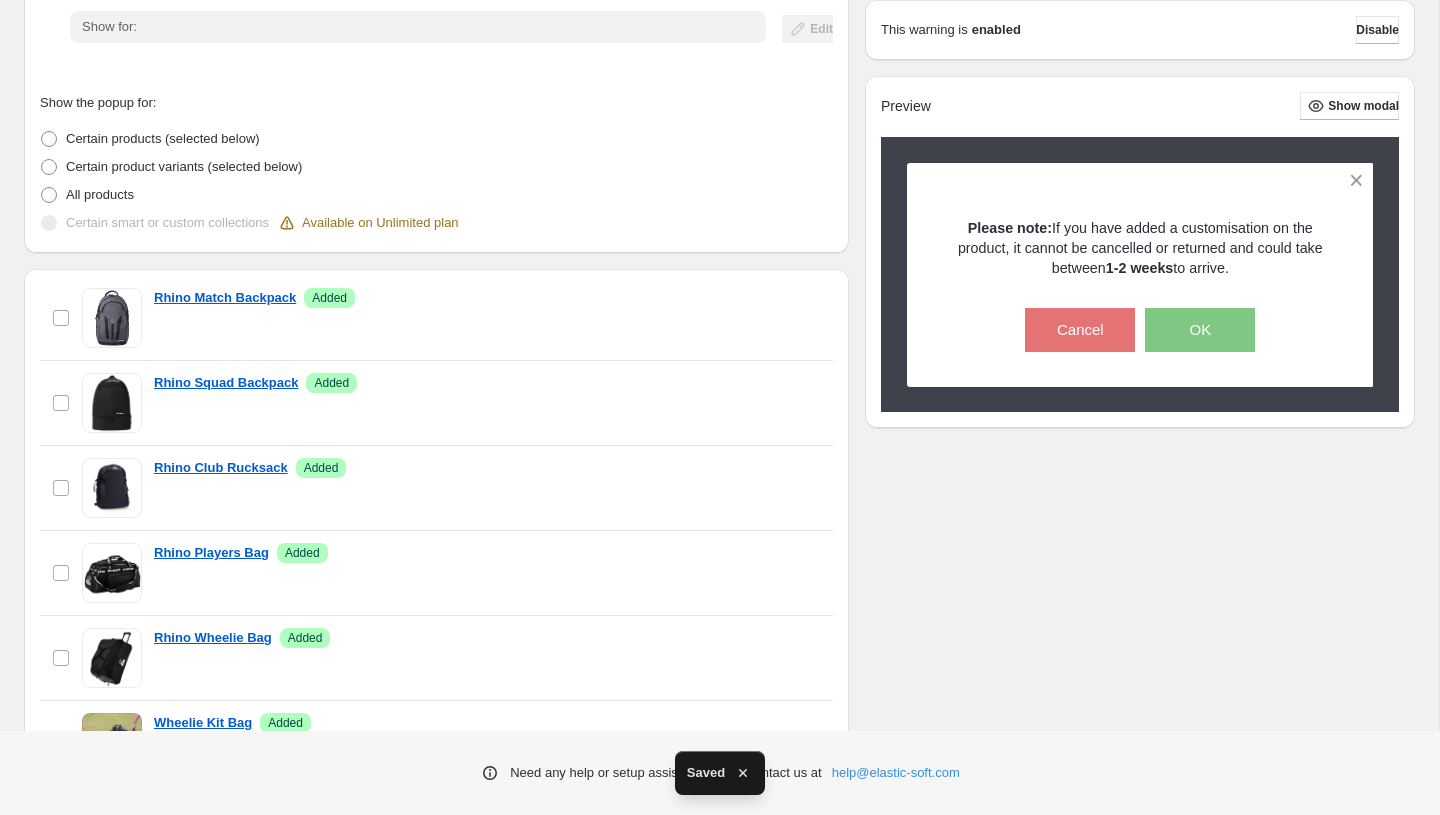 scroll, scrollTop: 0, scrollLeft: 0, axis: both 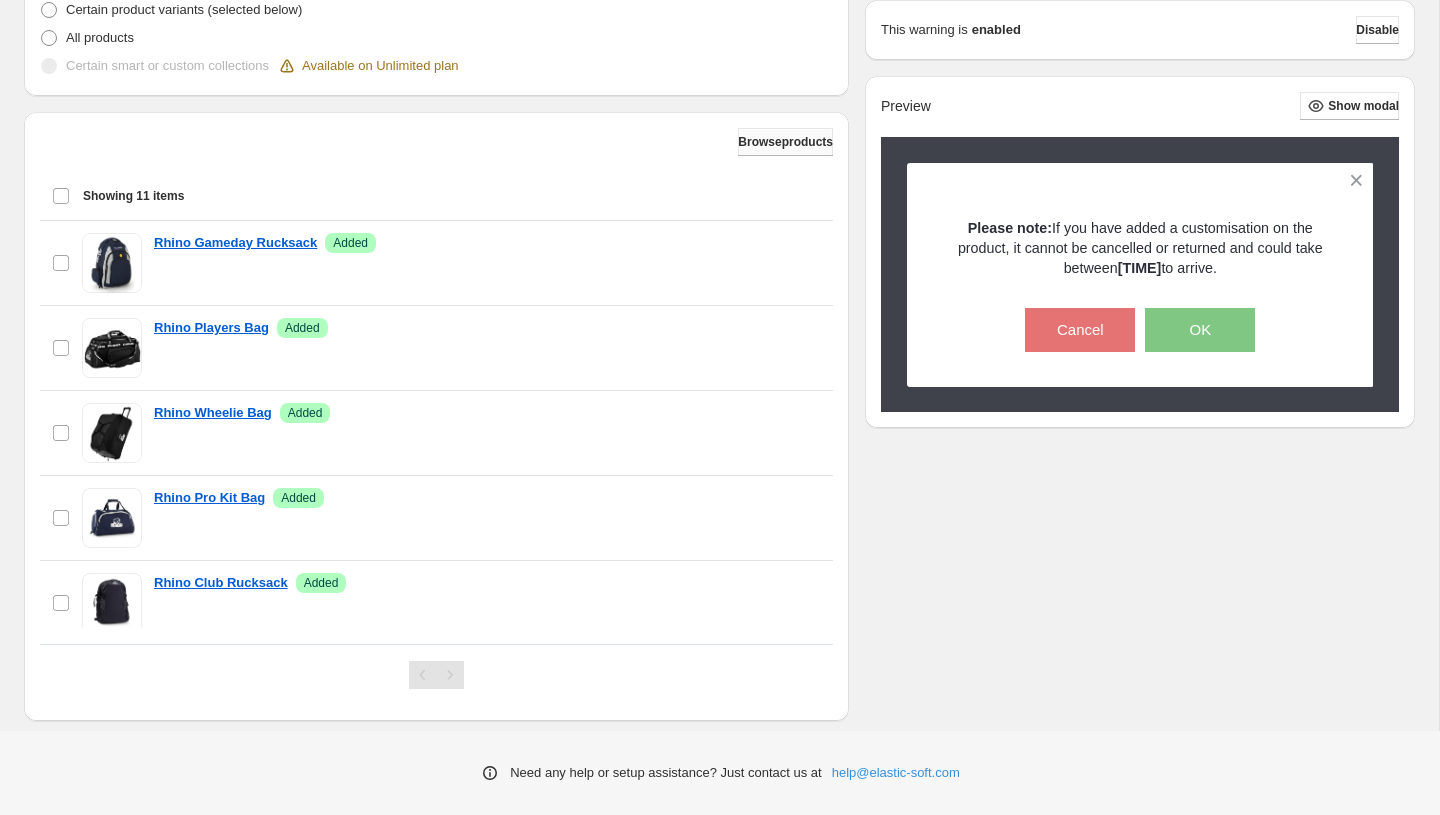 click on "Browse  products" at bounding box center (785, 142) 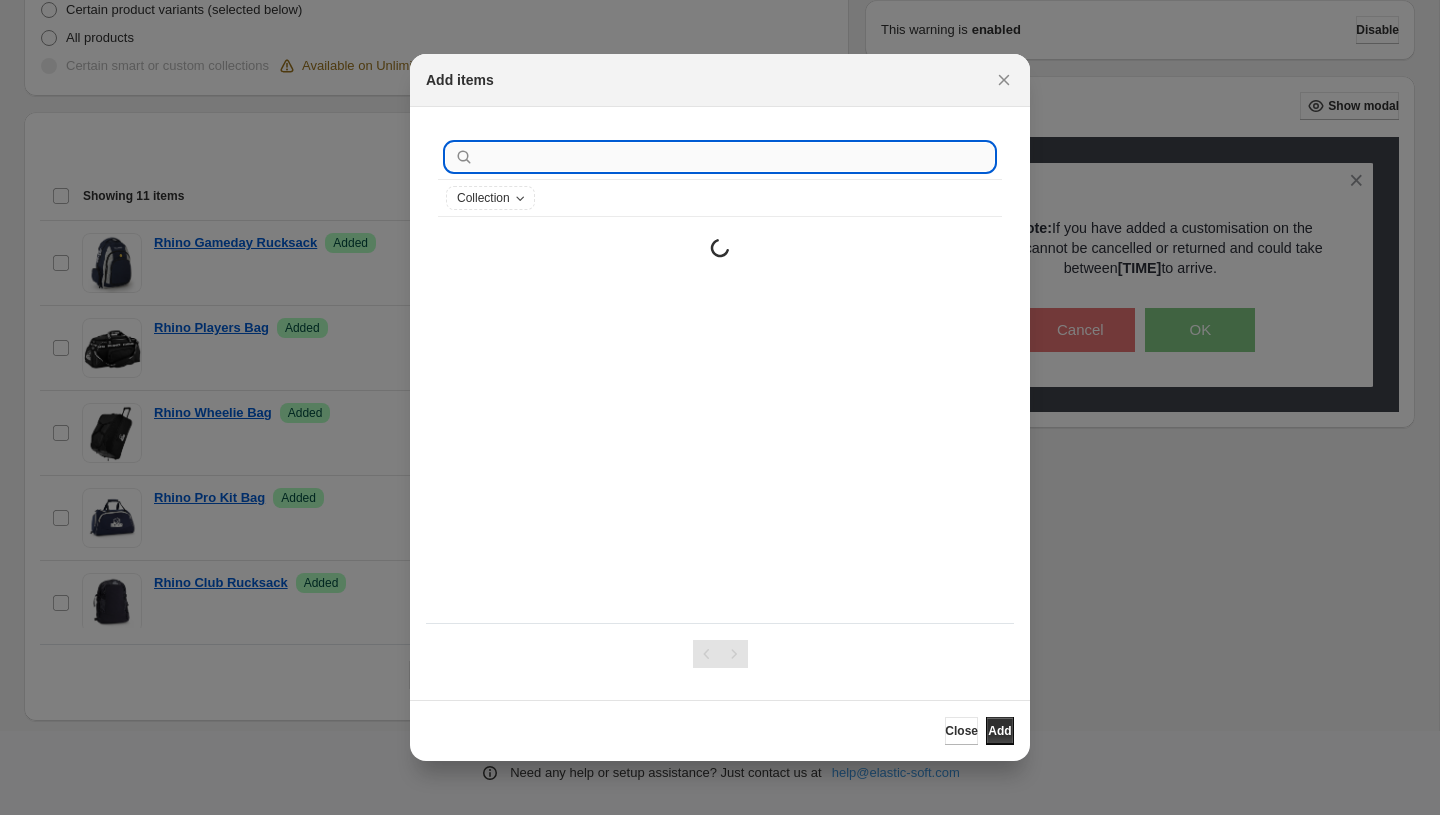 click at bounding box center [736, 157] 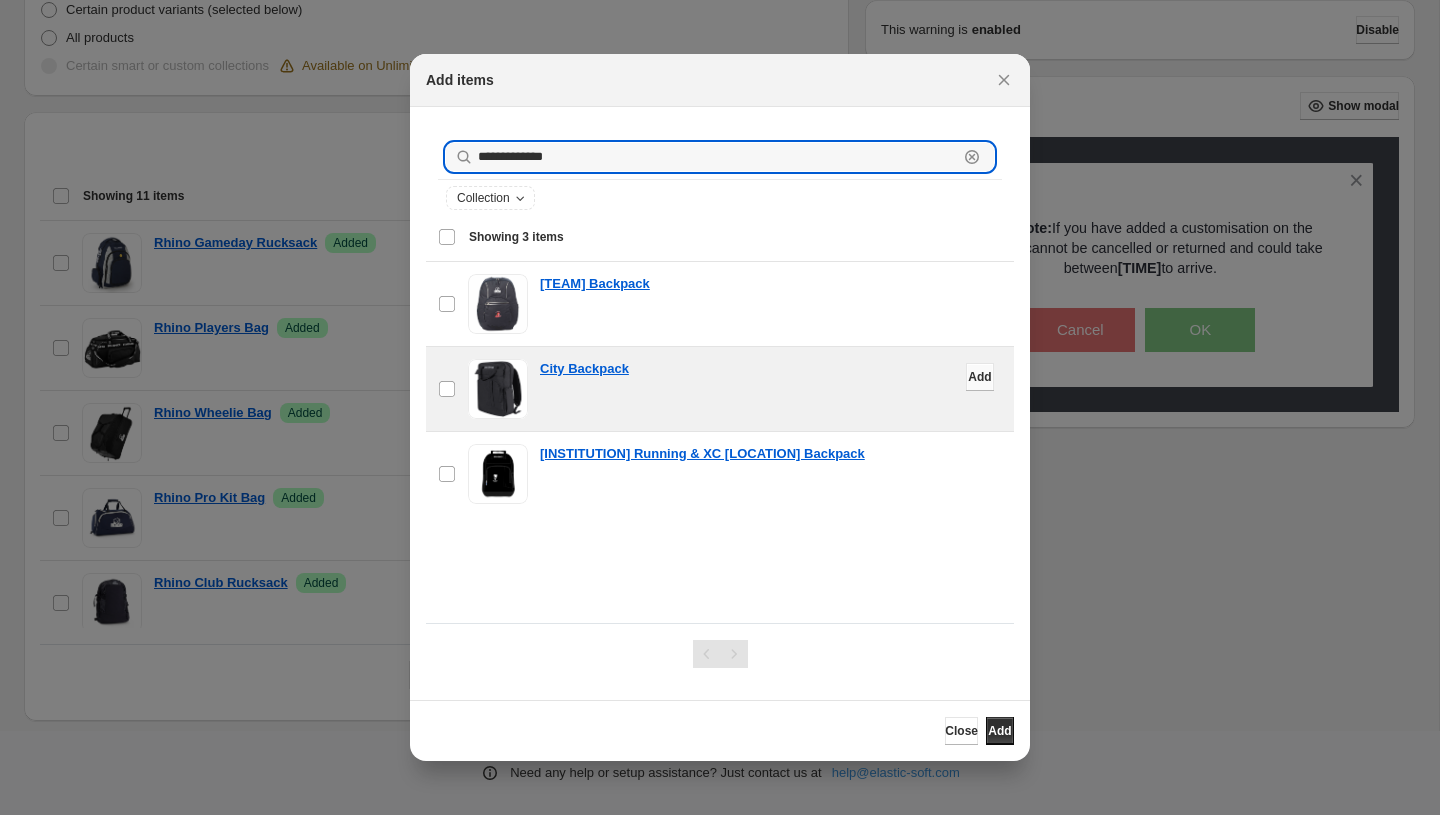 type on "**********" 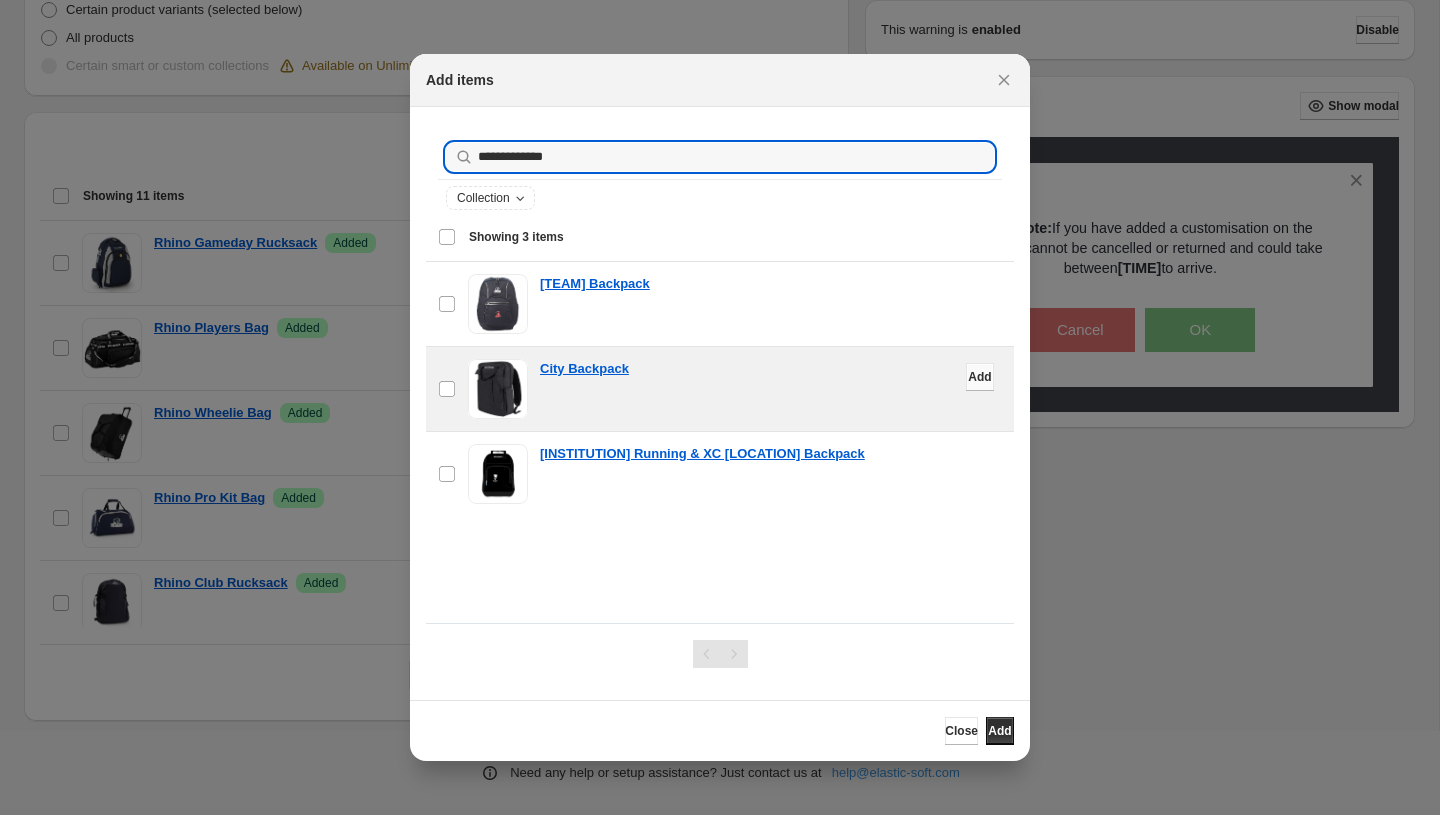 click on "Add" at bounding box center [980, 377] 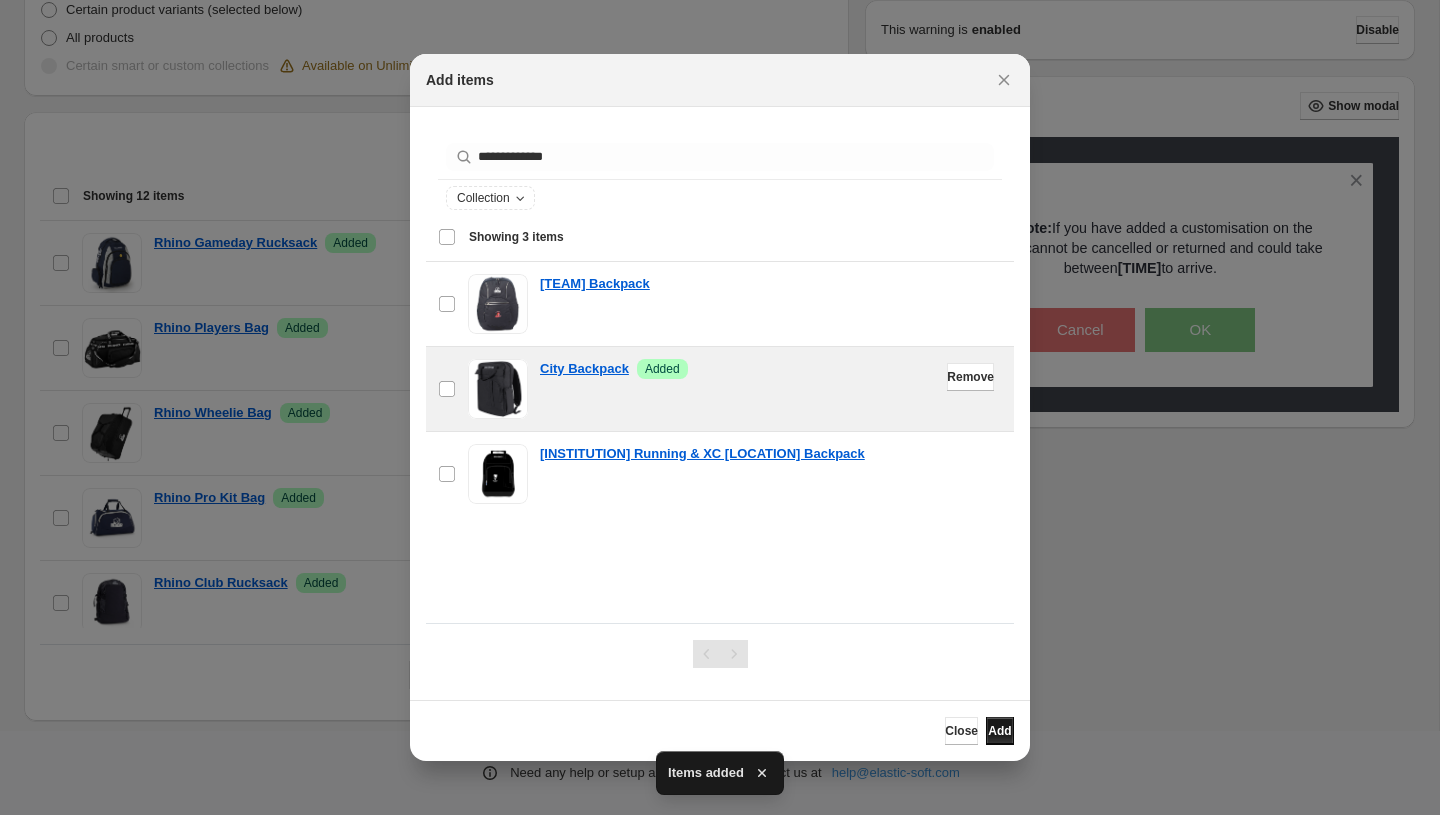 click on "Add" at bounding box center [999, 731] 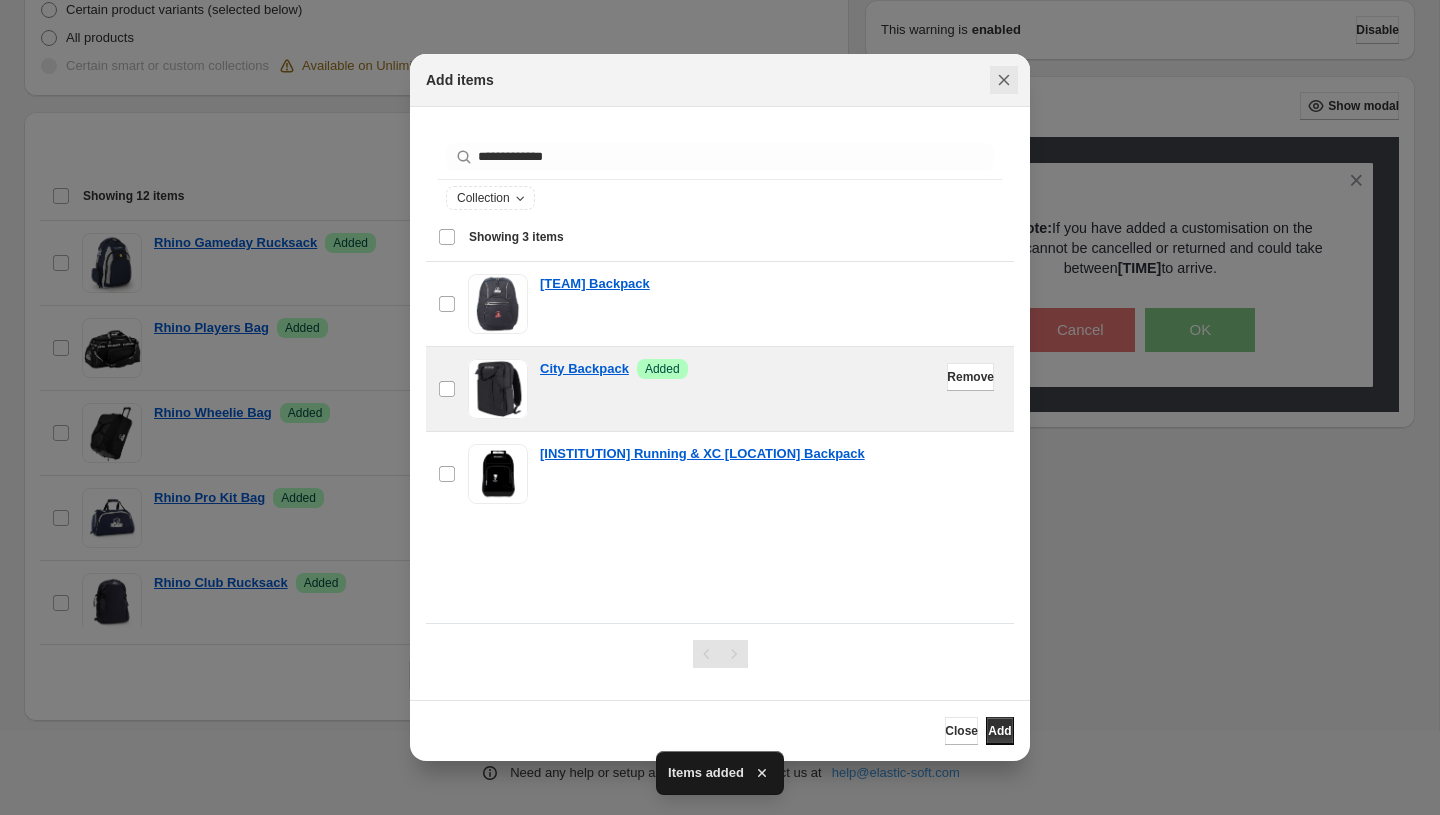 click 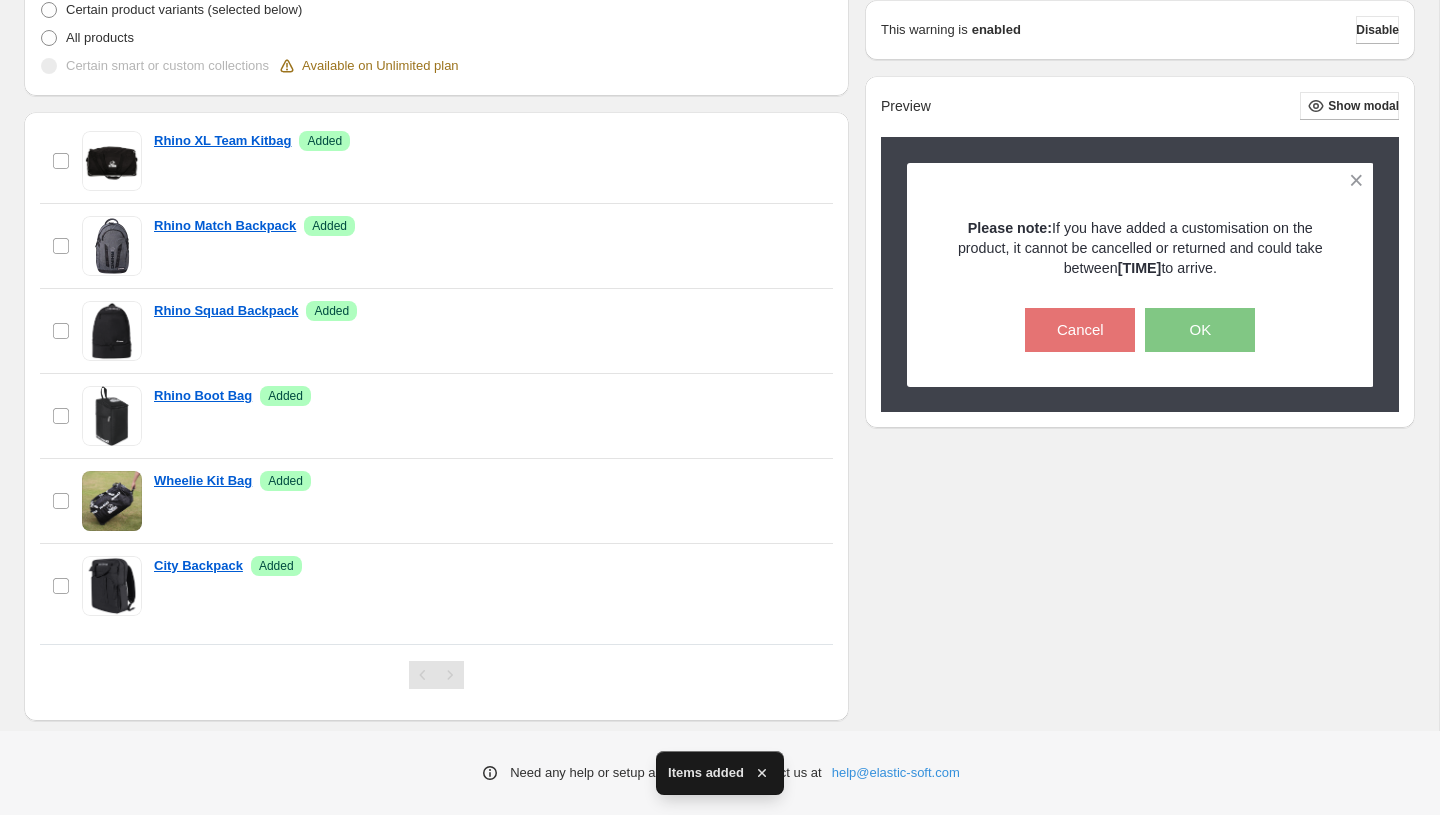 scroll, scrollTop: 0, scrollLeft: 0, axis: both 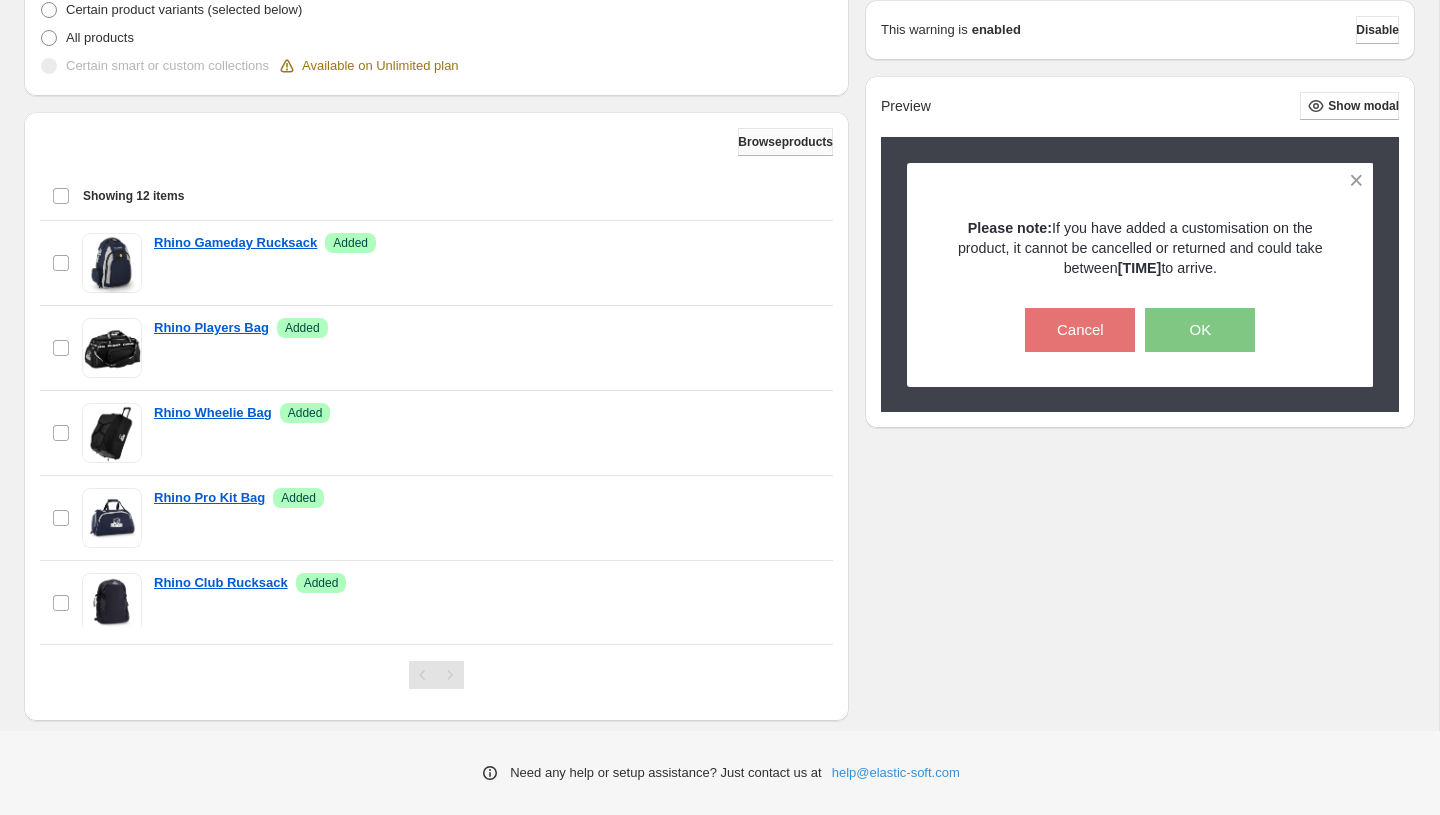 click on "Browse  products" at bounding box center (785, 142) 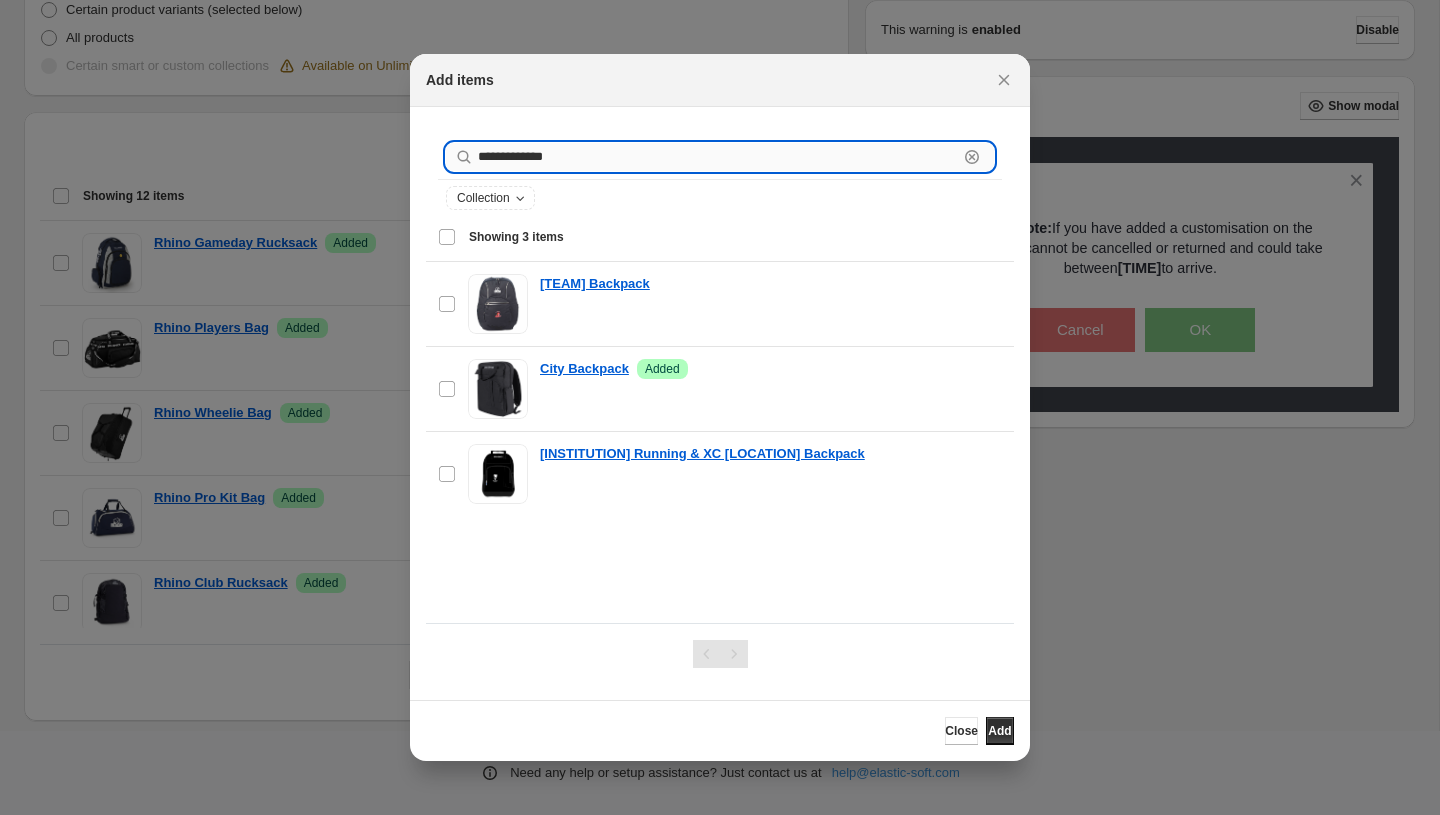 click on "**********" at bounding box center [718, 157] 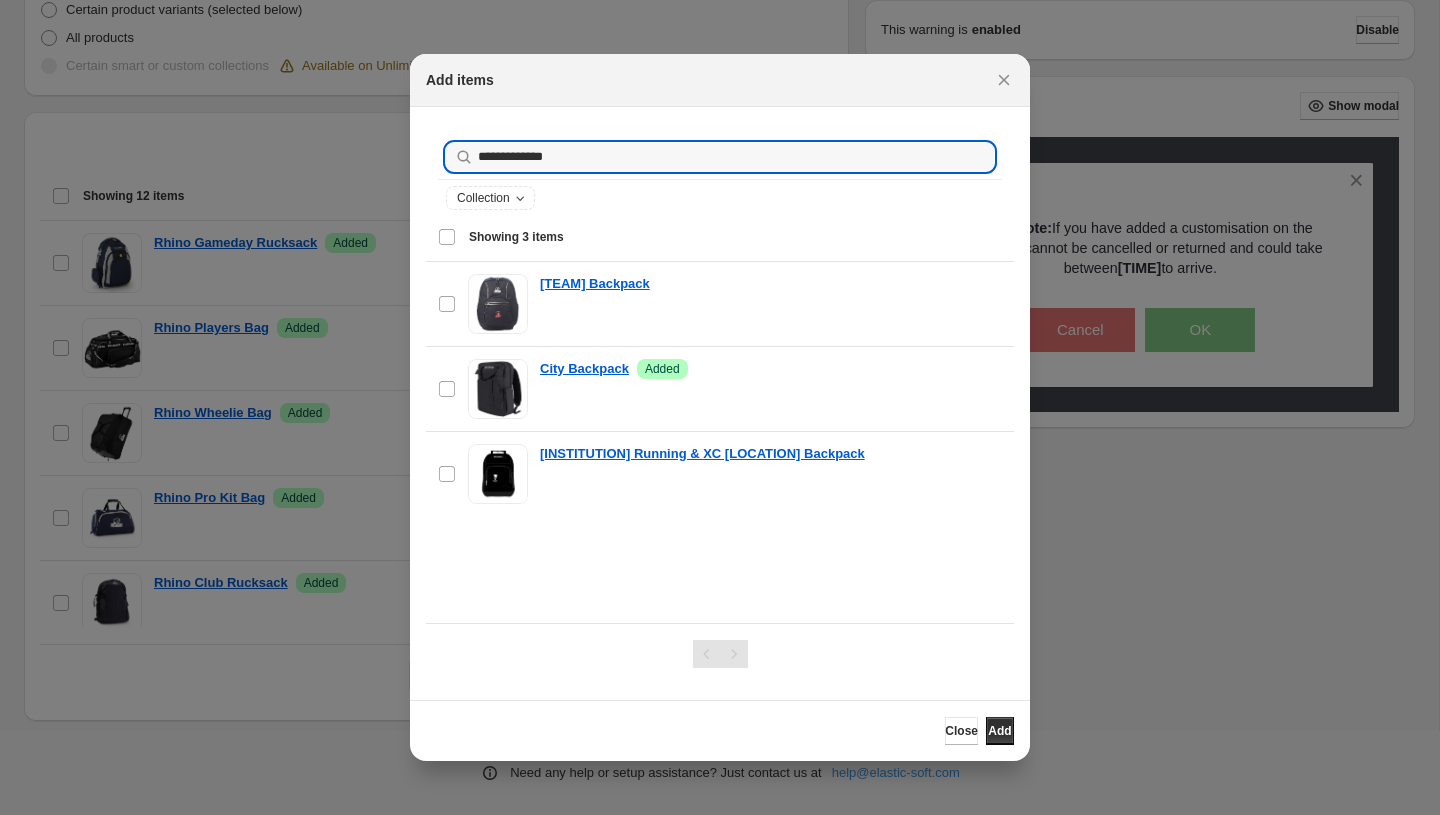 click on "**********" at bounding box center [720, 157] 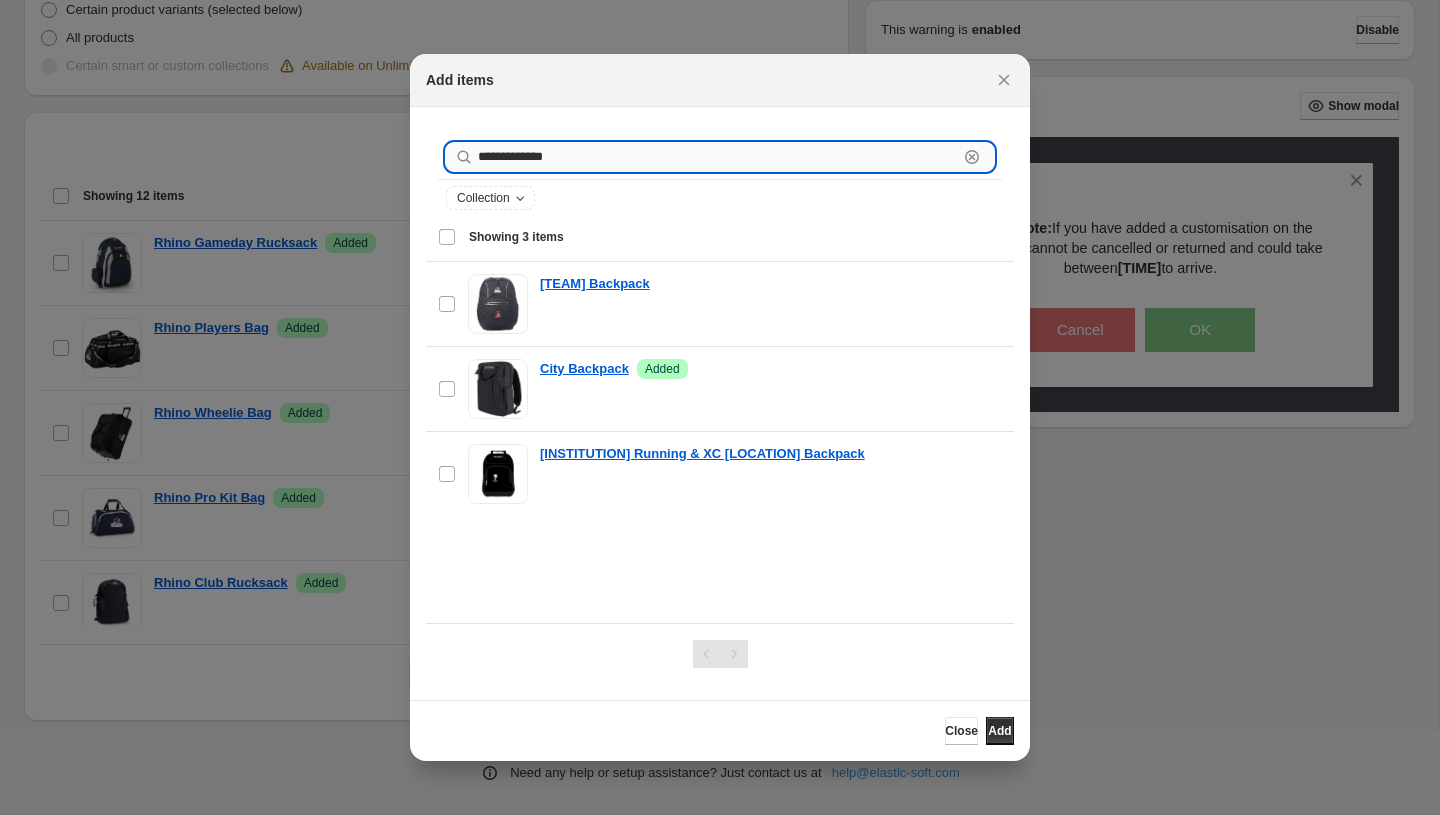click on "**********" at bounding box center [718, 157] 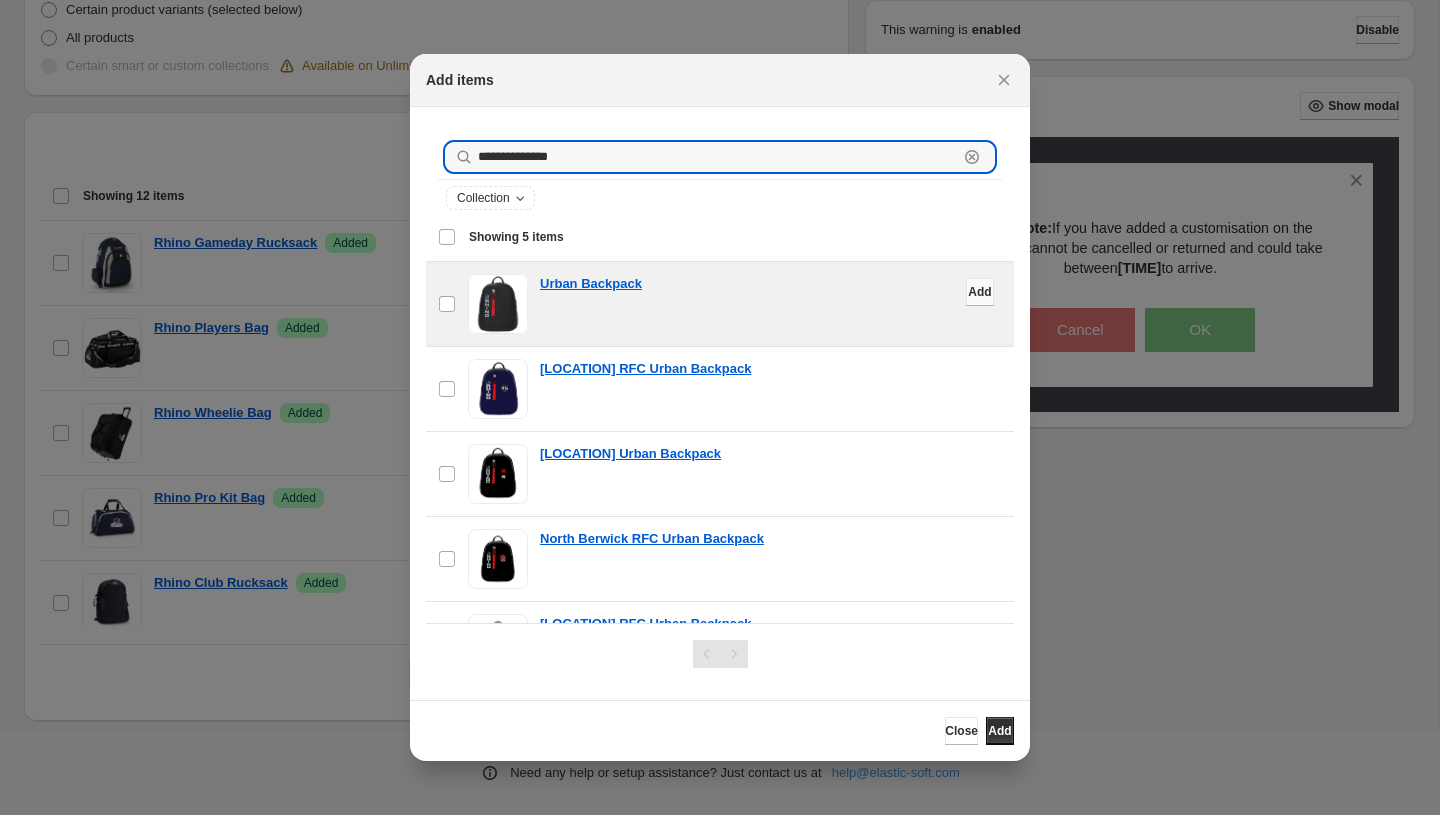 type on "**********" 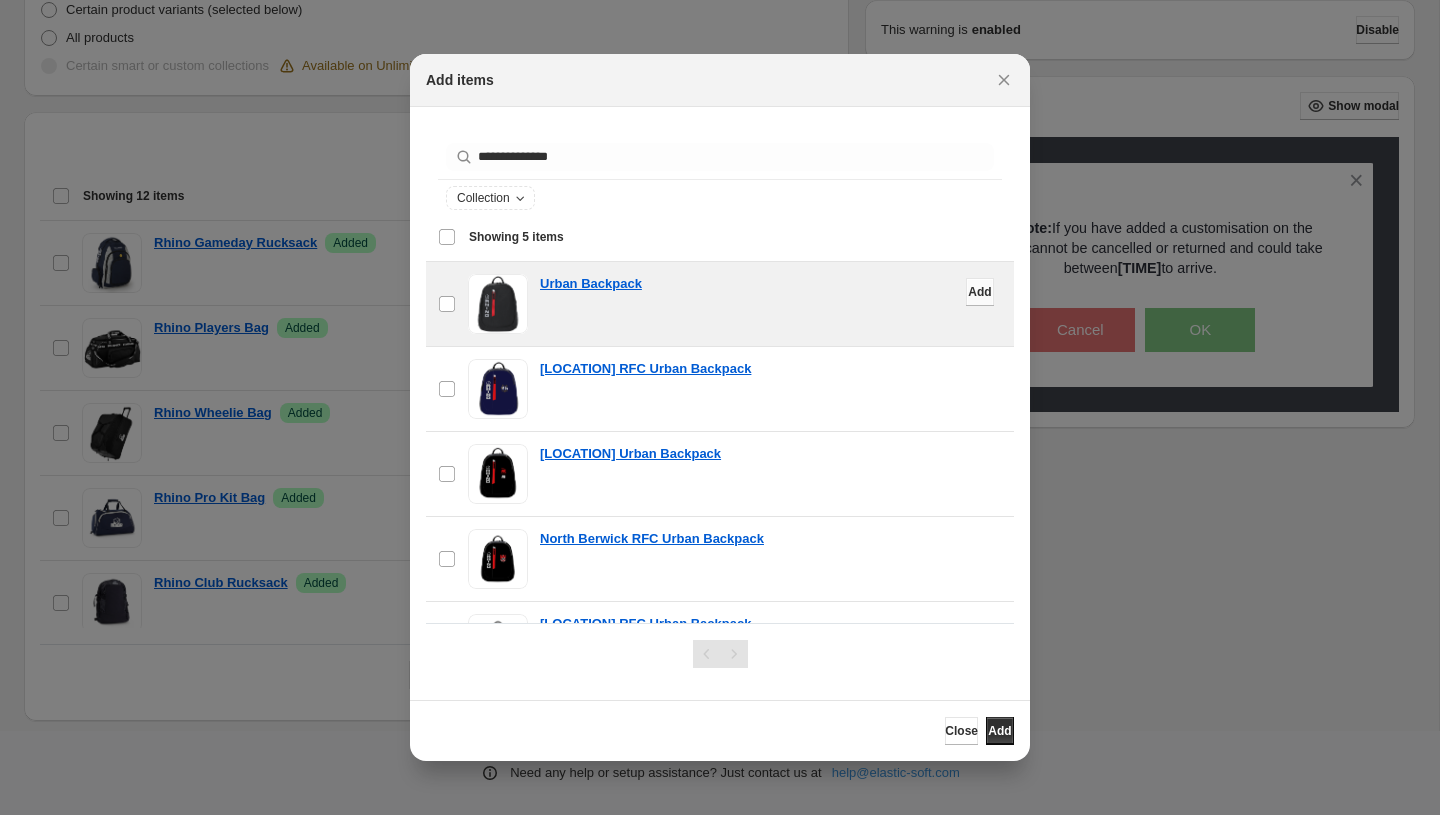 click on "Add" at bounding box center [979, 292] 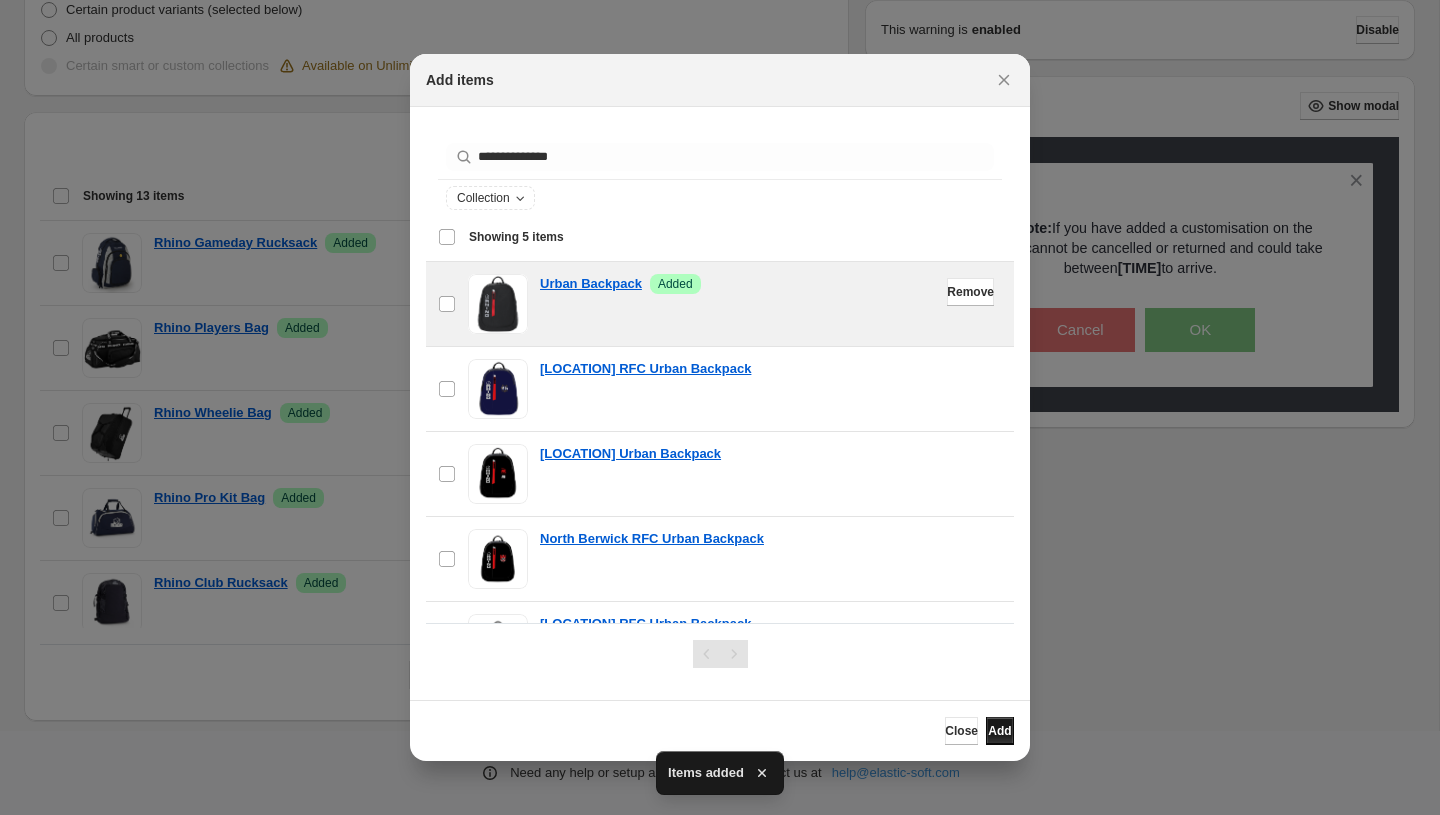 click on "Add" at bounding box center (999, 731) 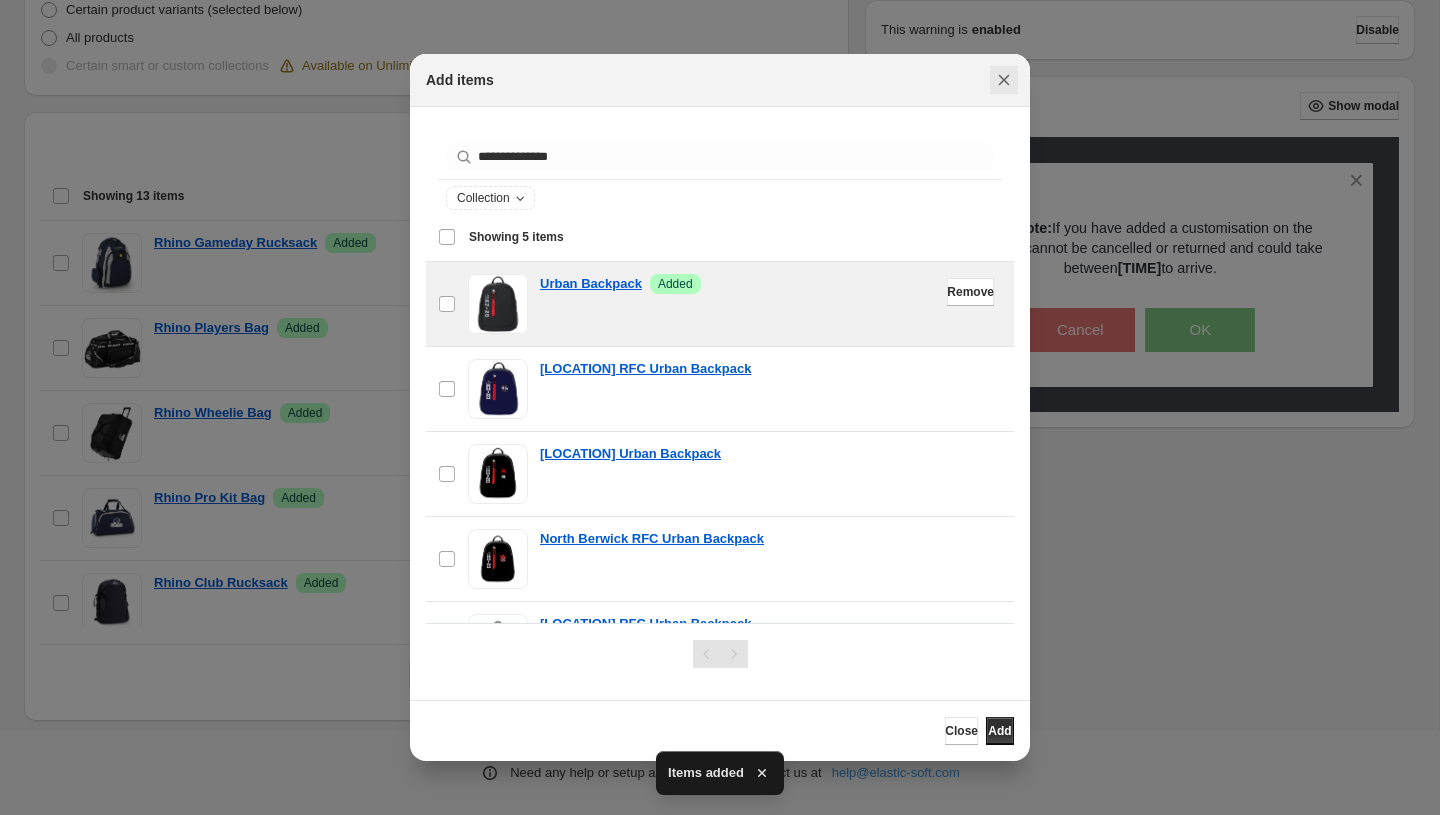 click 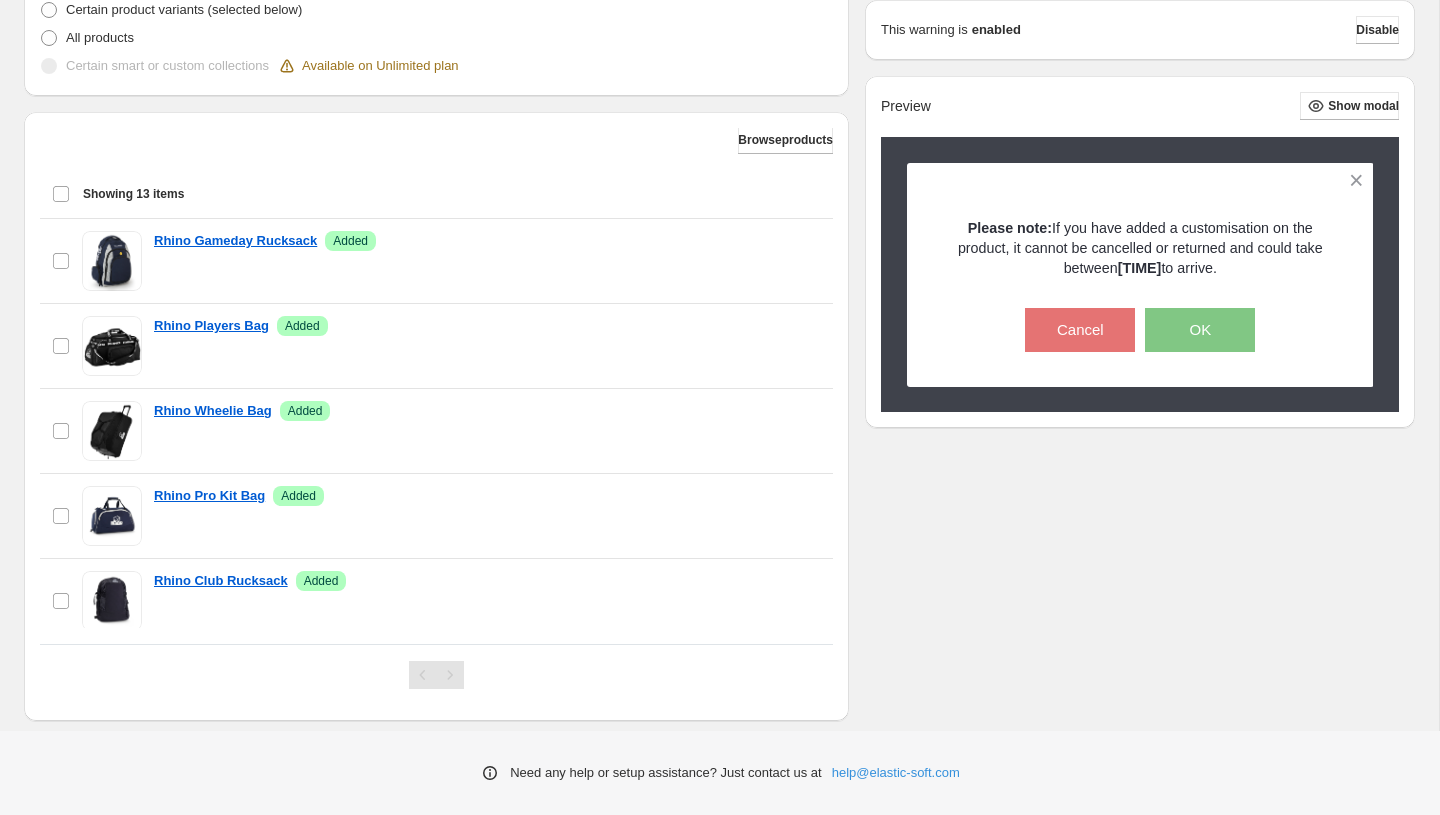scroll, scrollTop: 0, scrollLeft: 0, axis: both 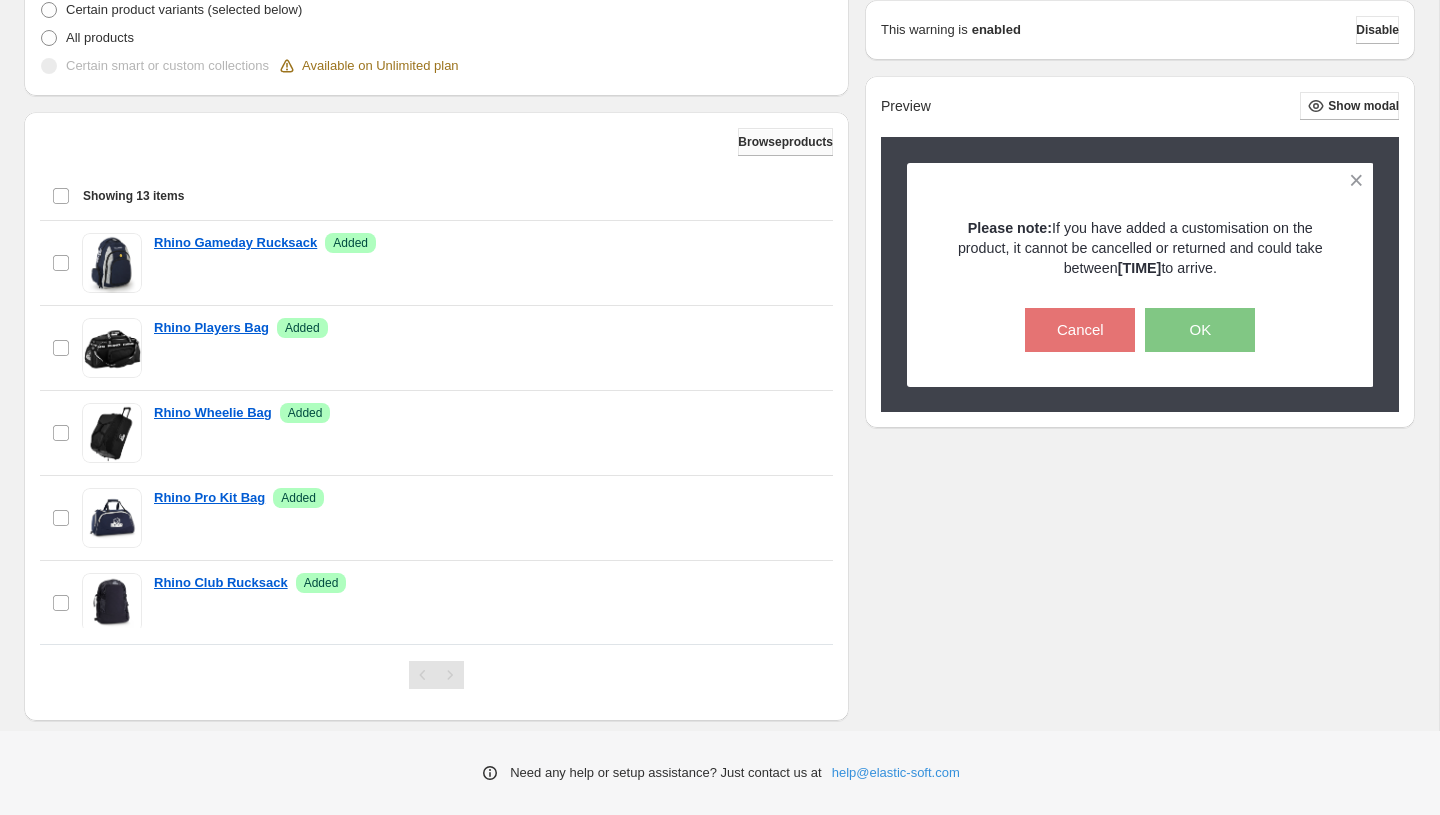 click on "Browse  products" at bounding box center [785, 142] 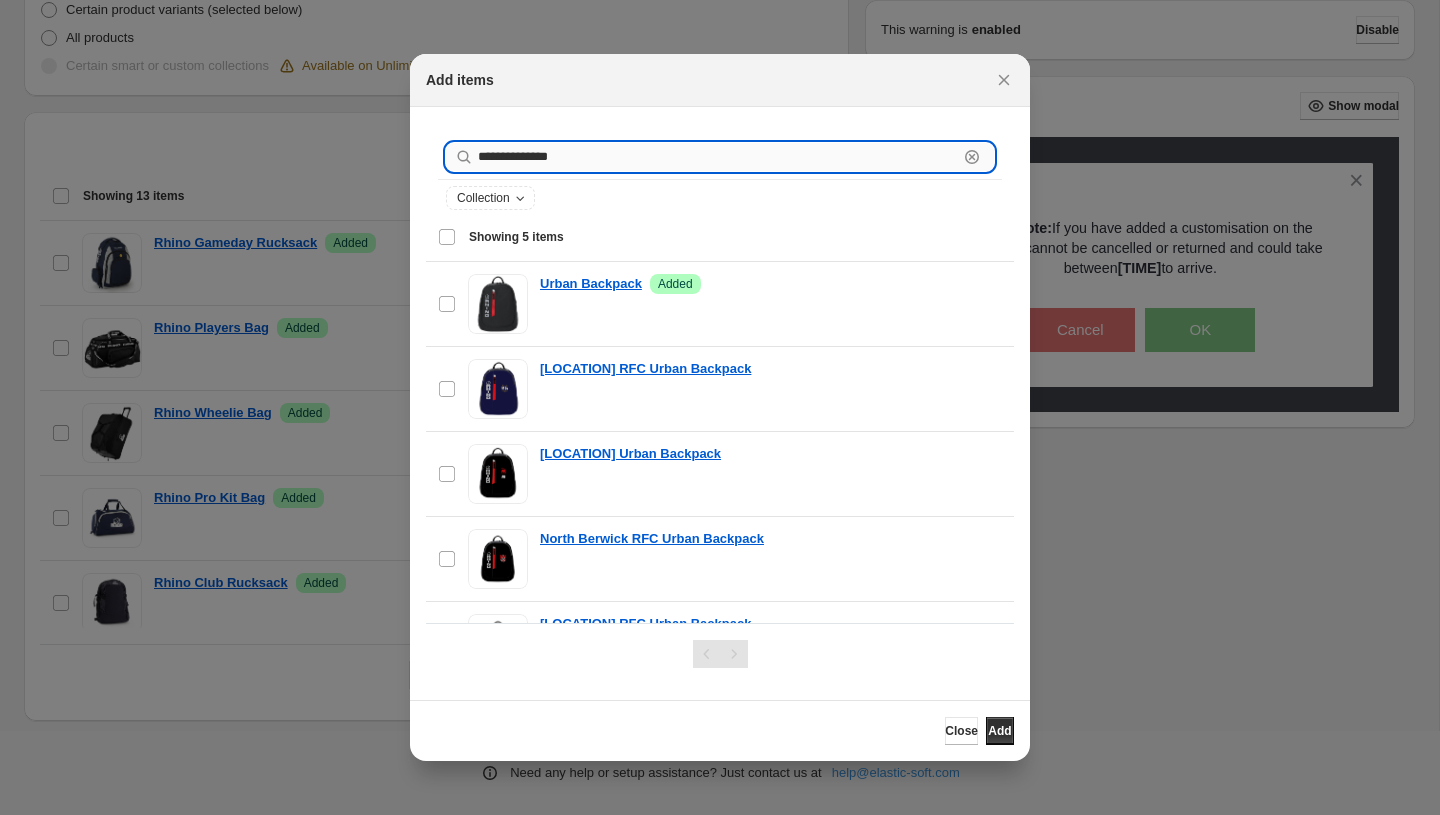 click on "**********" at bounding box center [718, 157] 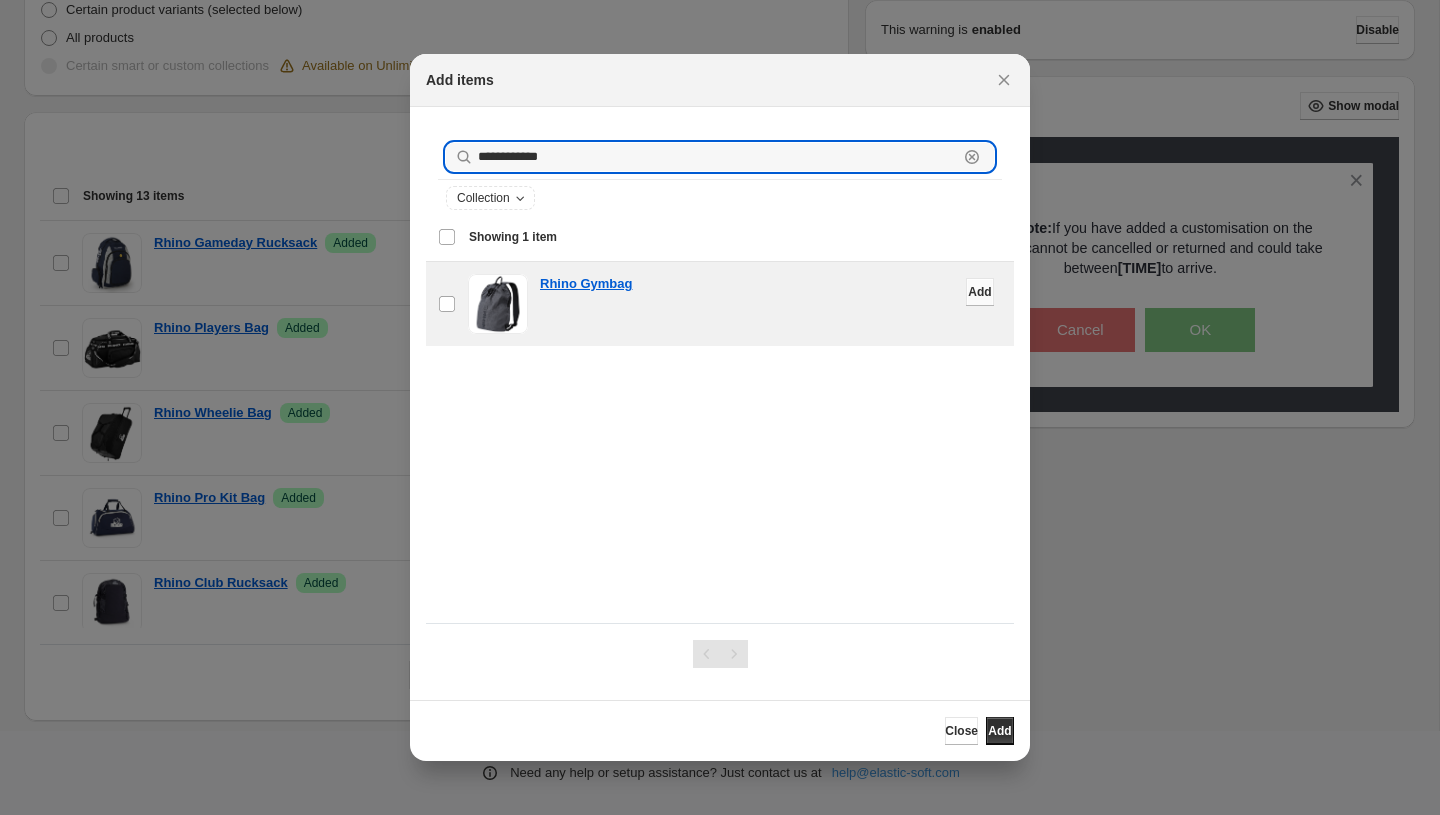 type on "**********" 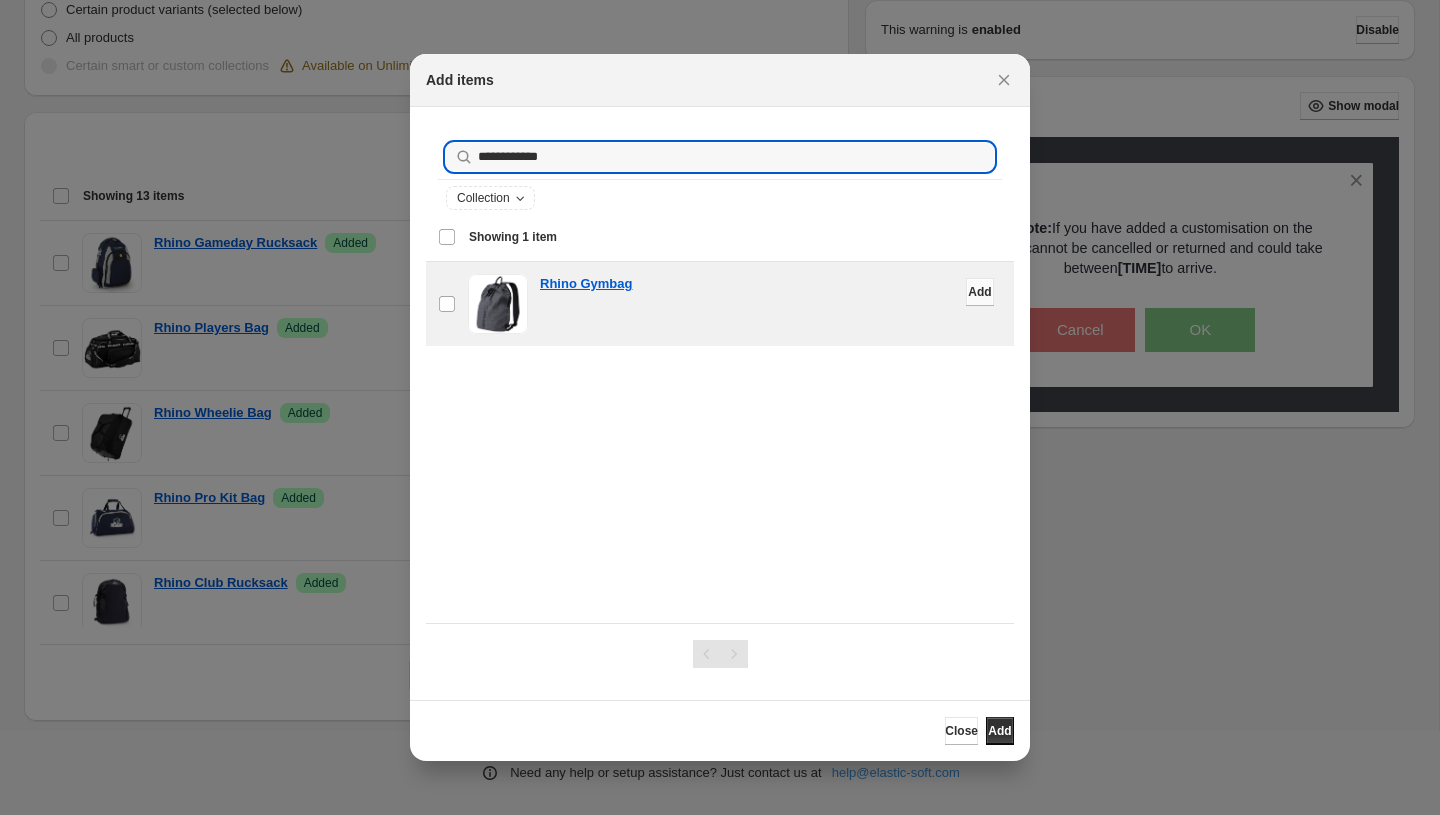 click on "Add" at bounding box center [979, 292] 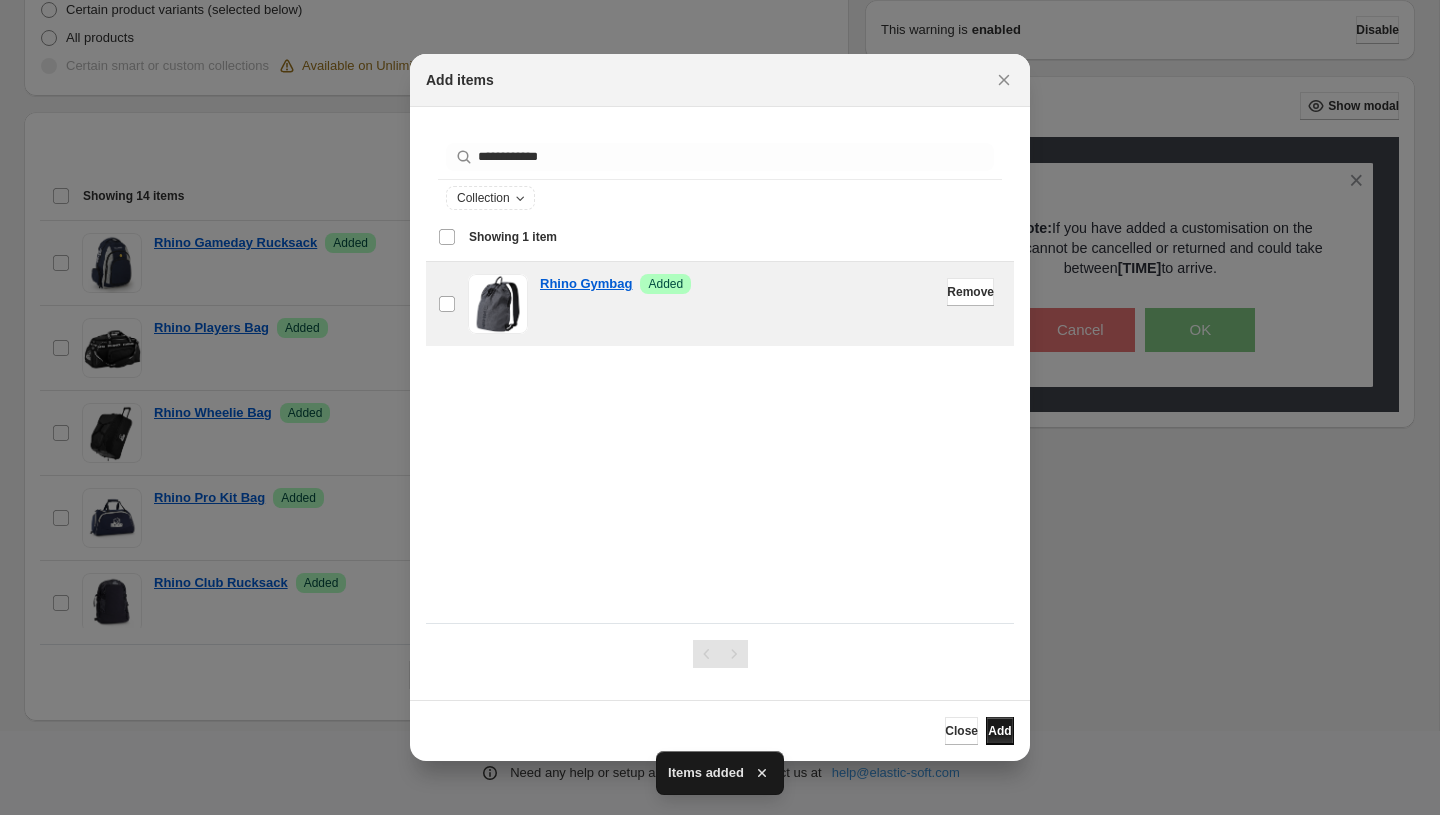 click on "Add" at bounding box center (999, 731) 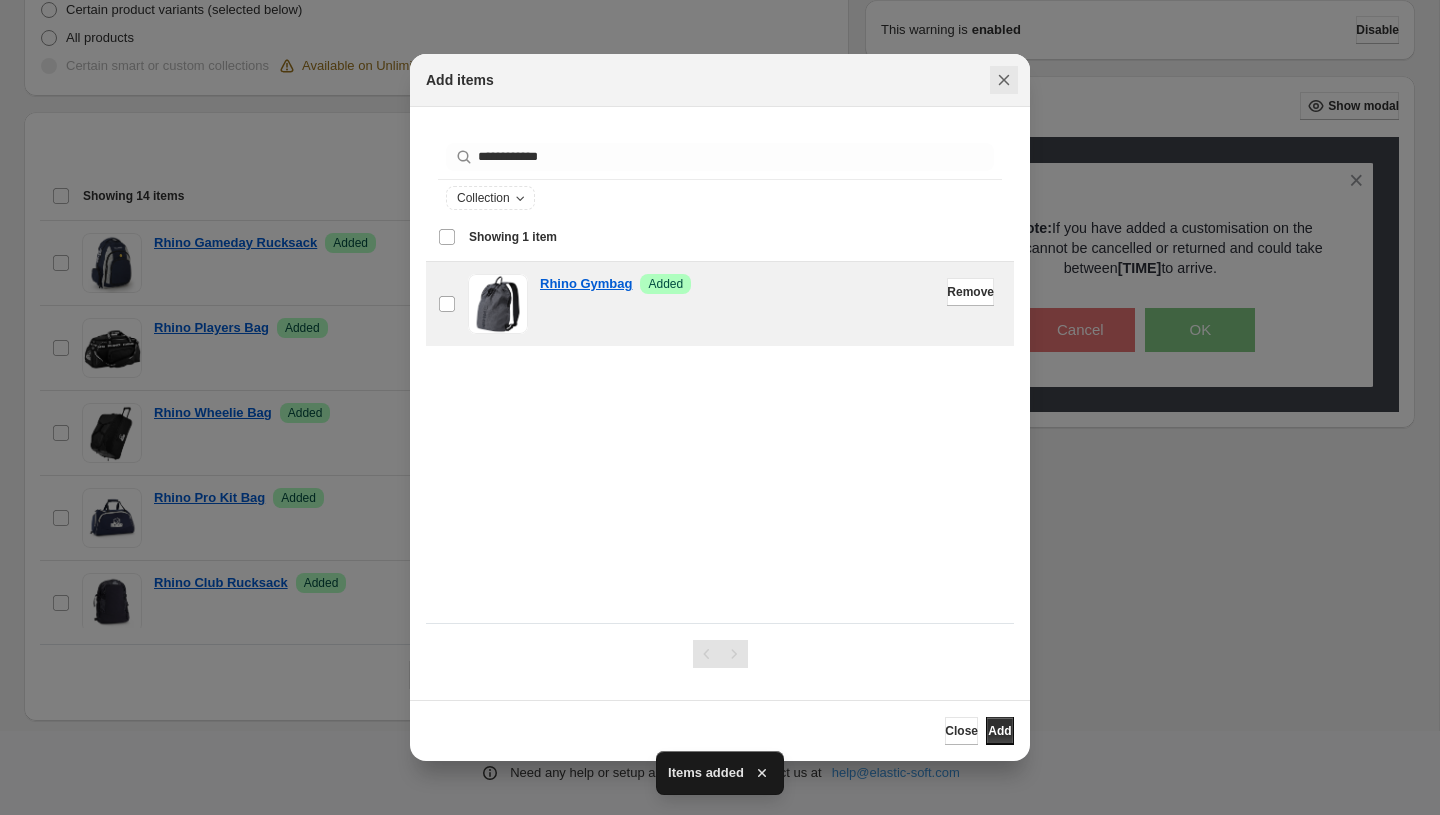 click at bounding box center [1004, 80] 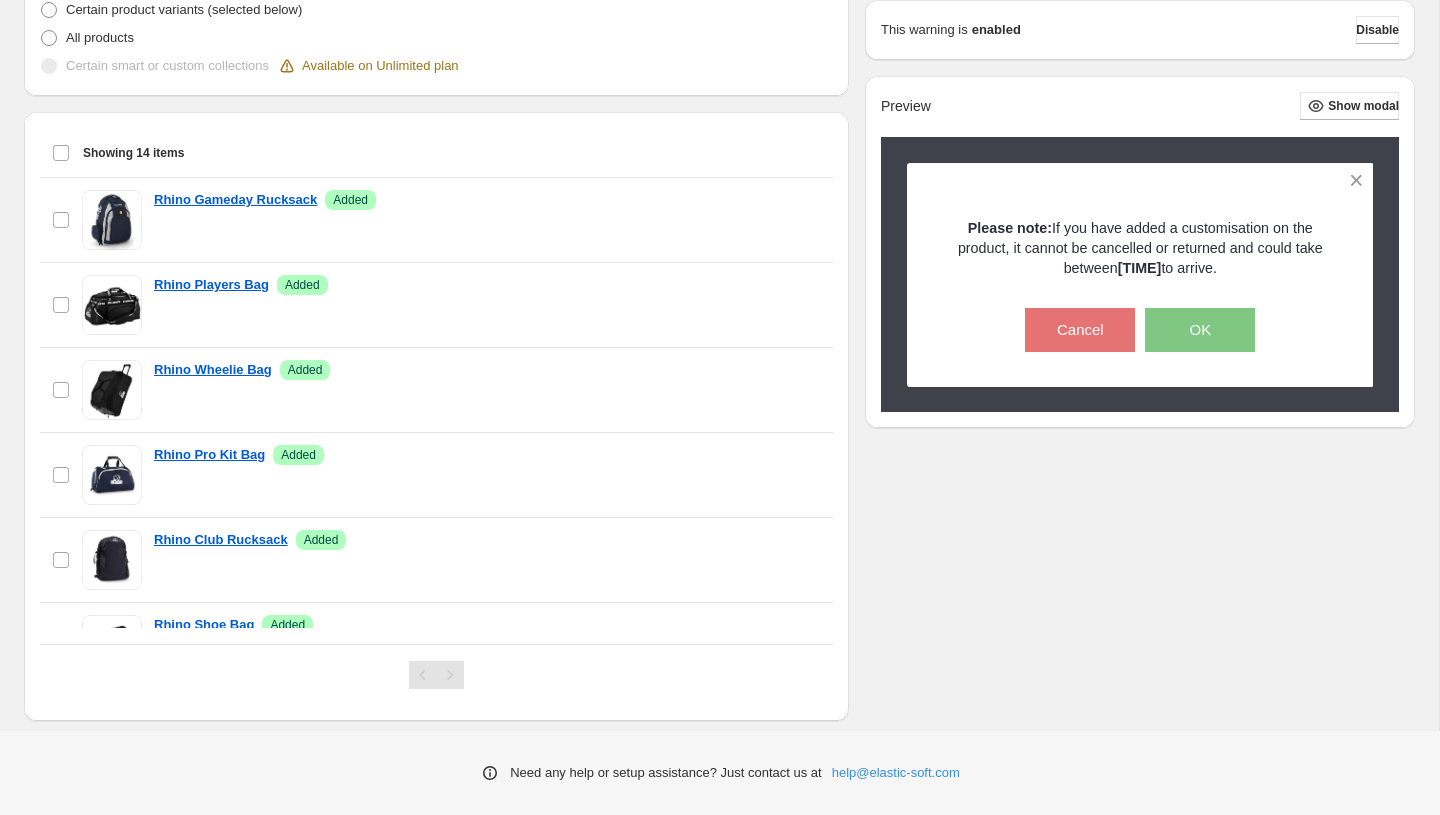 scroll, scrollTop: 0, scrollLeft: 0, axis: both 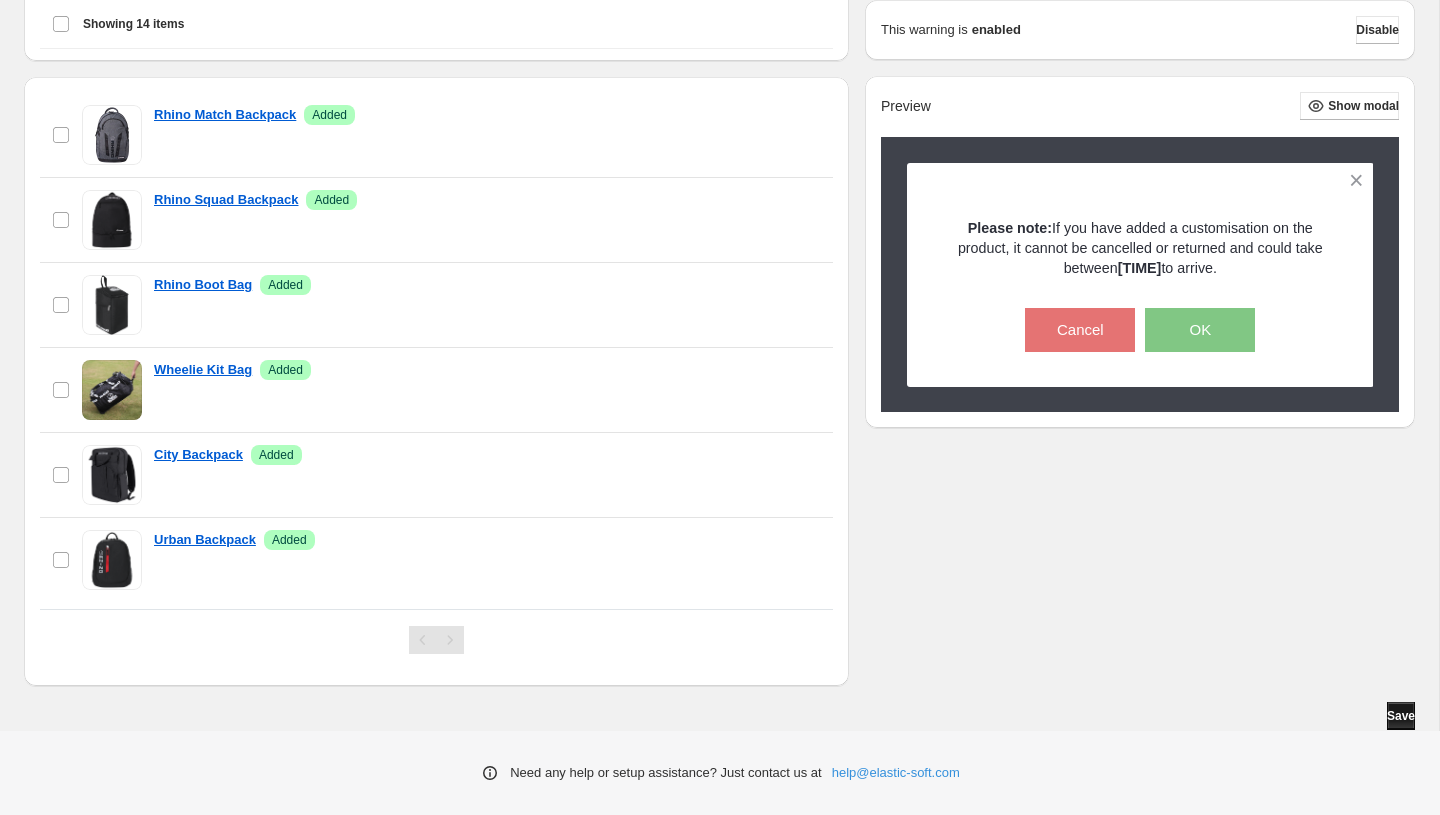 click on "Save" at bounding box center [1401, 716] 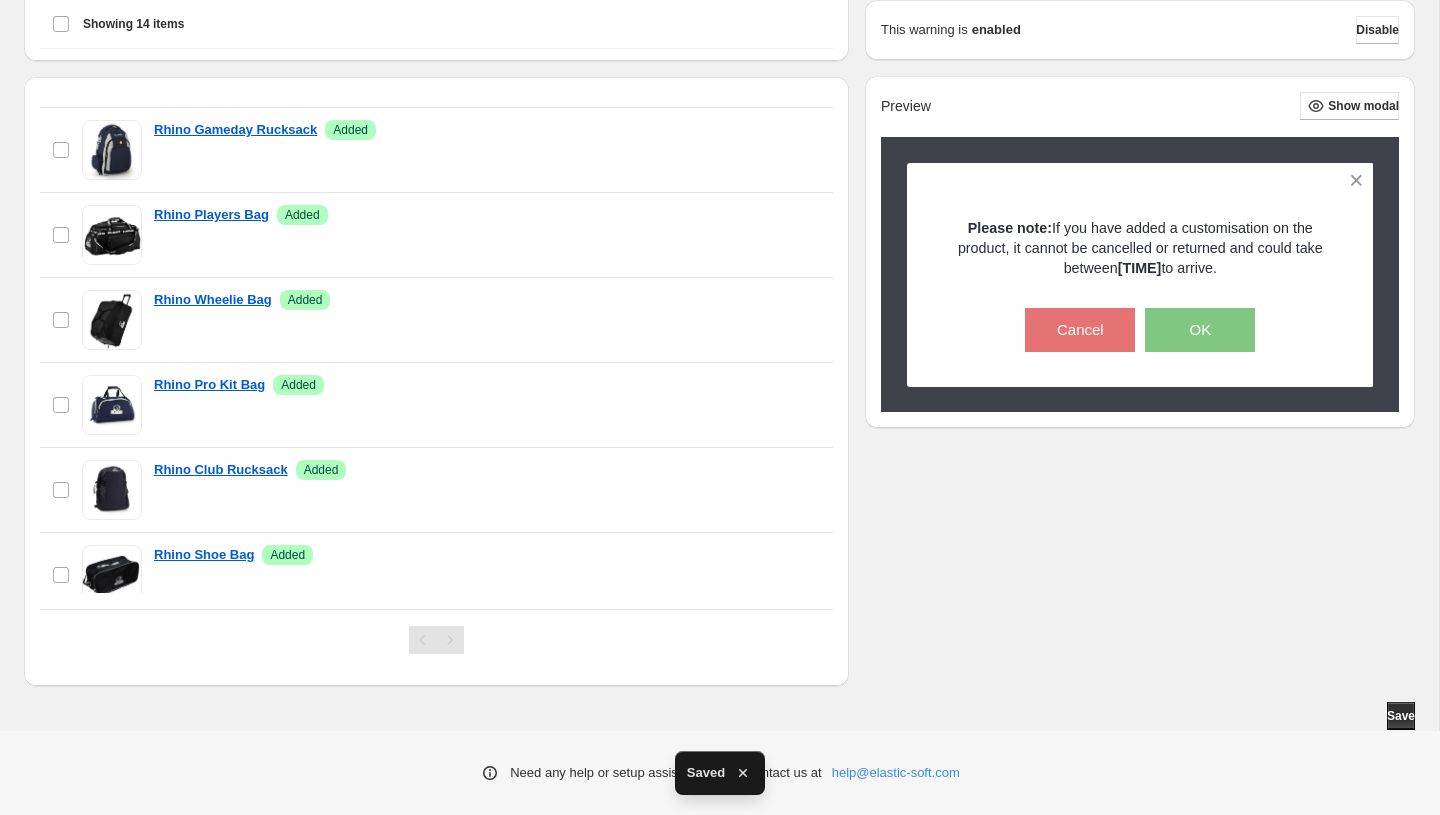 scroll, scrollTop: 0, scrollLeft: 0, axis: both 